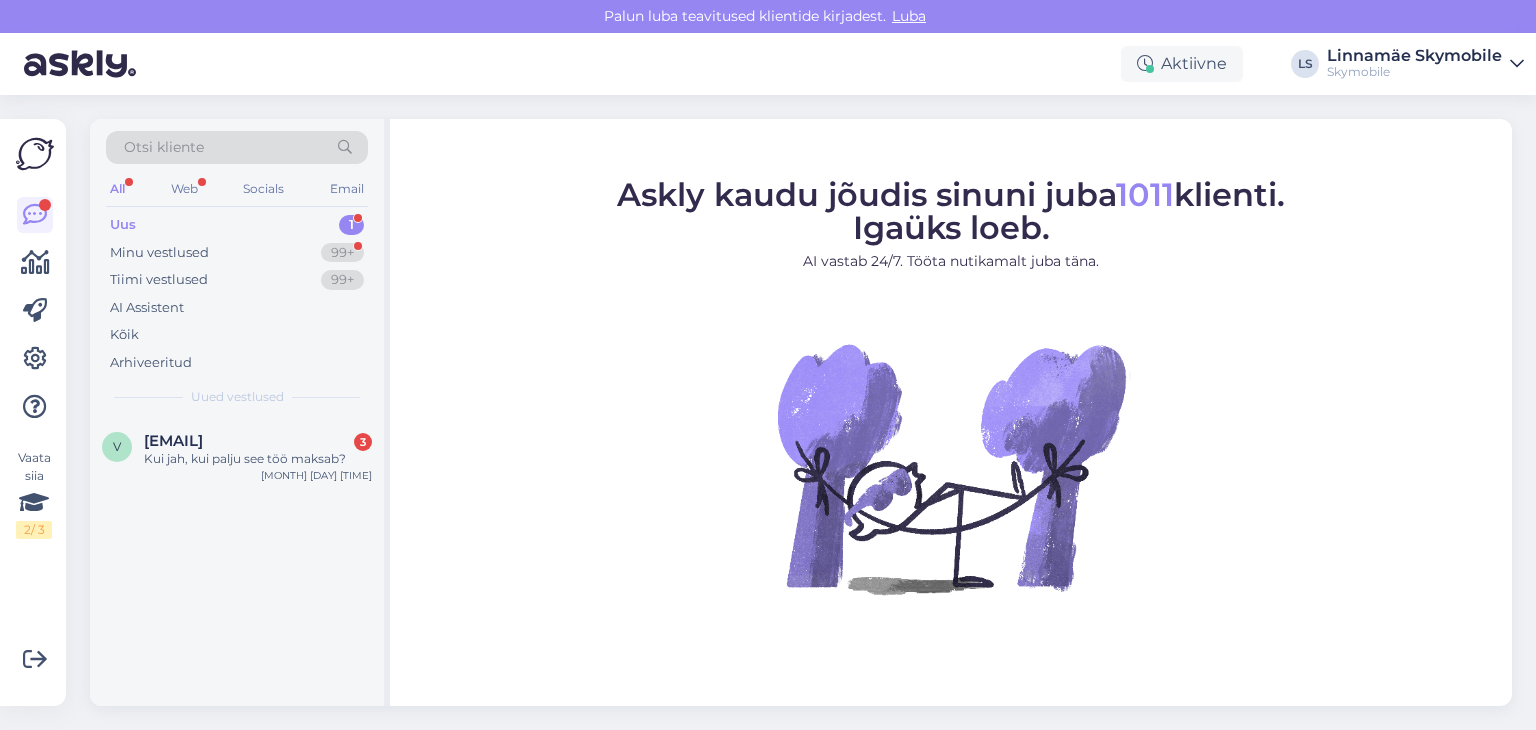 scroll, scrollTop: 0, scrollLeft: 0, axis: both 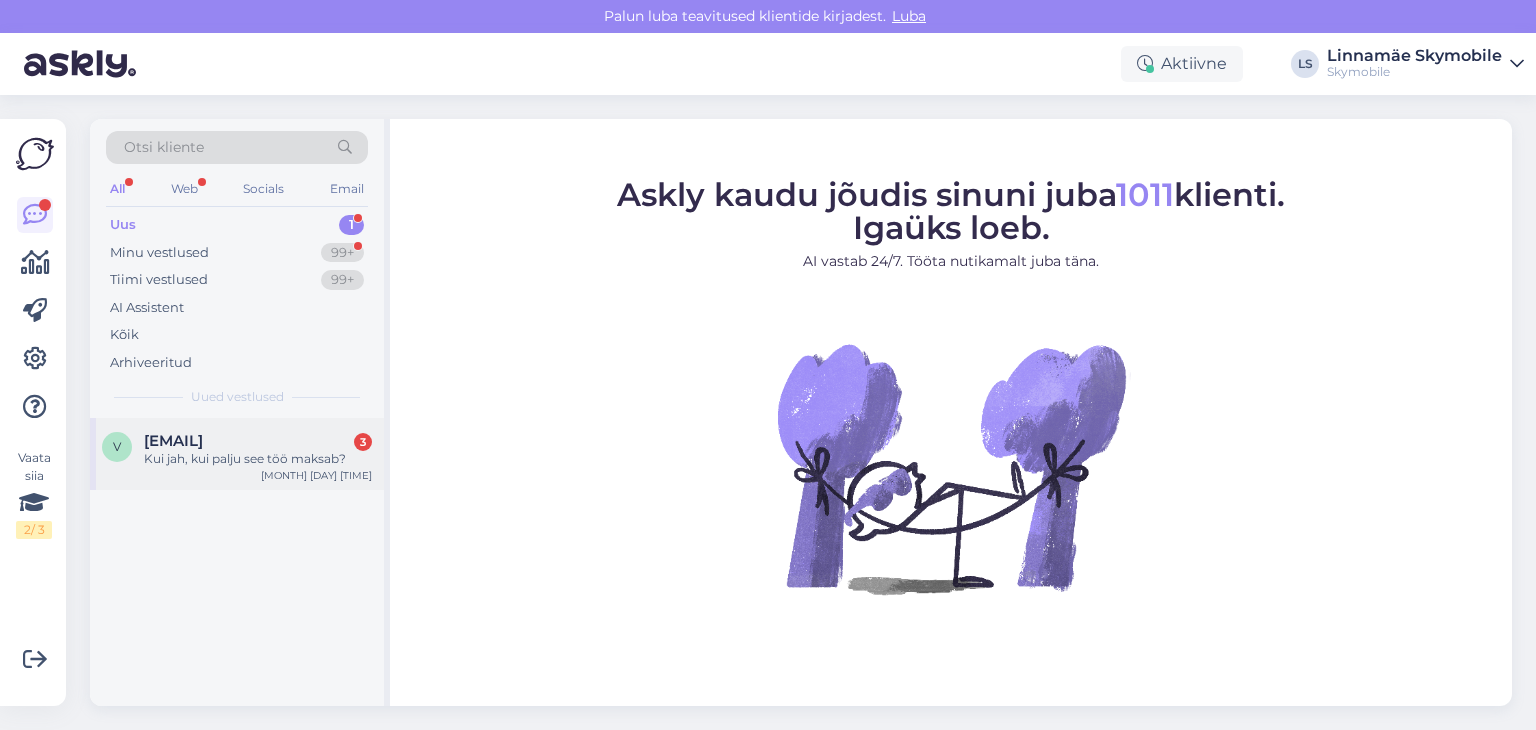 click on "[EMAIL] 3 Kui jah, kui palju see töö maksab? [MONTH] [DAY] [TIME]" at bounding box center (237, 454) 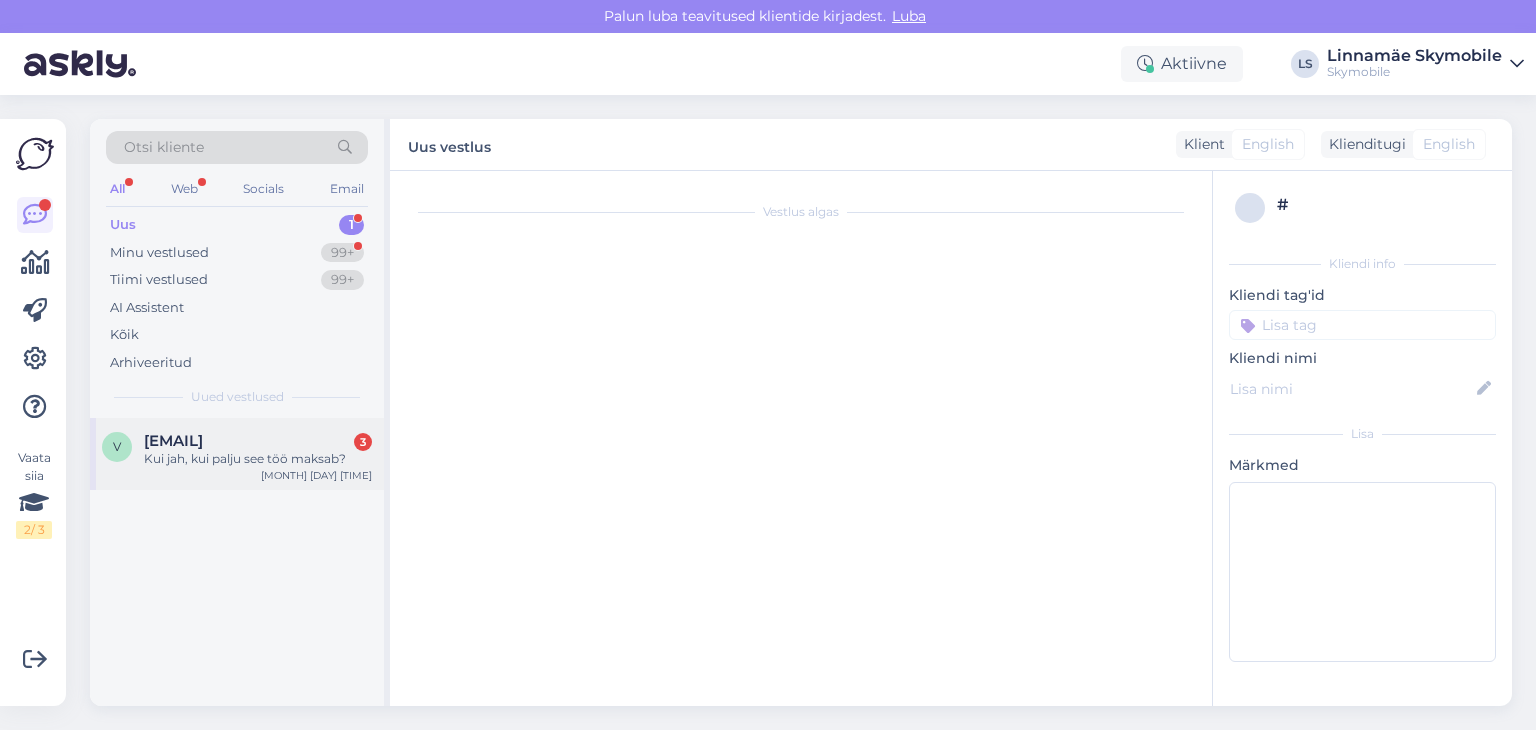 scroll, scrollTop: 10, scrollLeft: 0, axis: vertical 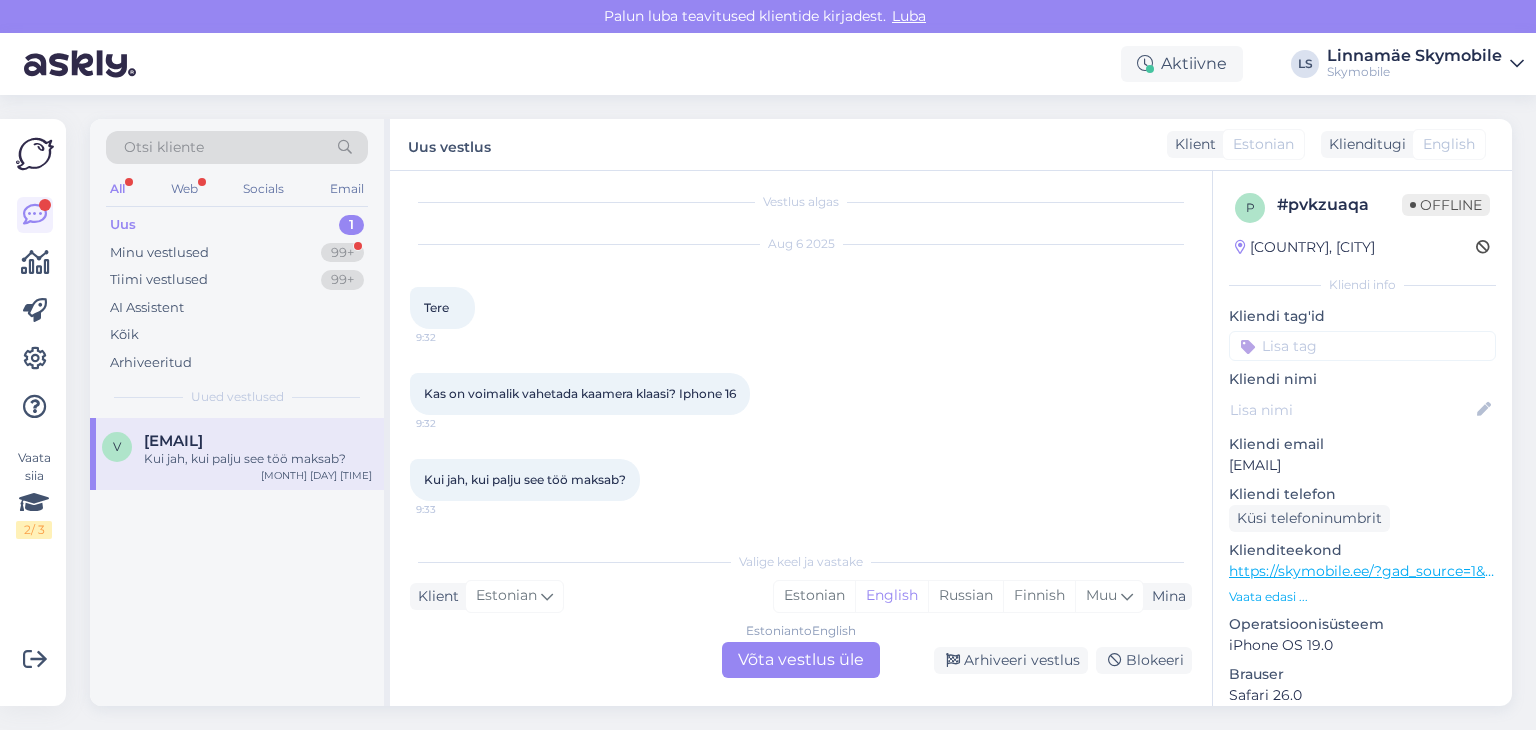 click on "Estonian  to  English Võta vestlus üle" at bounding box center (801, 660) 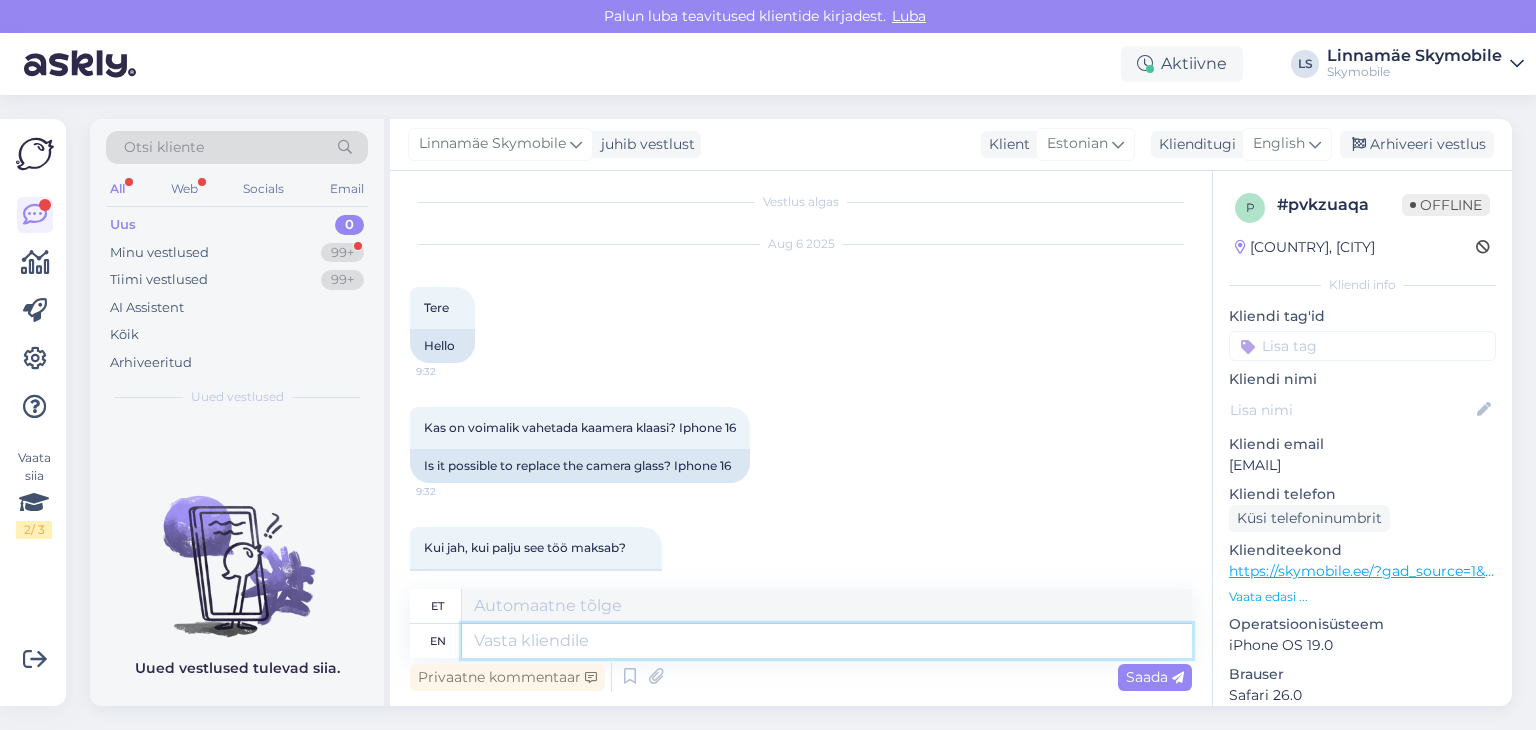 click at bounding box center [827, 641] 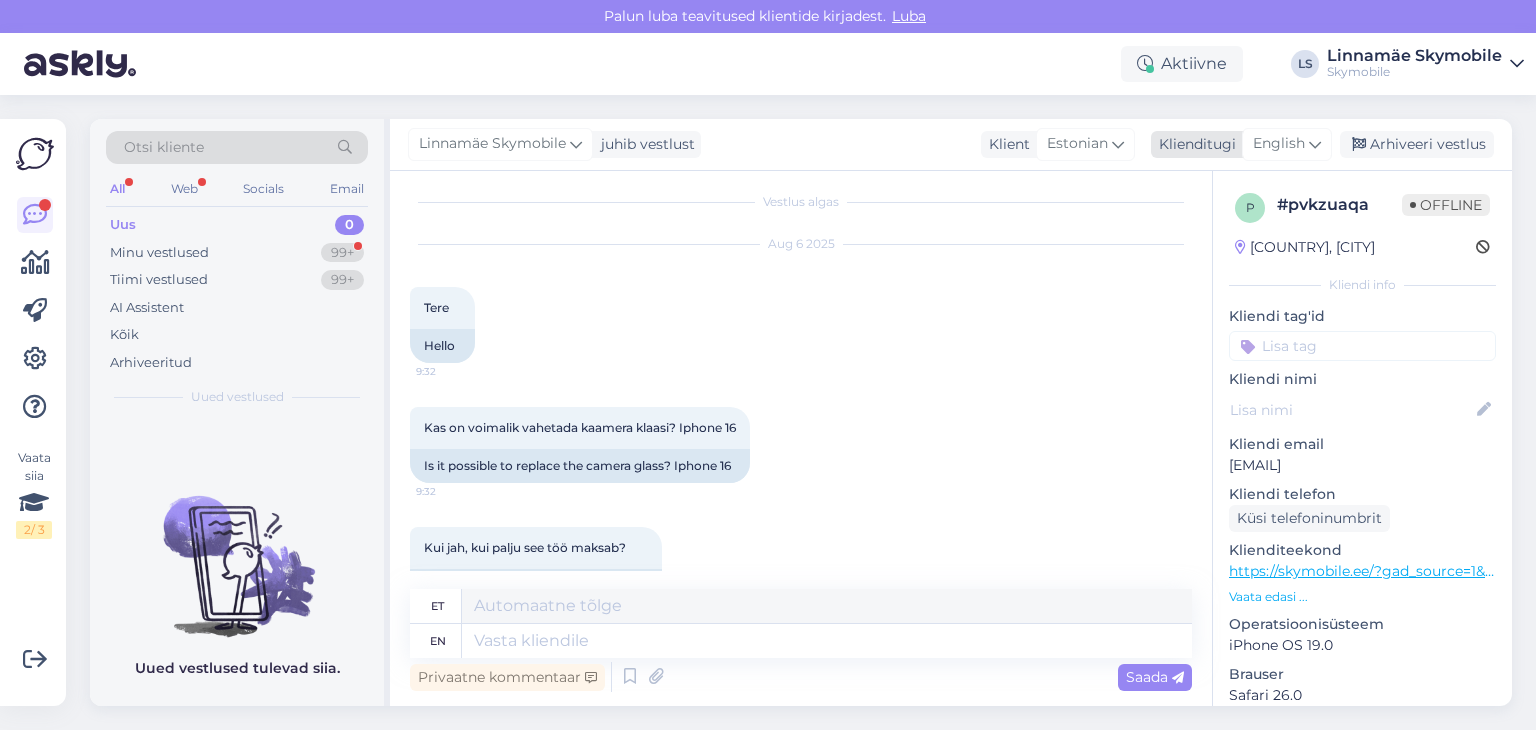 click at bounding box center (1315, 144) 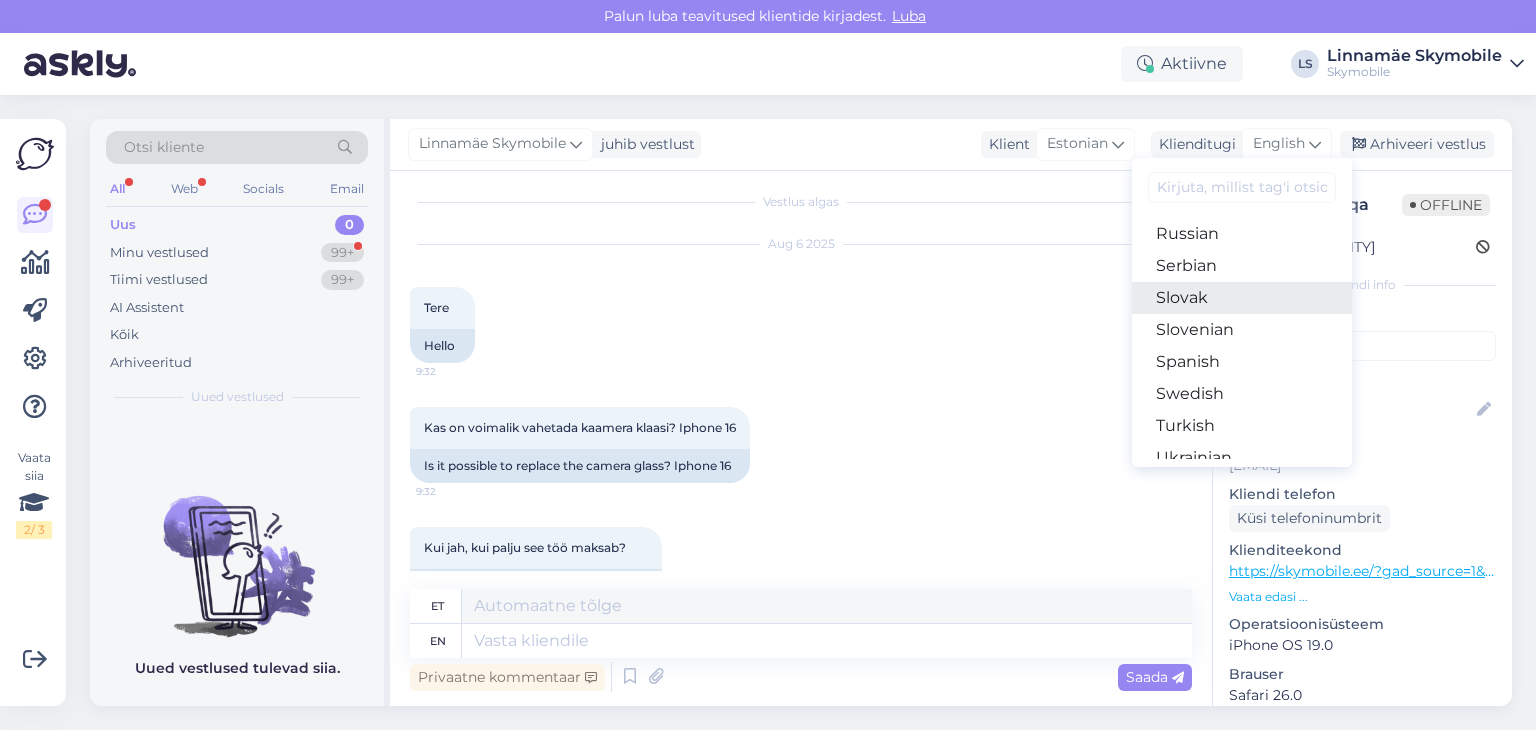scroll, scrollTop: 800, scrollLeft: 0, axis: vertical 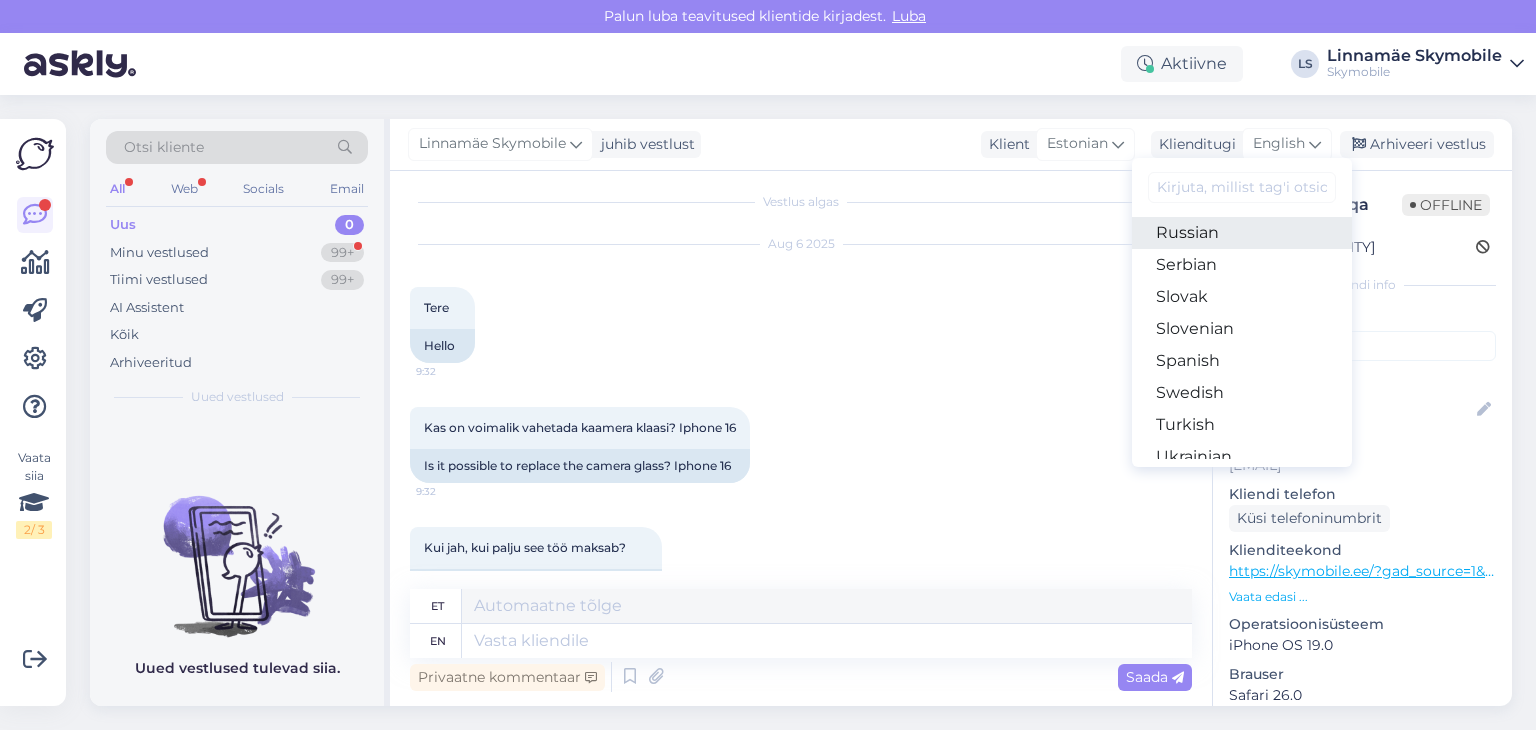 click on "Russian" at bounding box center [1242, 233] 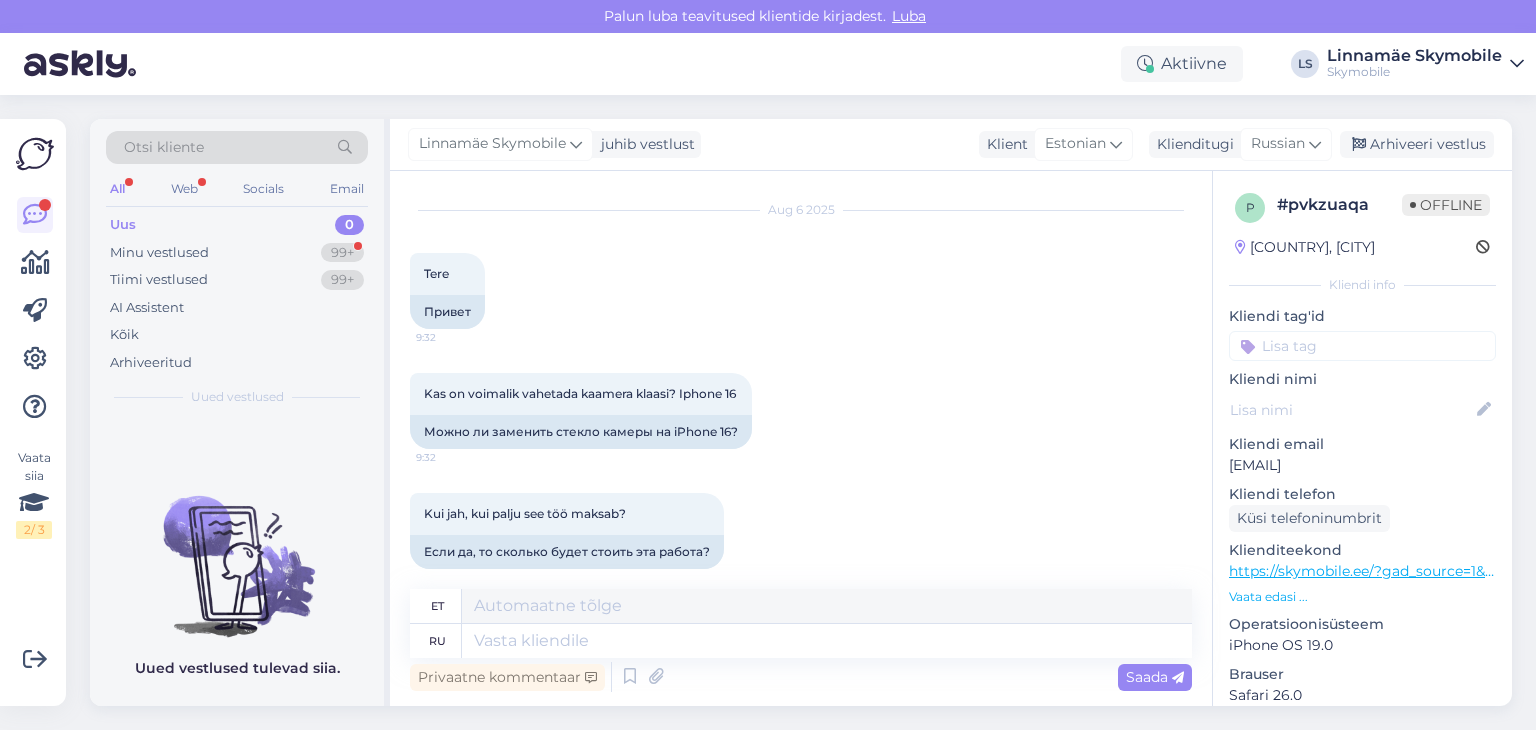 scroll, scrollTop: 64, scrollLeft: 0, axis: vertical 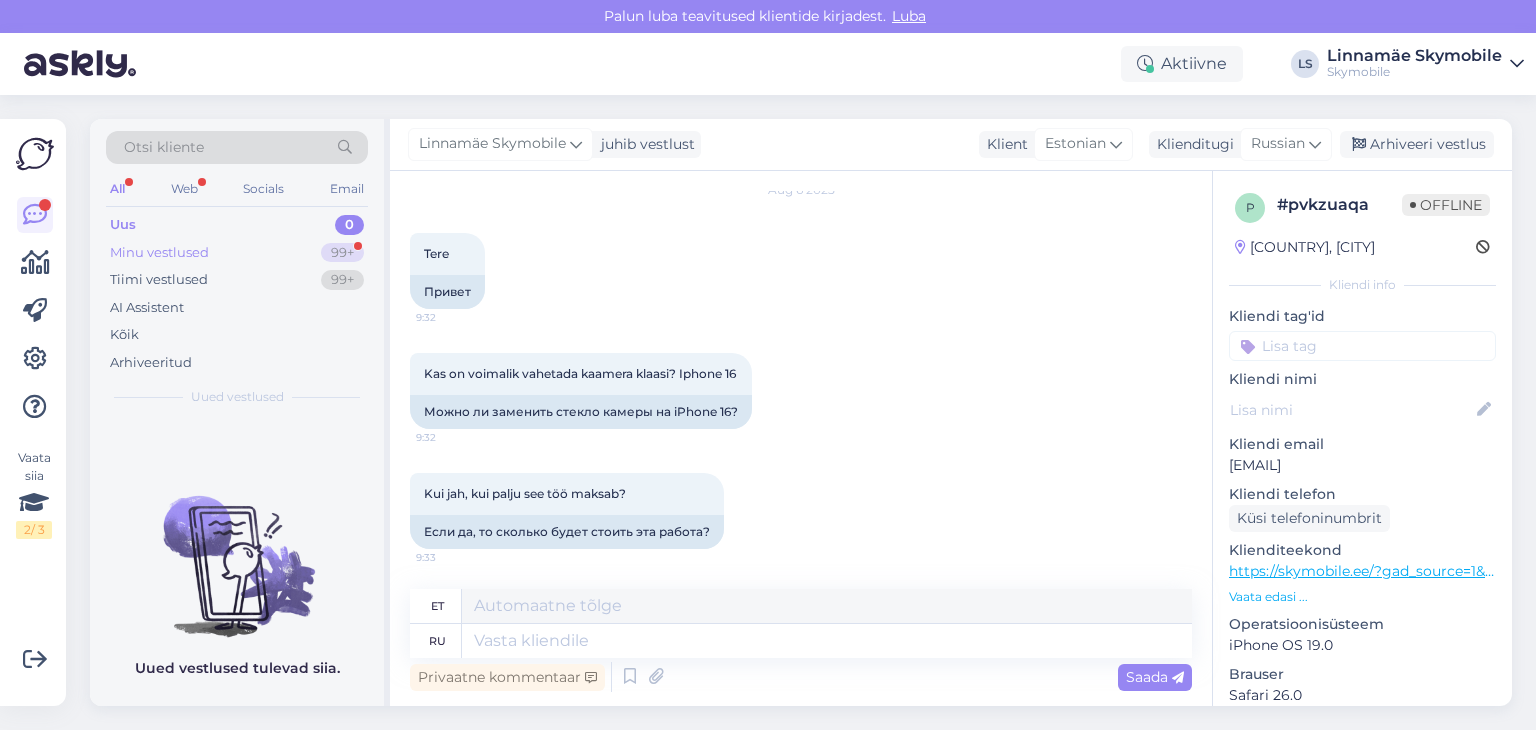 click on "Minu vestlused" at bounding box center (159, 253) 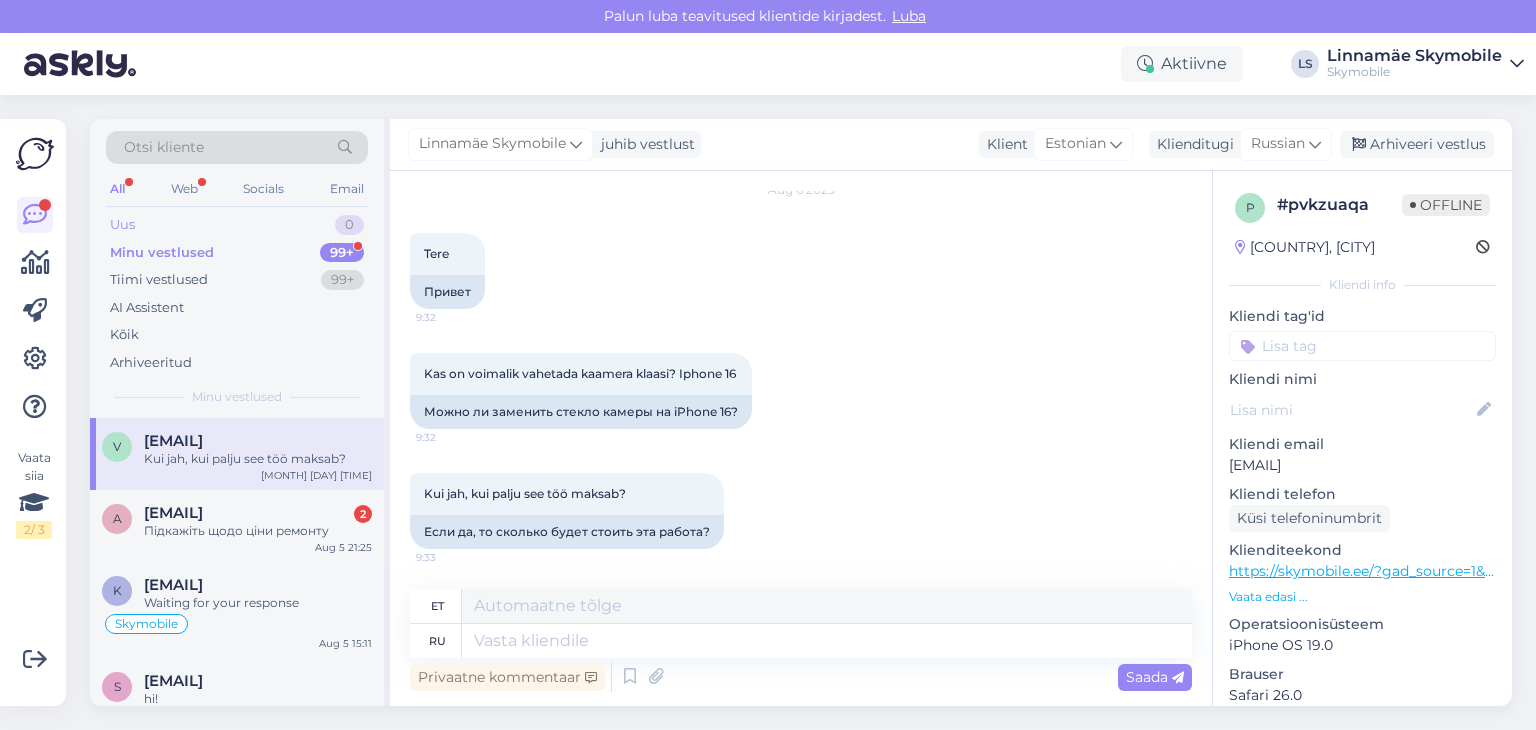 click on "Uus 0" at bounding box center (237, 225) 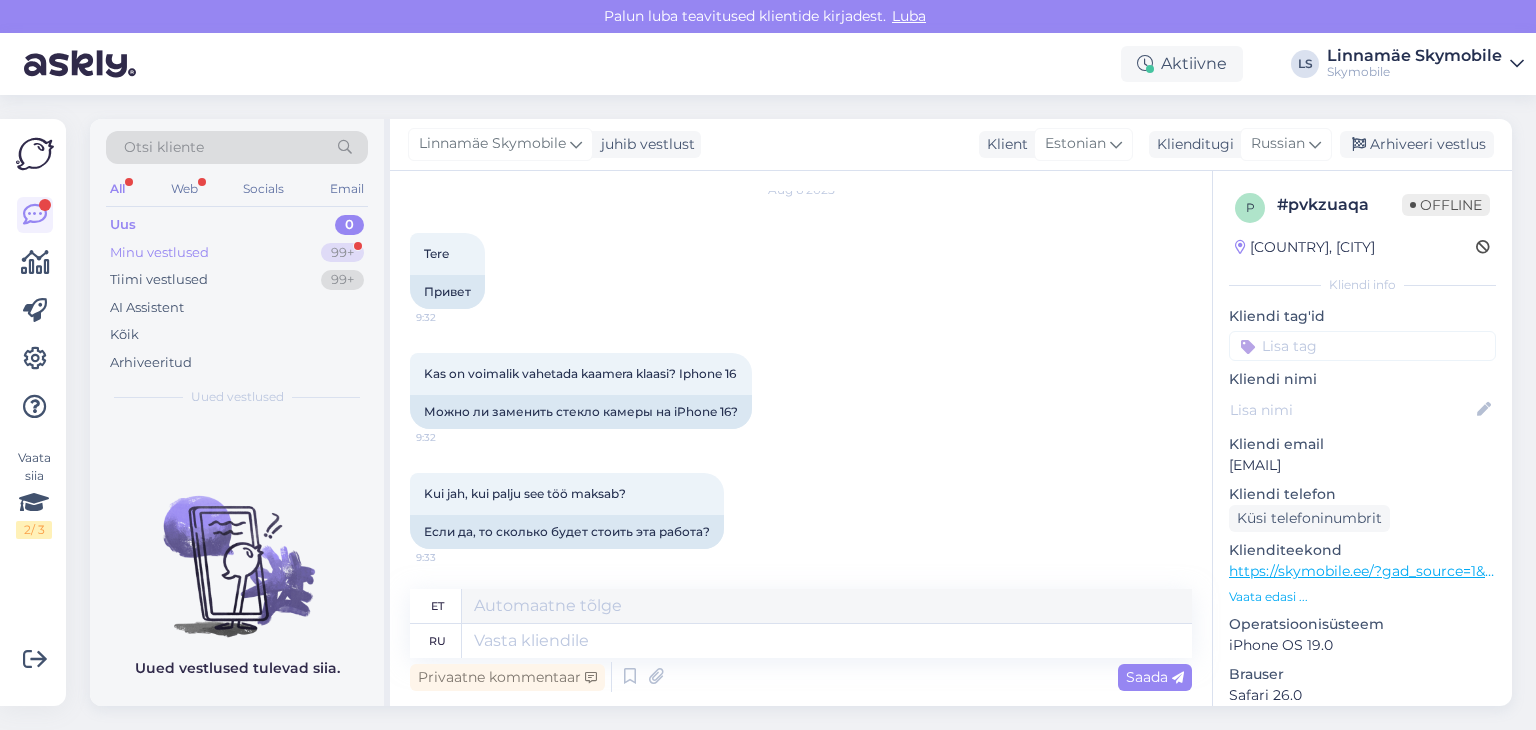 click on "Minu vestlused" at bounding box center (159, 253) 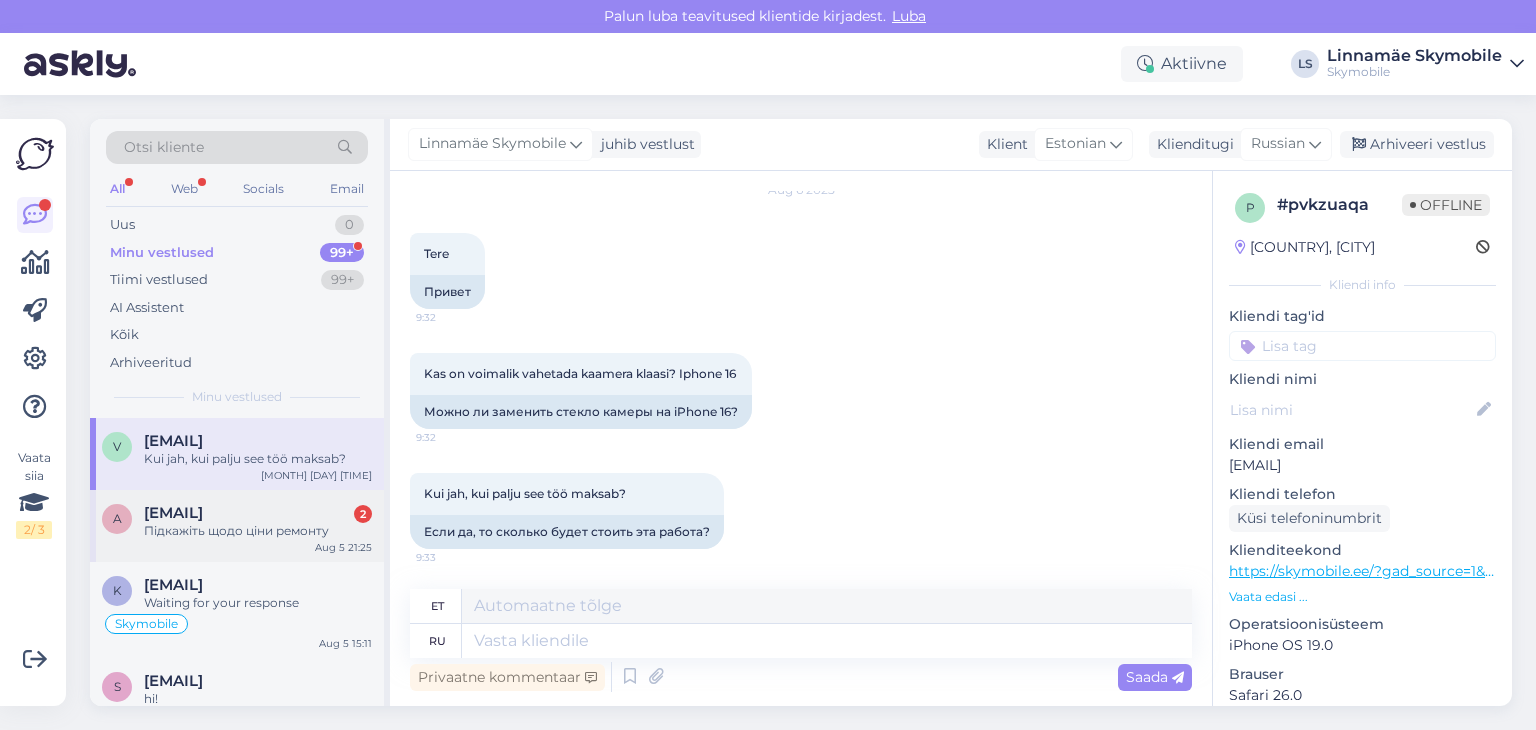 click on "Підкажіть щодо ціни ремонту" at bounding box center (258, 531) 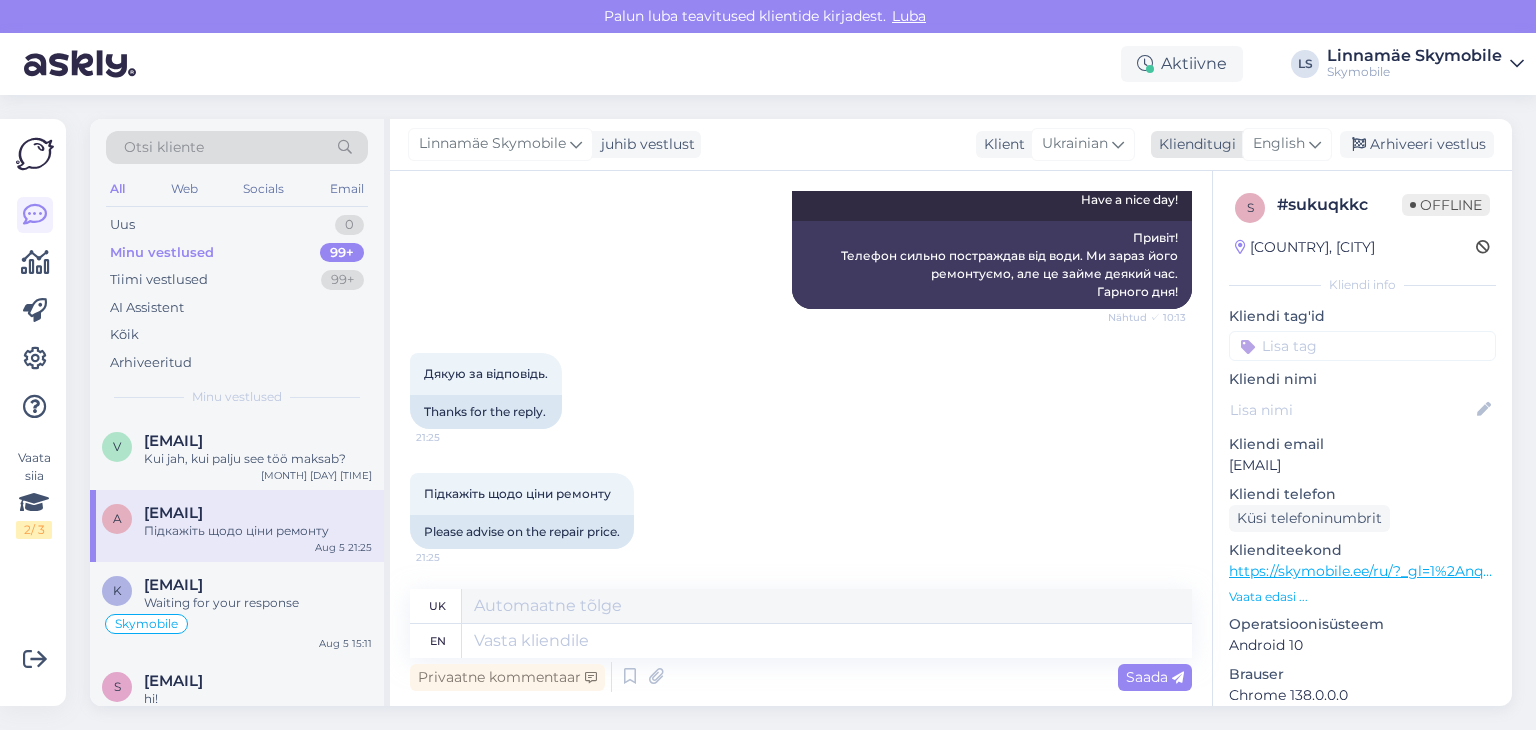 click on "English" at bounding box center (1279, 144) 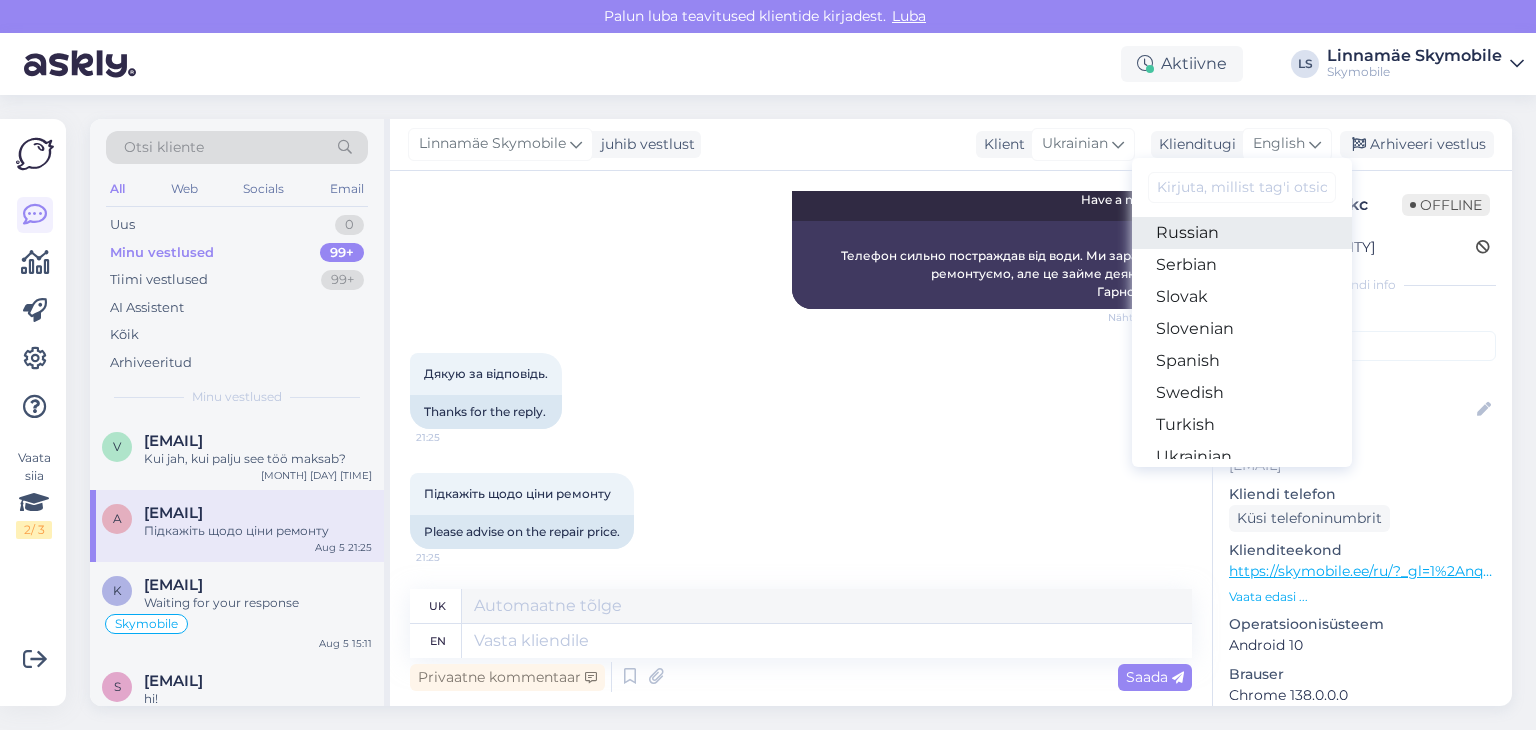 click on "Russian" at bounding box center (1242, 233) 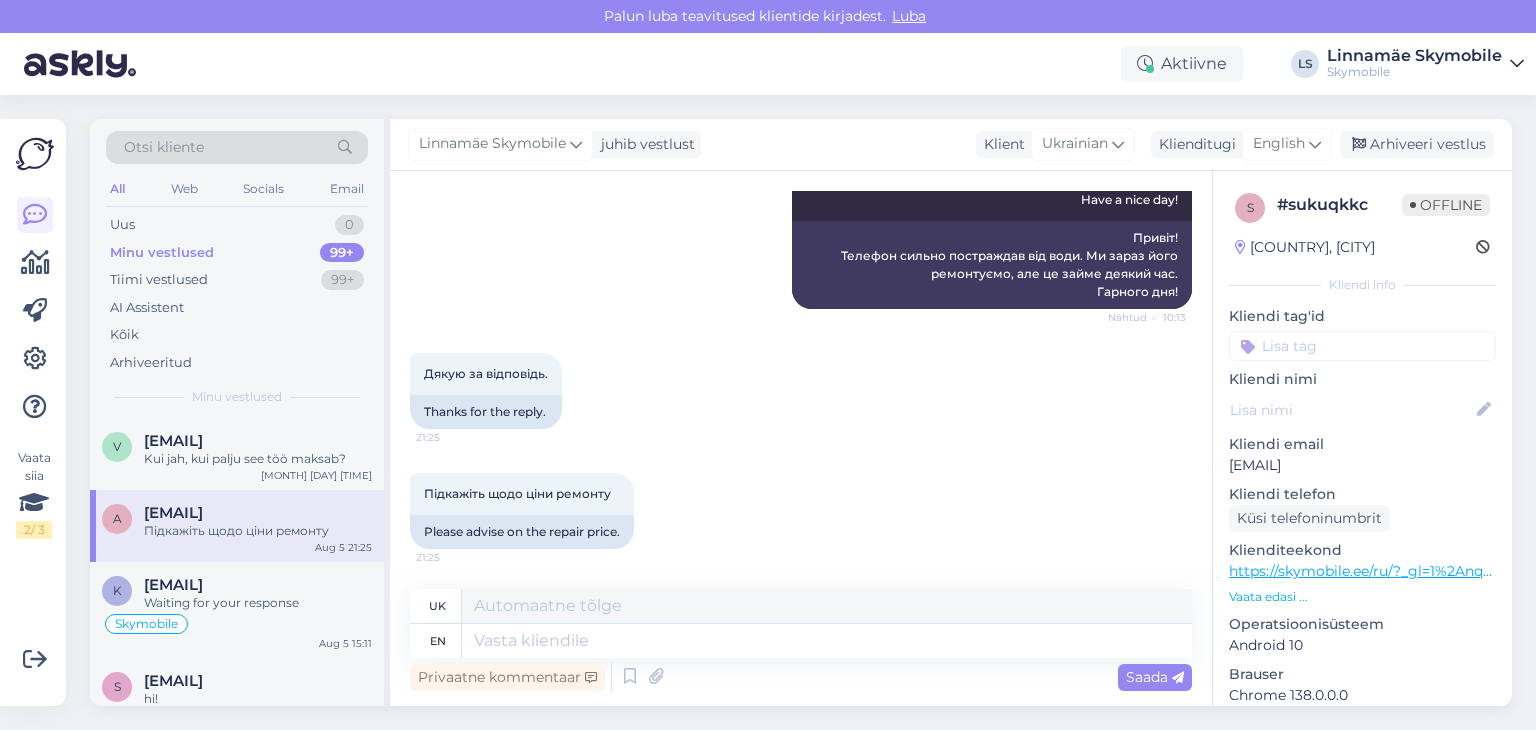 scroll, scrollTop: 568, scrollLeft: 0, axis: vertical 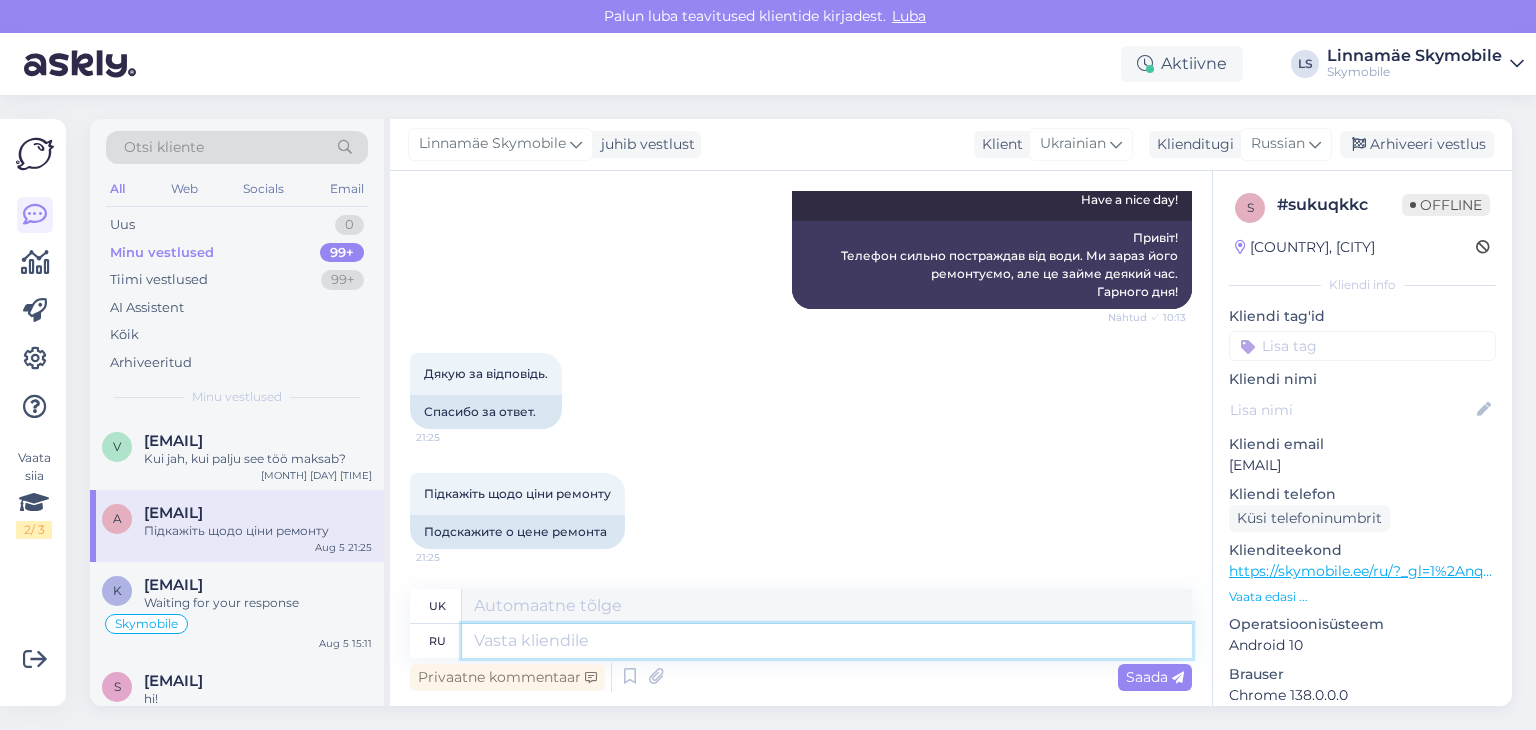 click at bounding box center [827, 641] 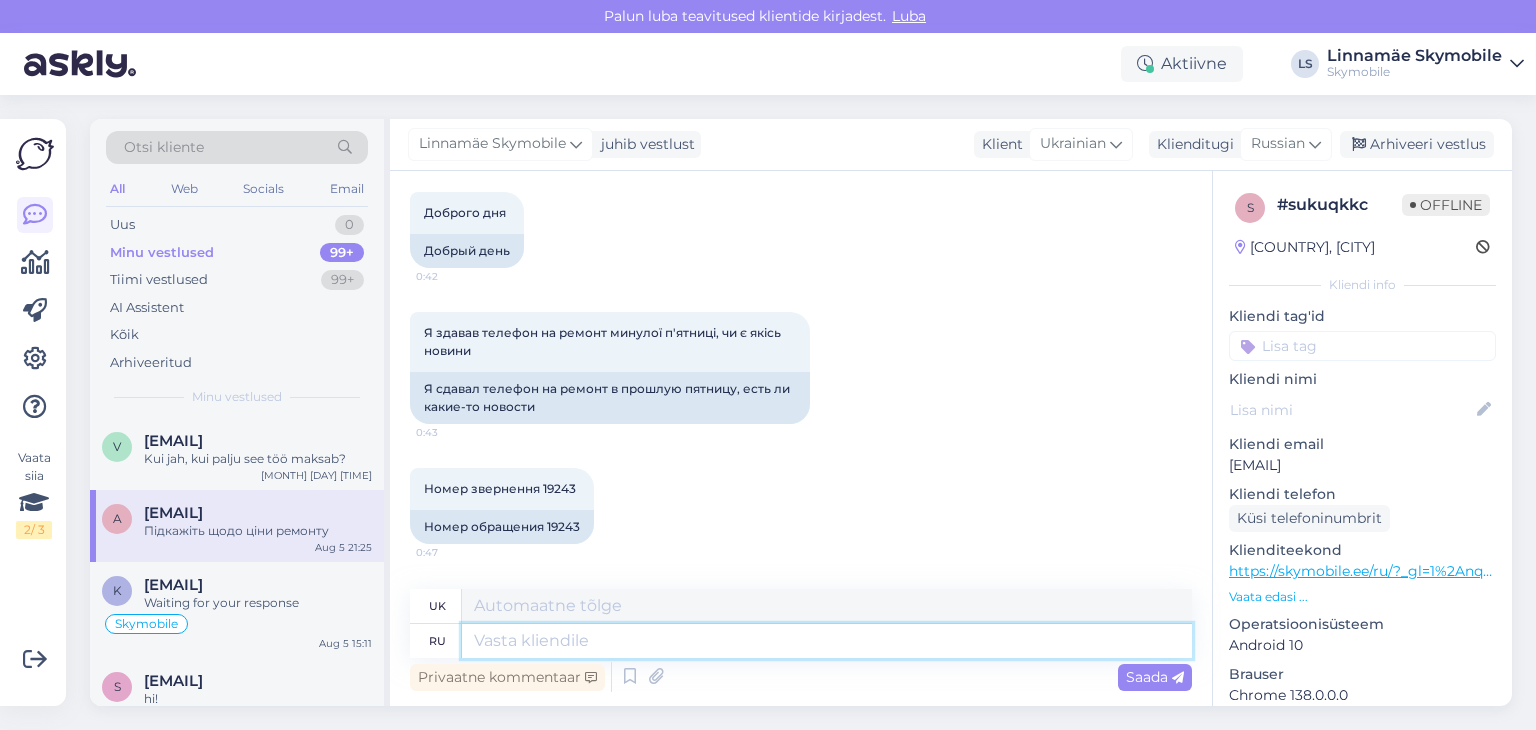 scroll, scrollTop: 200, scrollLeft: 0, axis: vertical 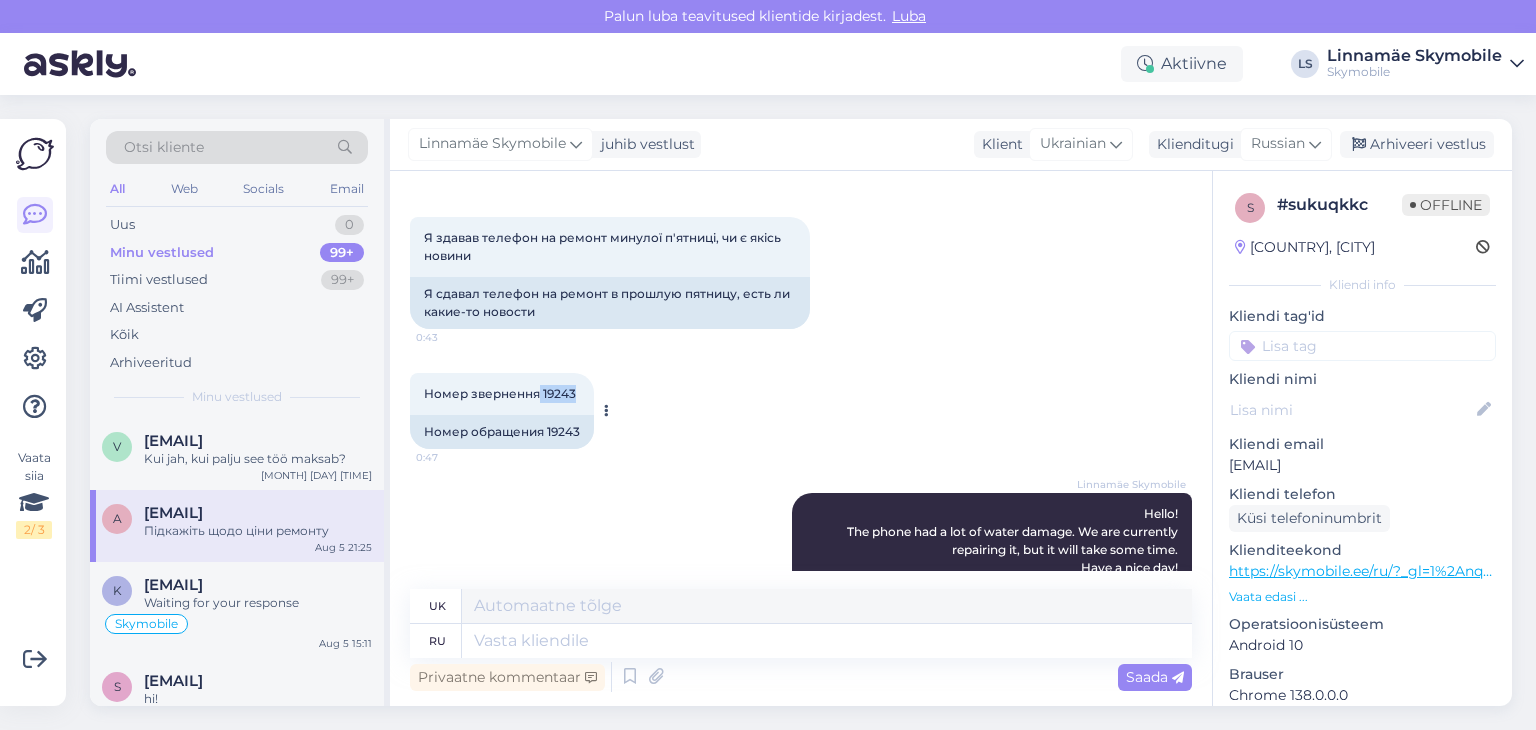 drag, startPoint x: 540, startPoint y: 396, endPoint x: 584, endPoint y: 397, distance: 44.011364 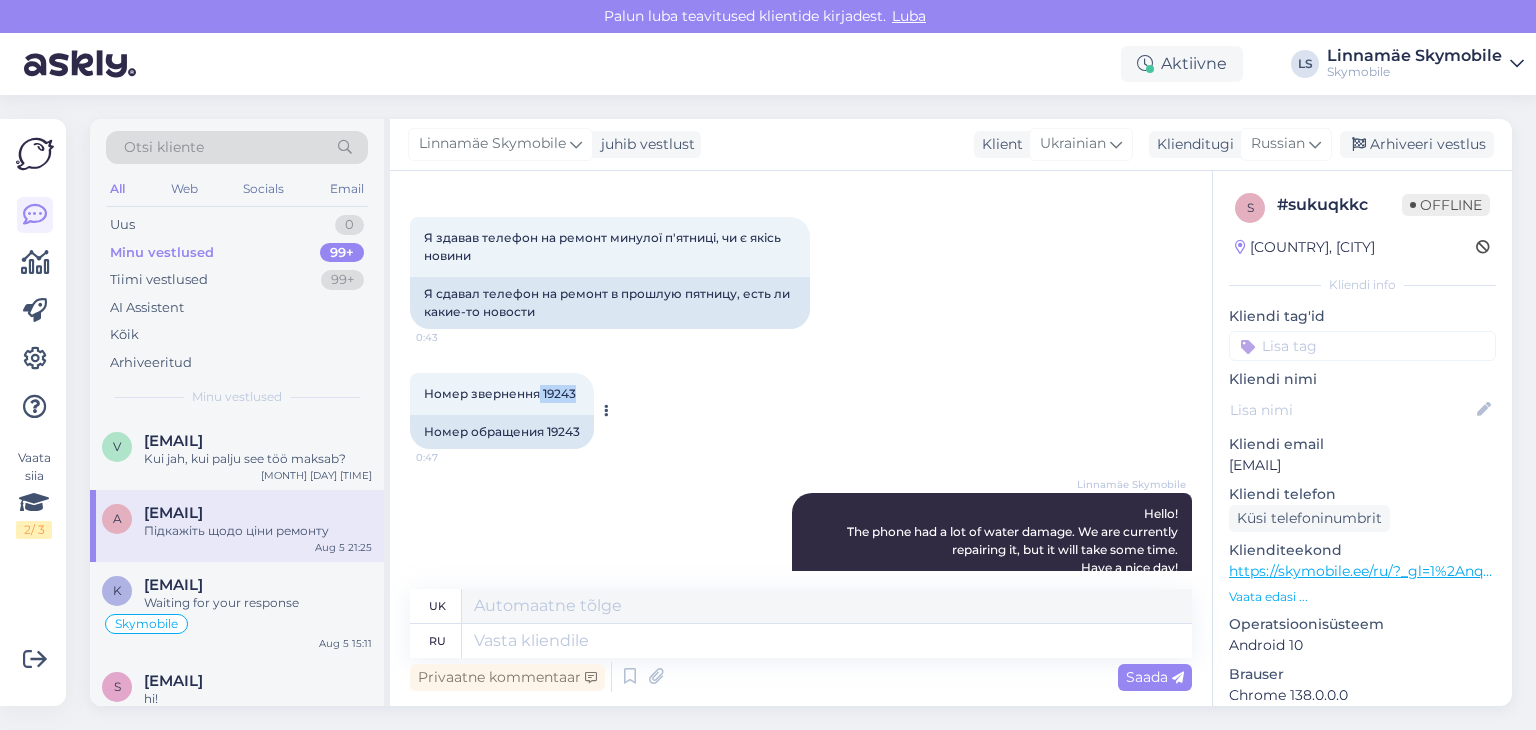 copy on "19243" 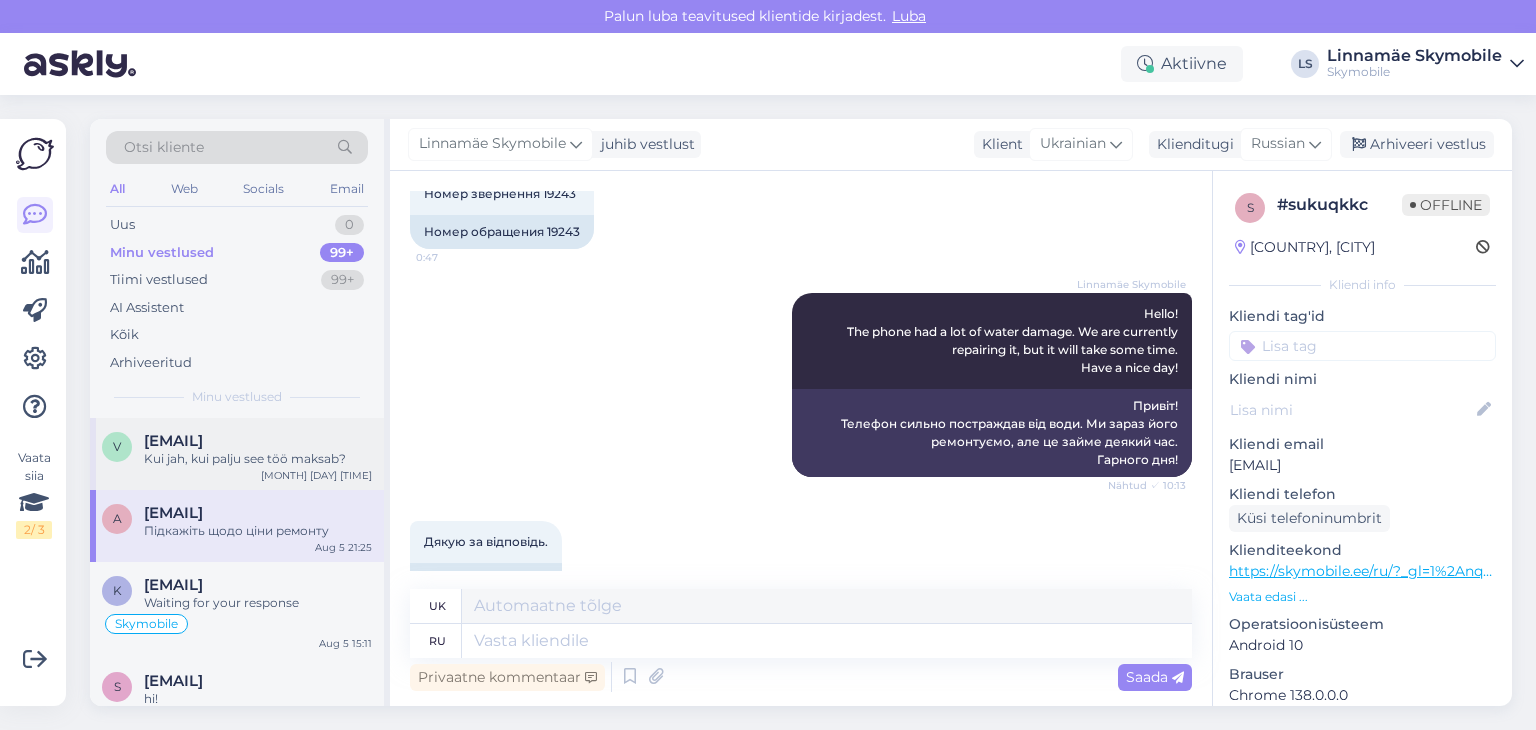 click on "Kui jah, kui palju see töö maksab?" at bounding box center (258, 459) 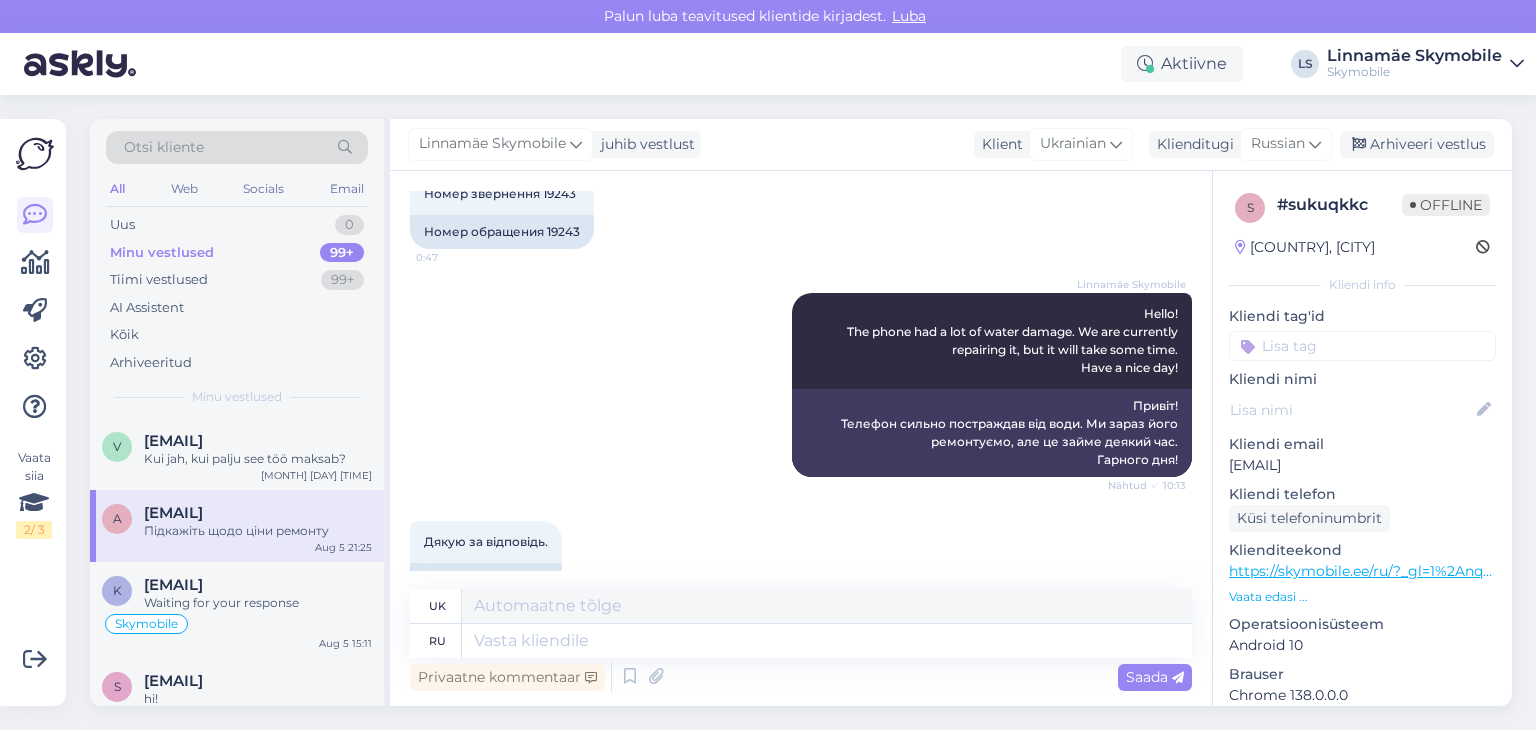 scroll, scrollTop: 64, scrollLeft: 0, axis: vertical 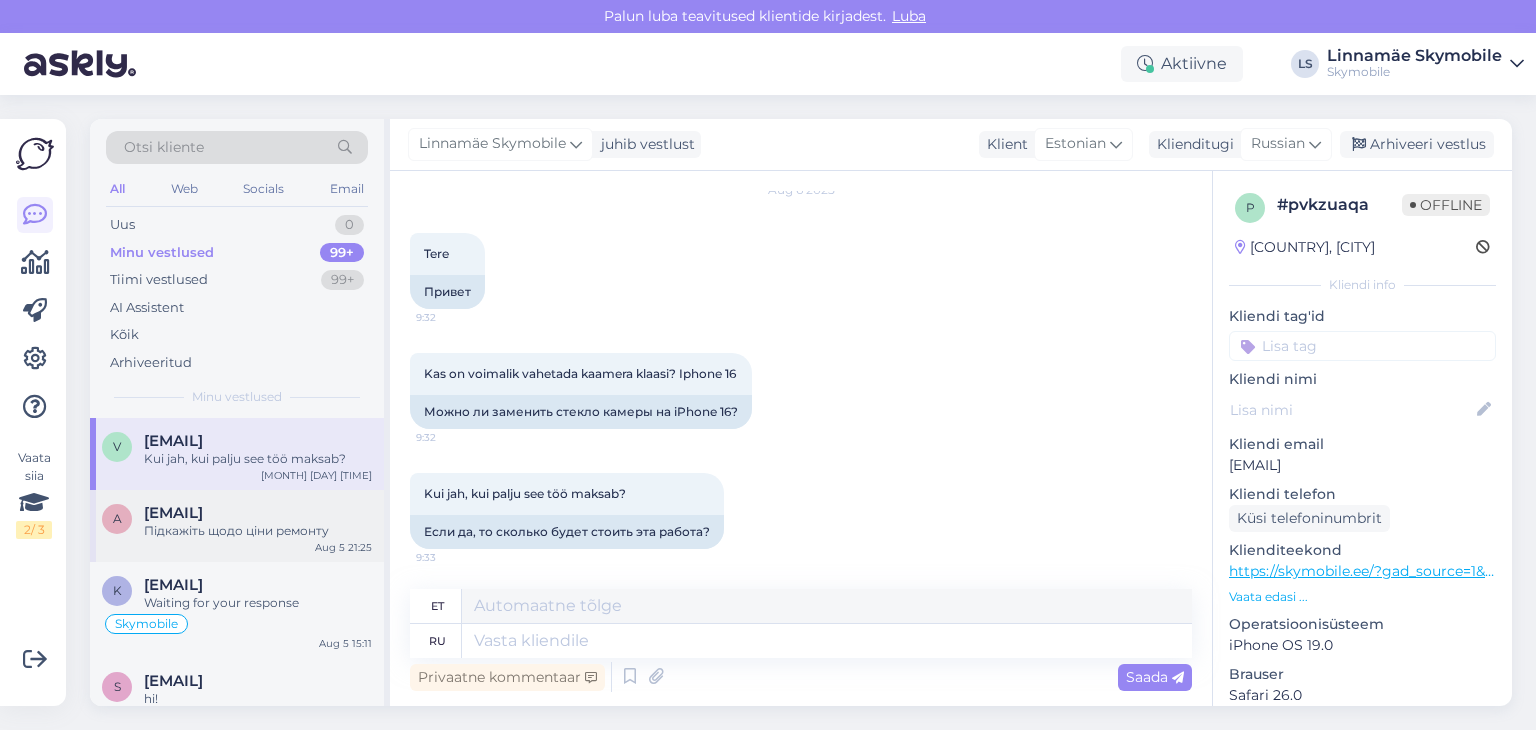 click on "[EMAIL]" at bounding box center (173, 513) 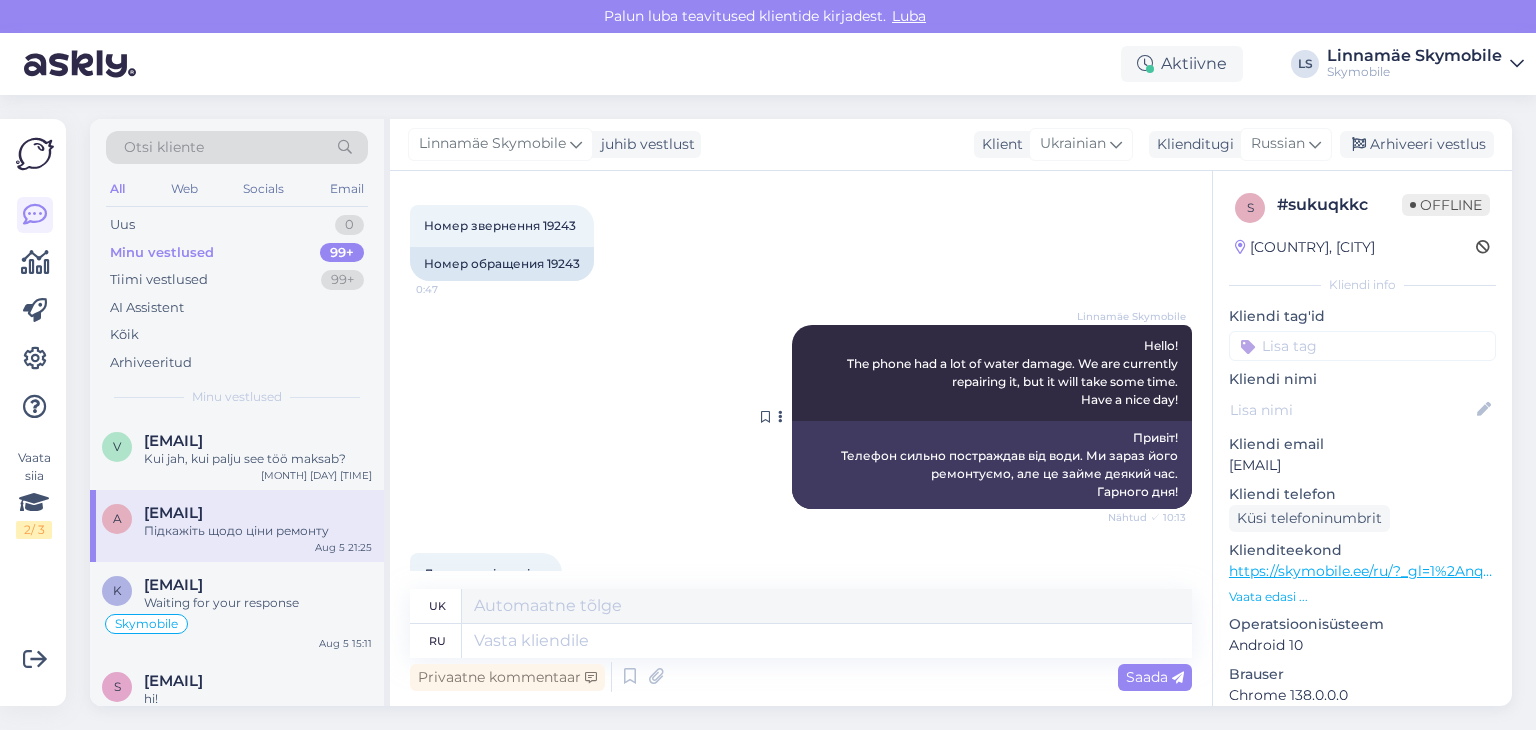 scroll, scrollTop: 568, scrollLeft: 0, axis: vertical 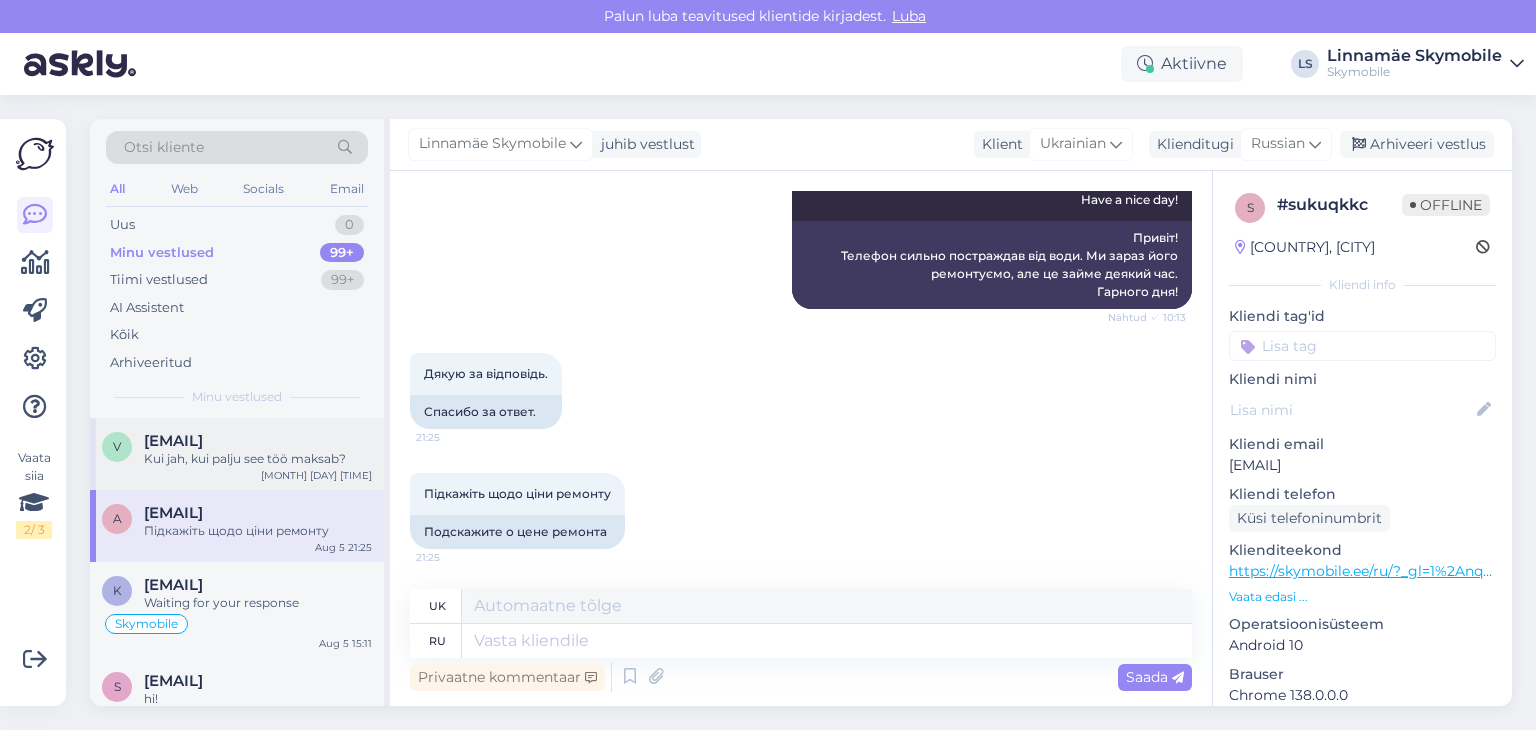 click on "[EMAIL]" at bounding box center (173, 441) 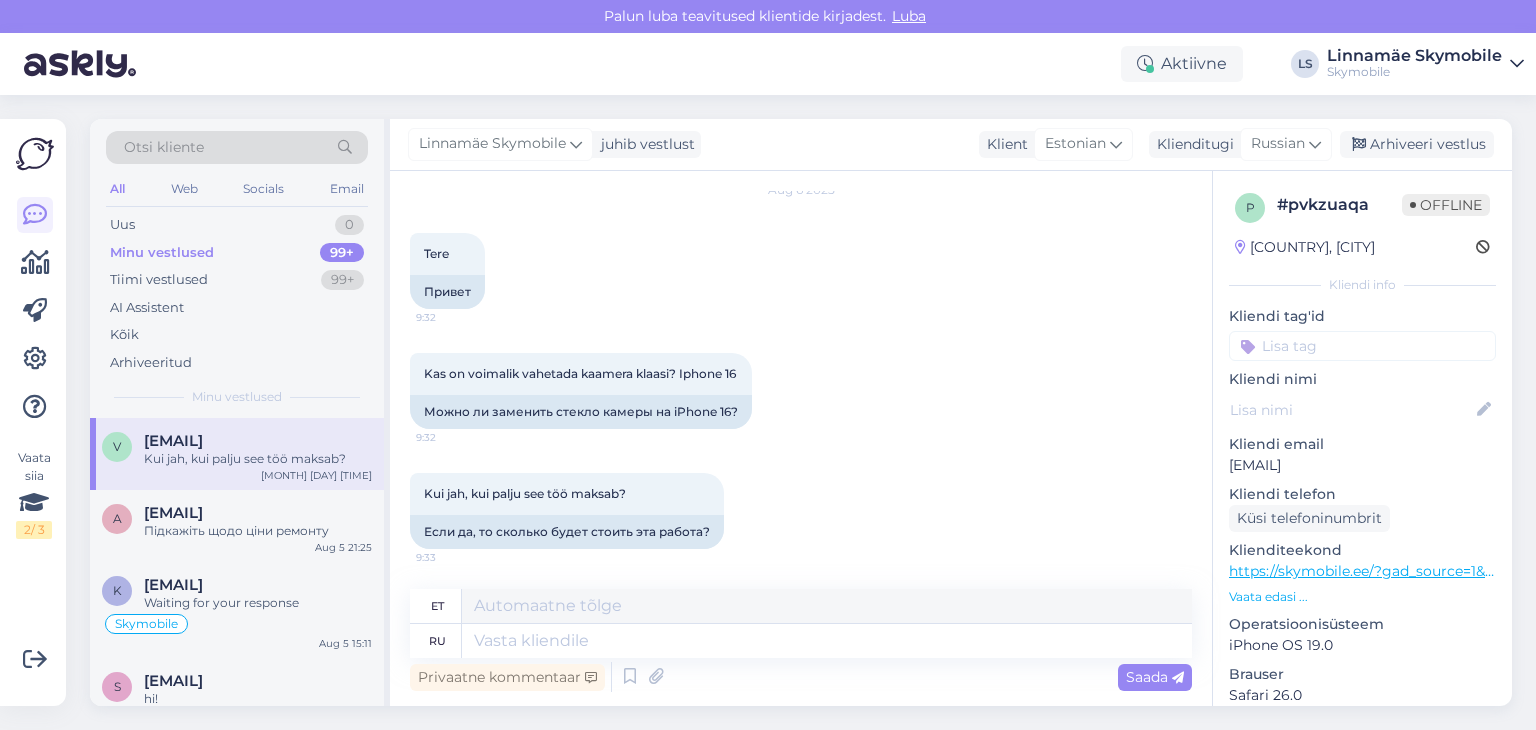 scroll, scrollTop: 64, scrollLeft: 0, axis: vertical 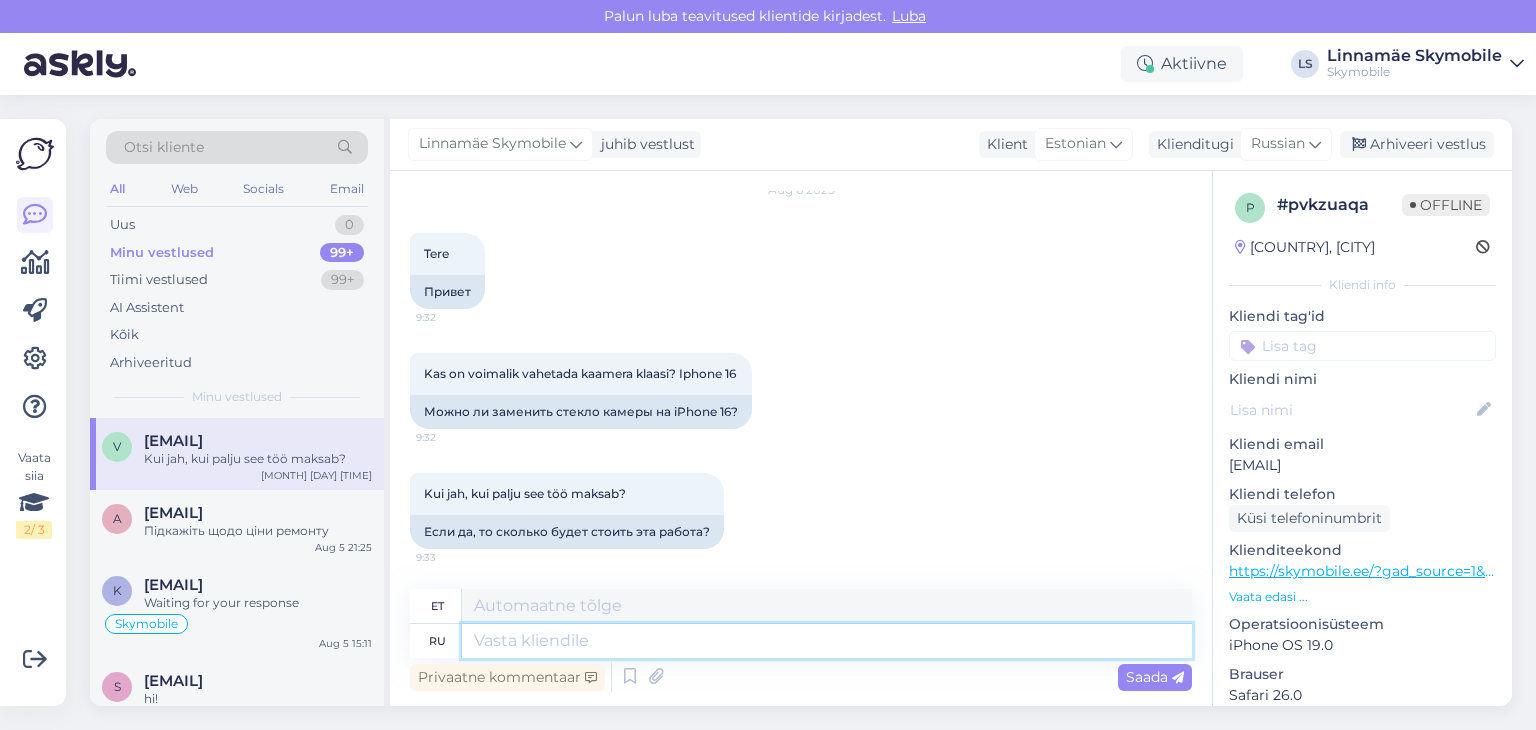 click at bounding box center (827, 641) 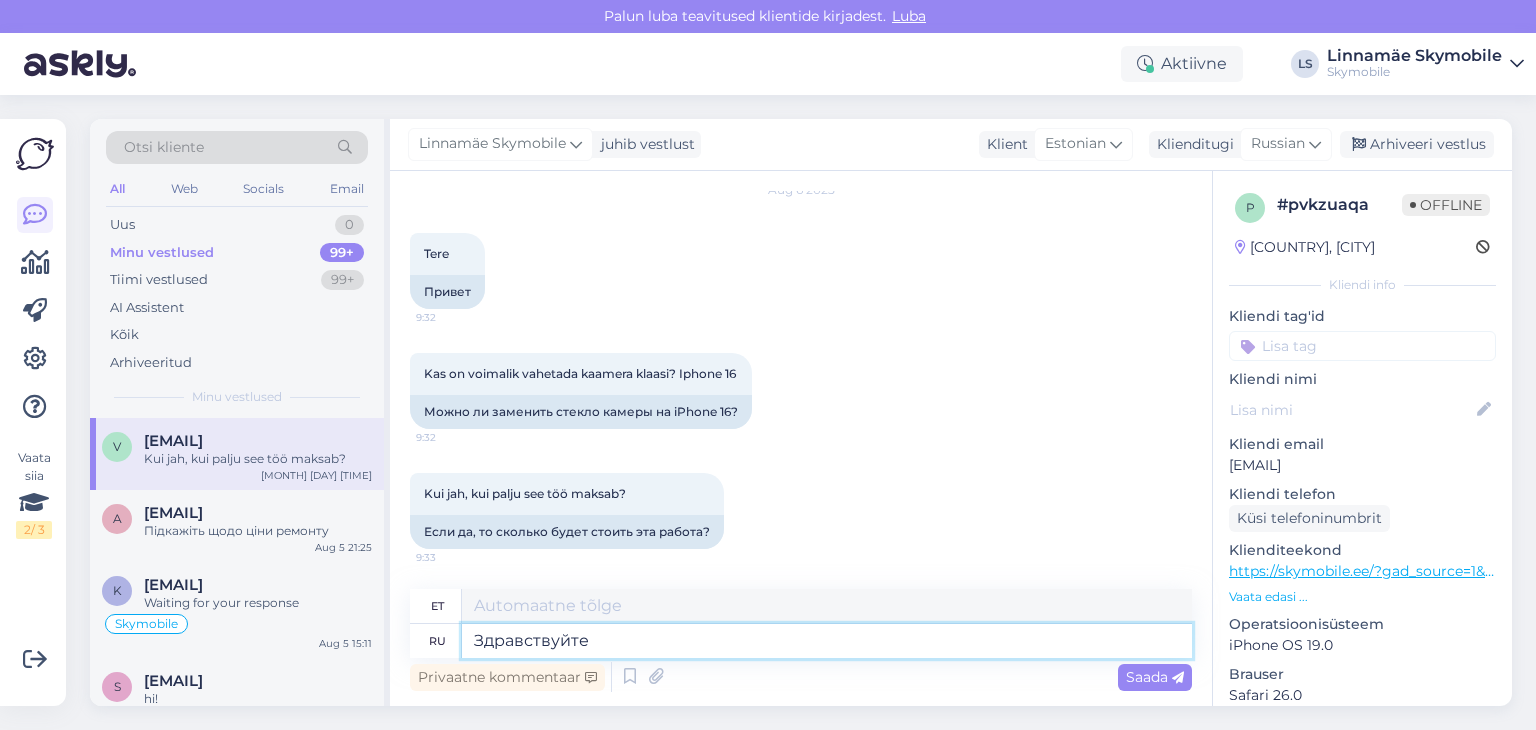type on "Здравствуйте" 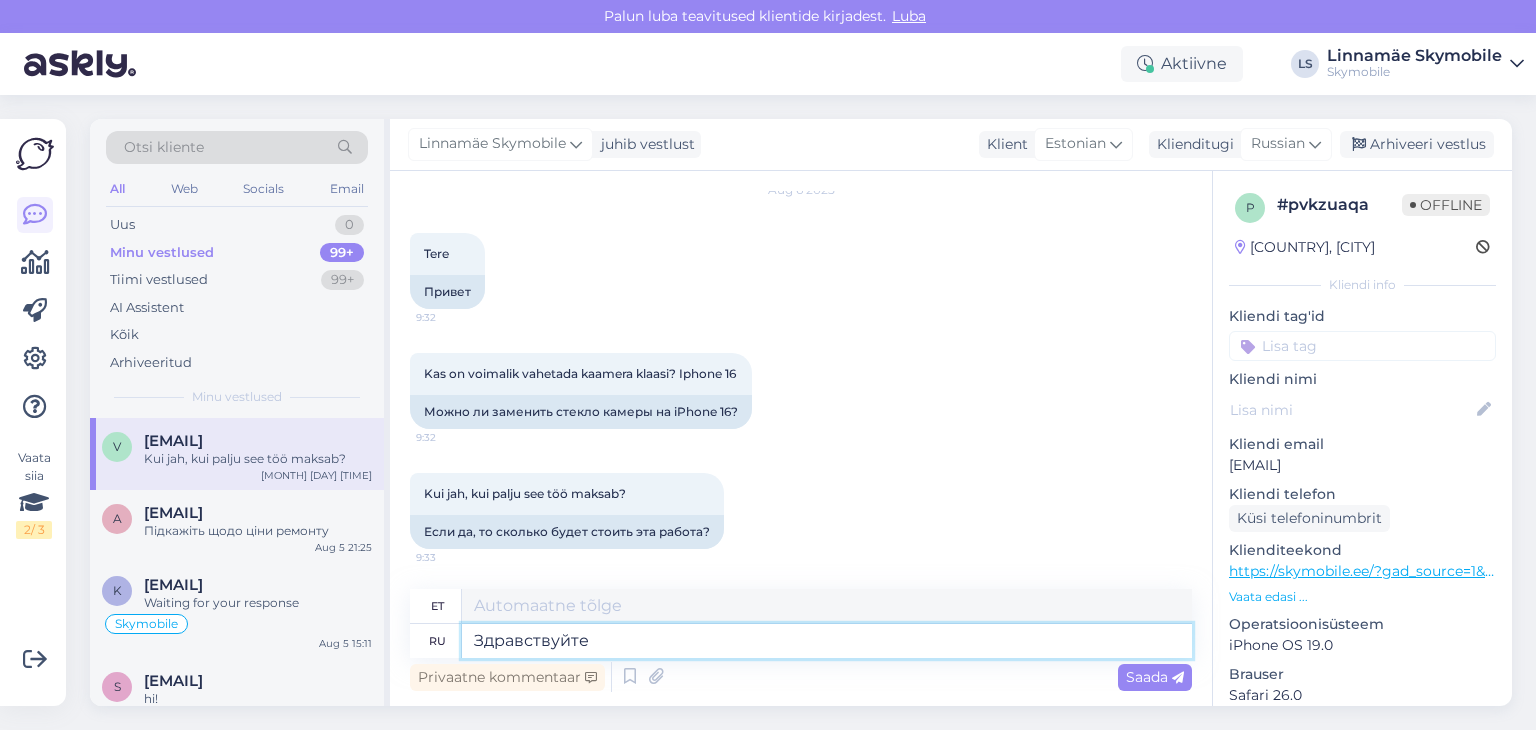 type on "Tere" 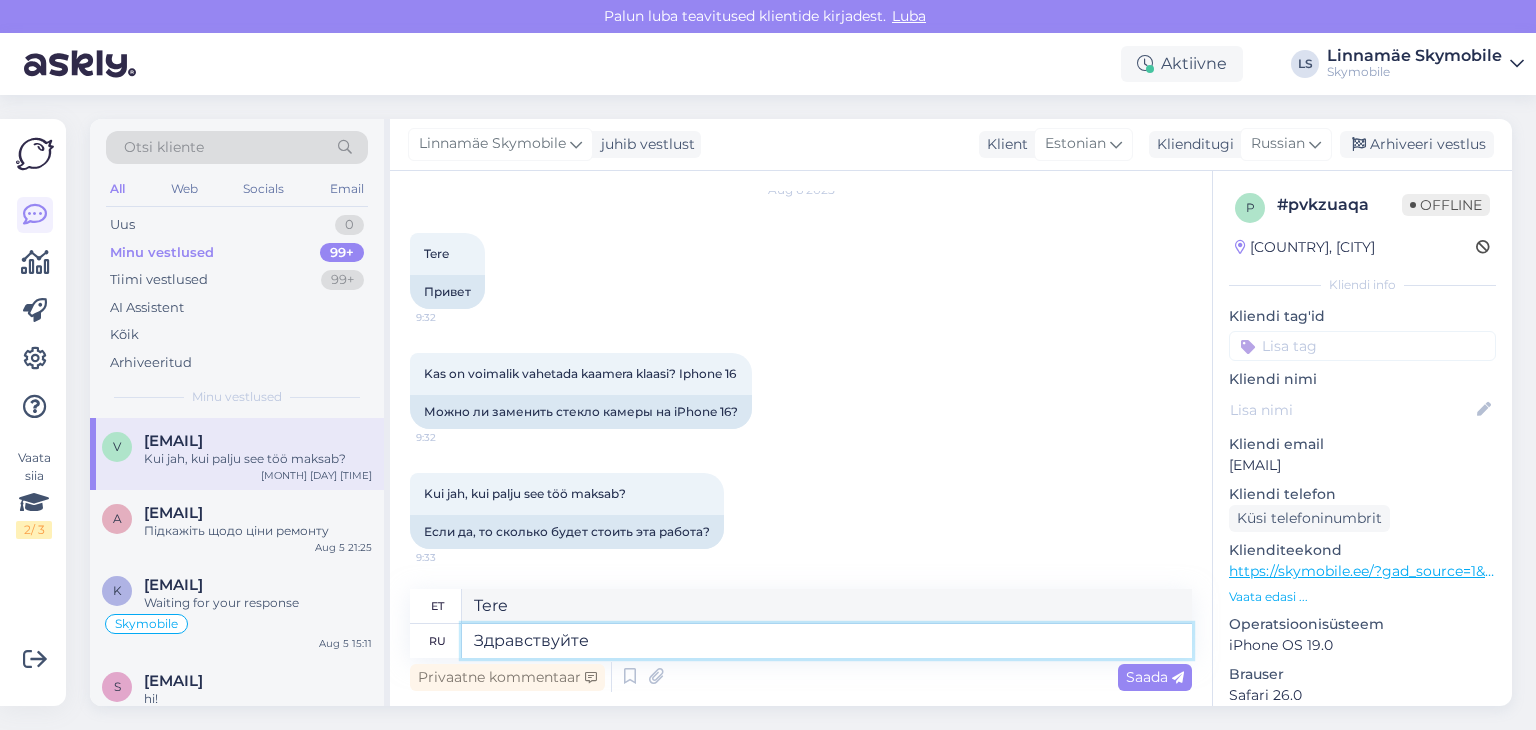 type on "Здравствуйте ," 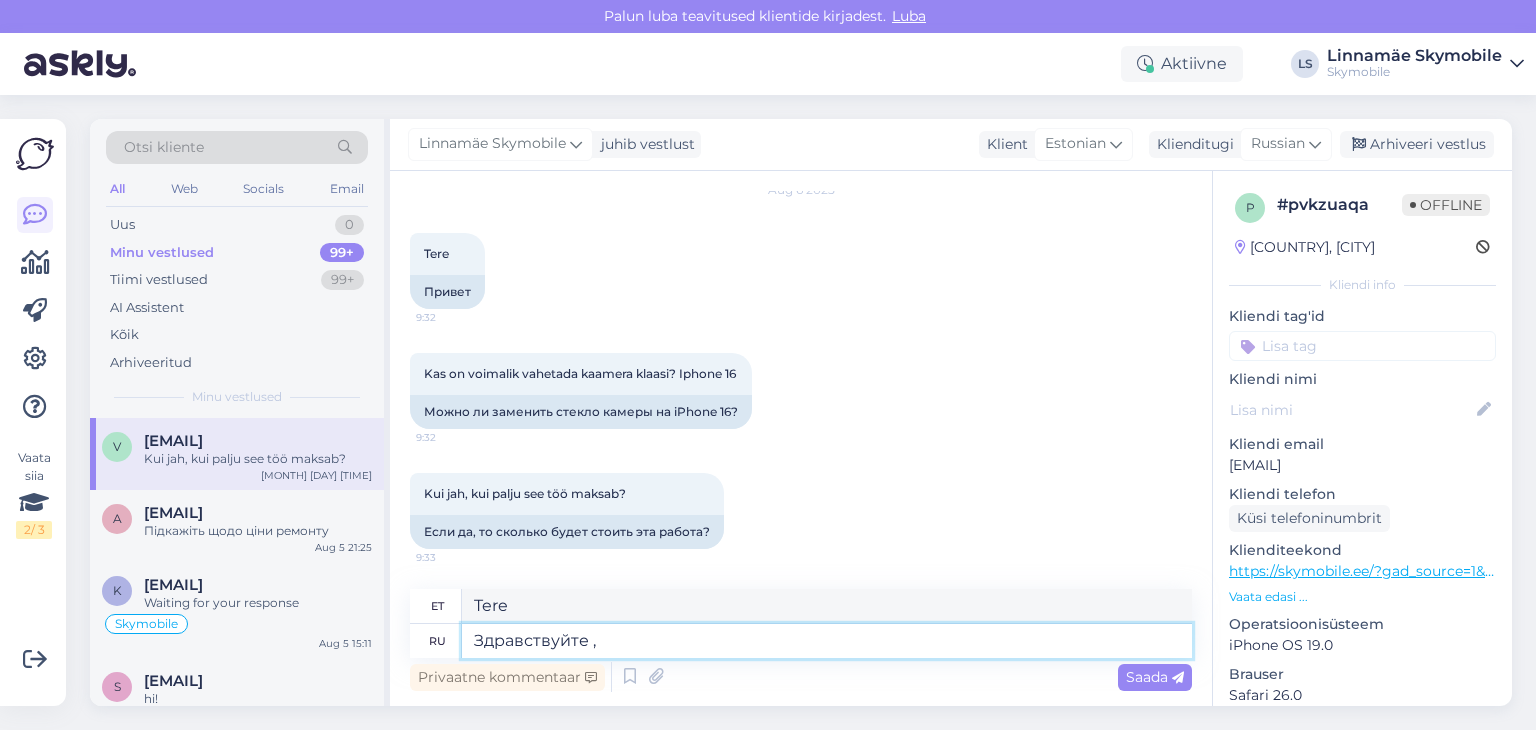 type on "Tere," 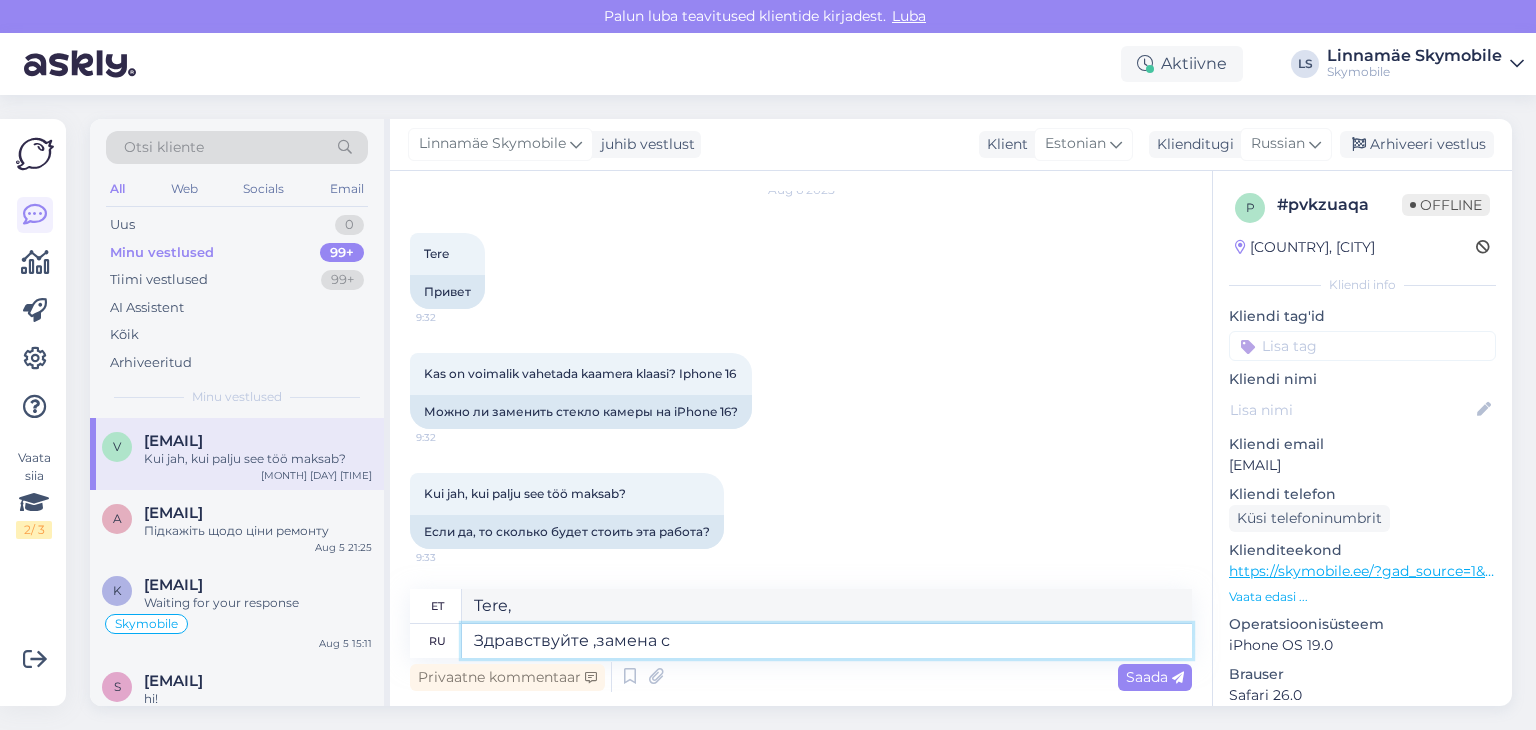 type on "Здравствуйте ,замена ст" 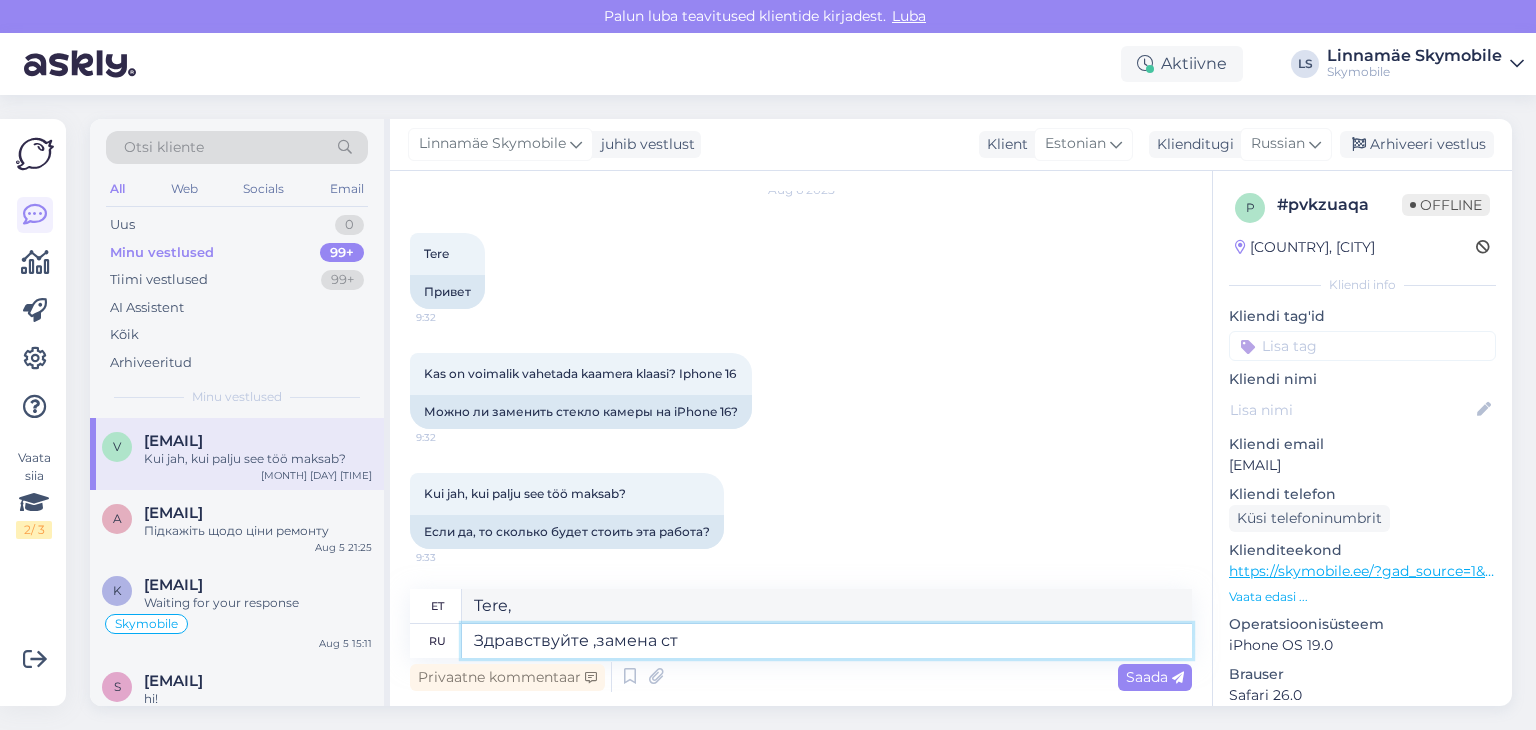 type on "Tere, asendaja" 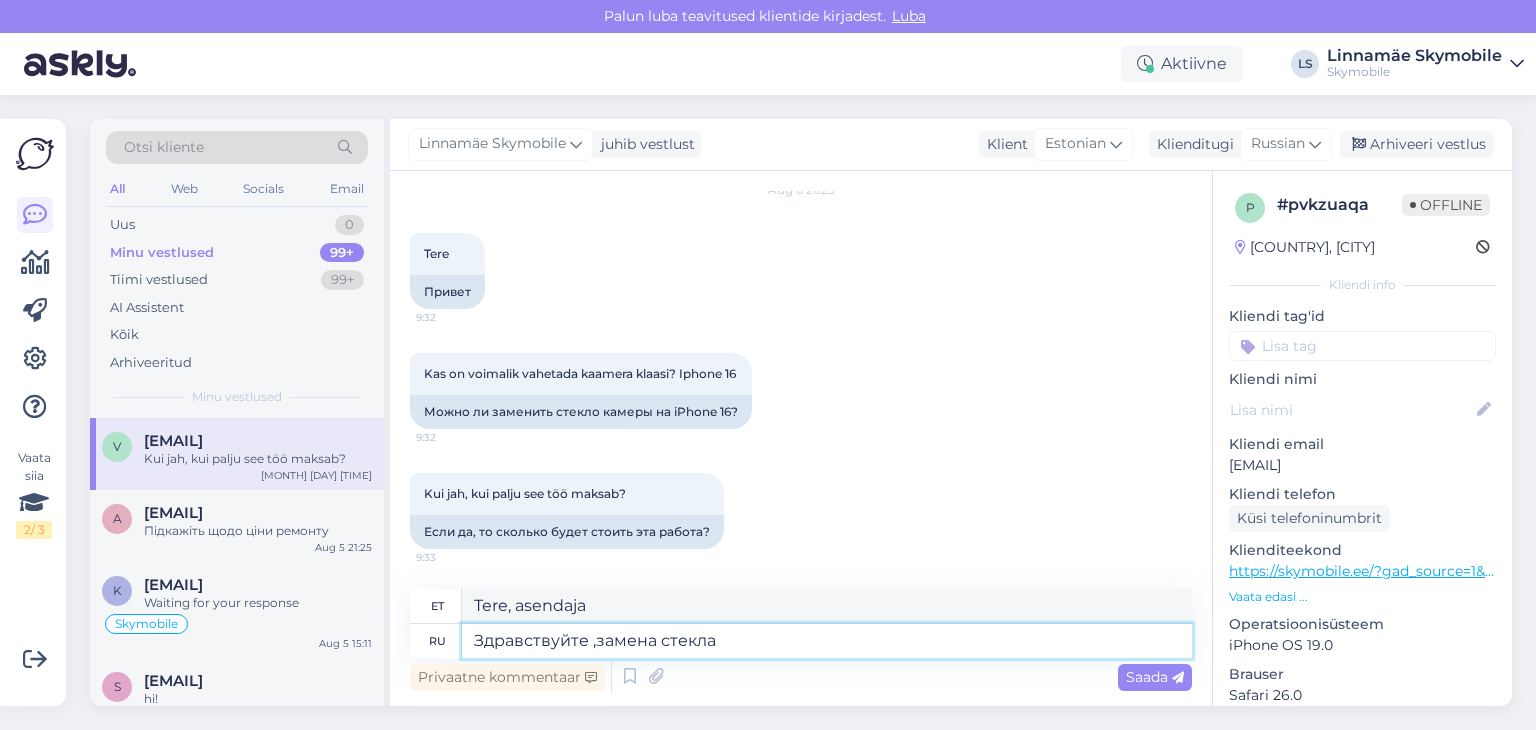 type on "Здравствуйте ,замена стекла к" 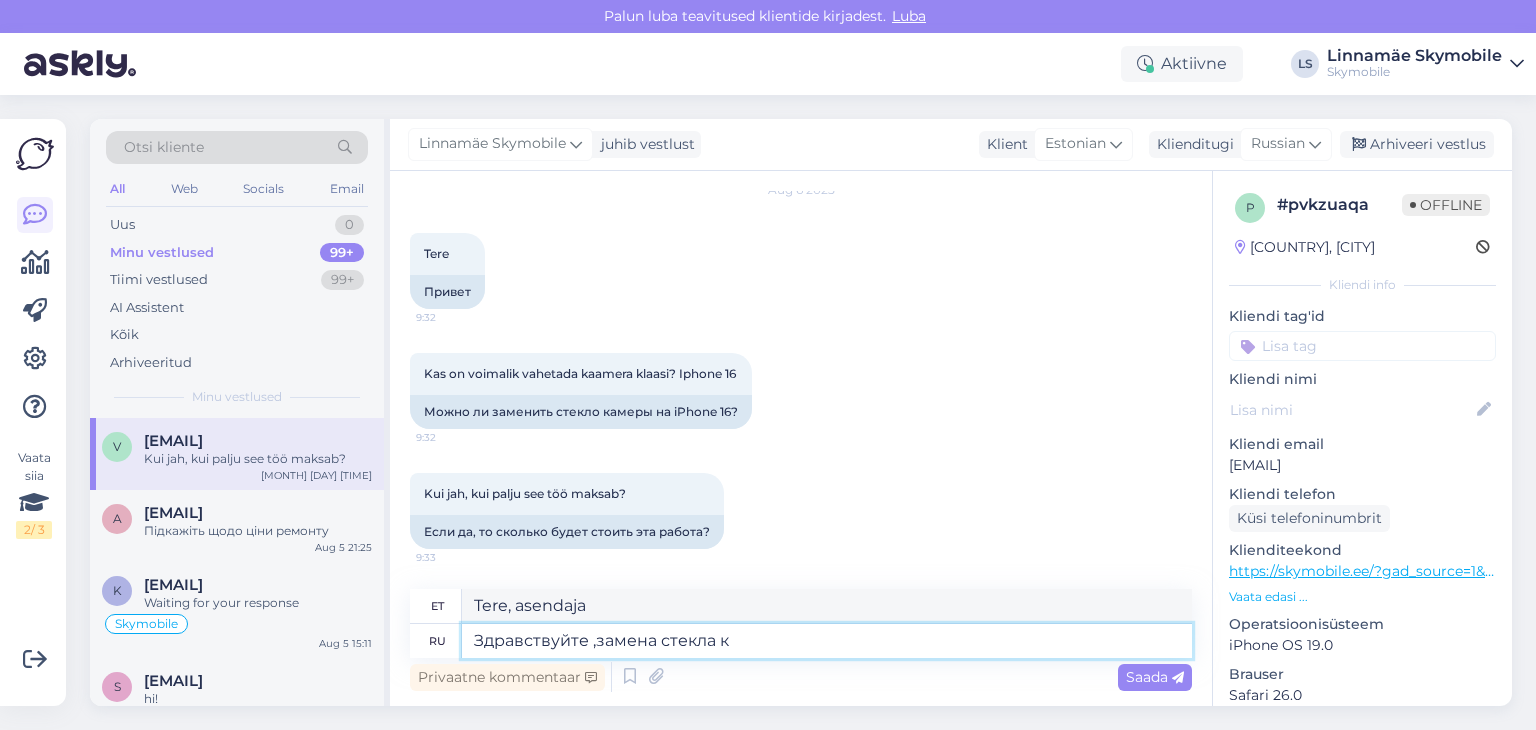type on "Tere, klaasivahetus" 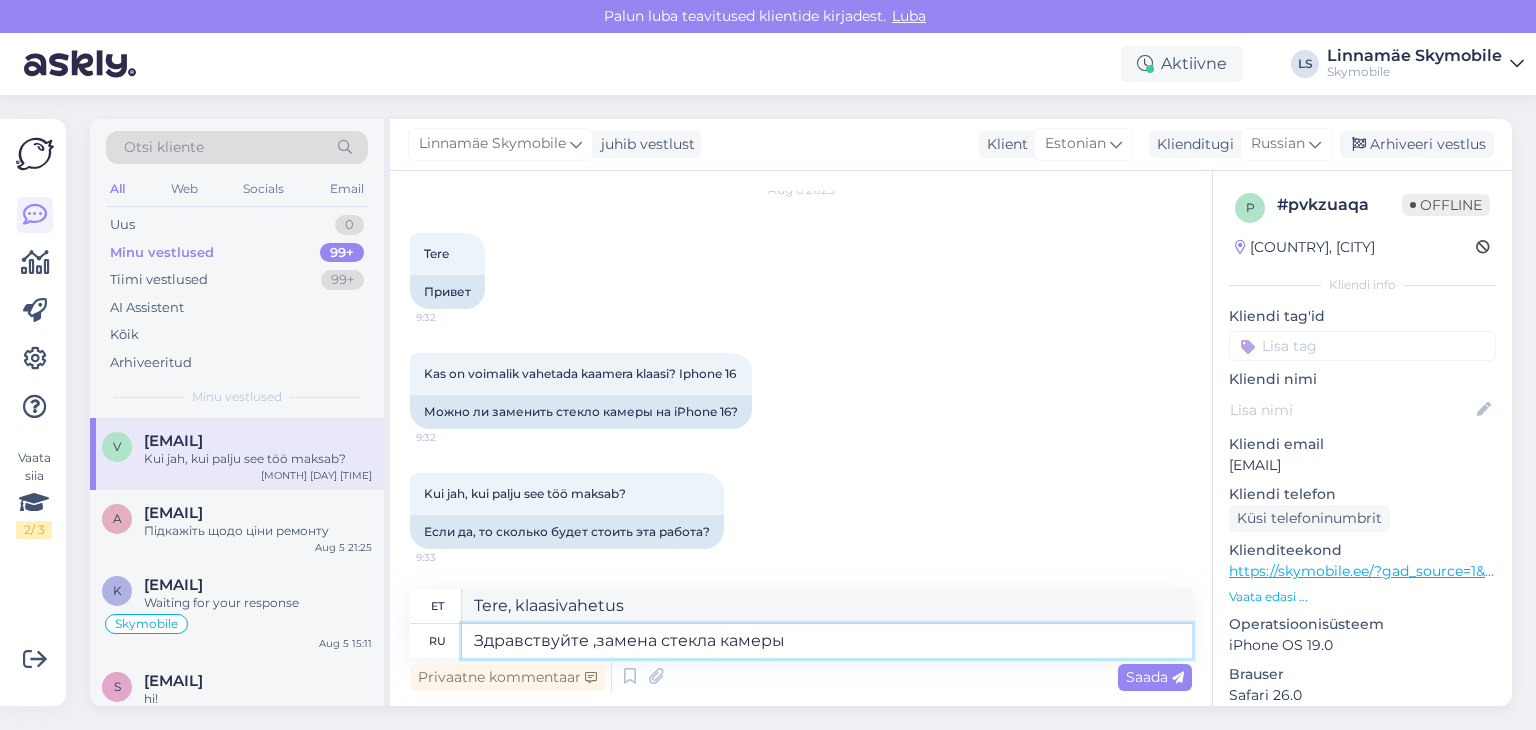 type on "Здравствуйте ,замена стекла камеры" 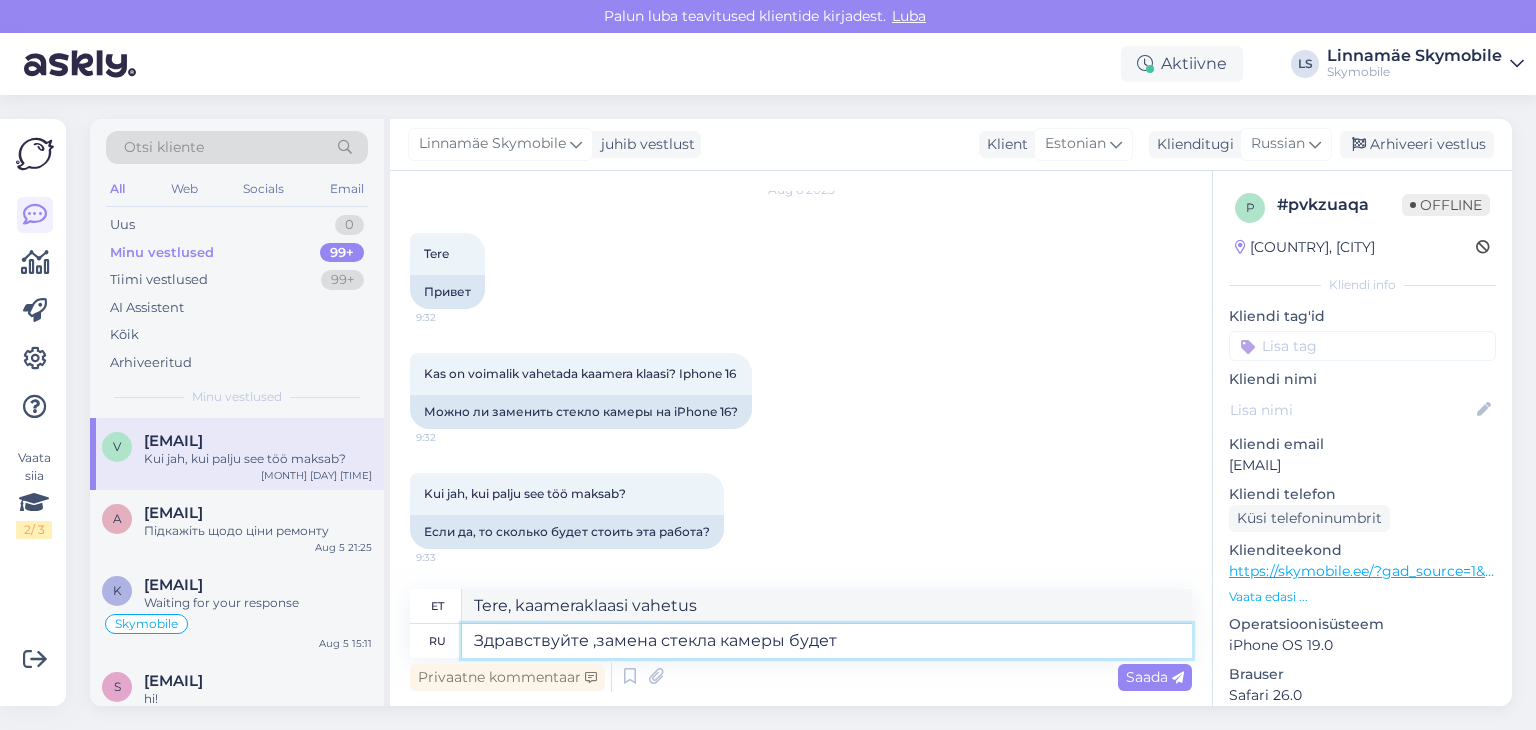 type on "Здравствуйте ,замена стекла камеры будет" 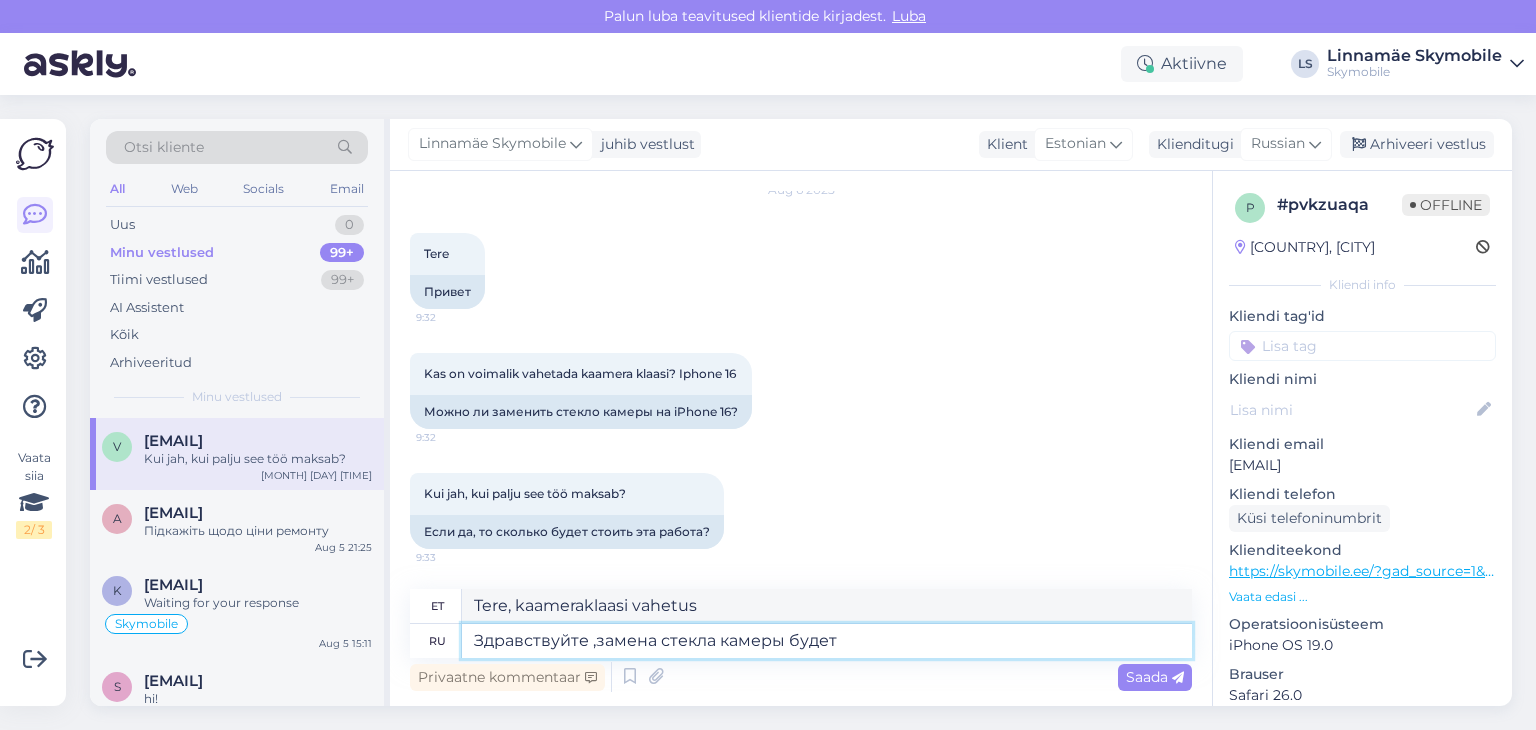 type on "Tere, kaameraklaas vahetatakse välja." 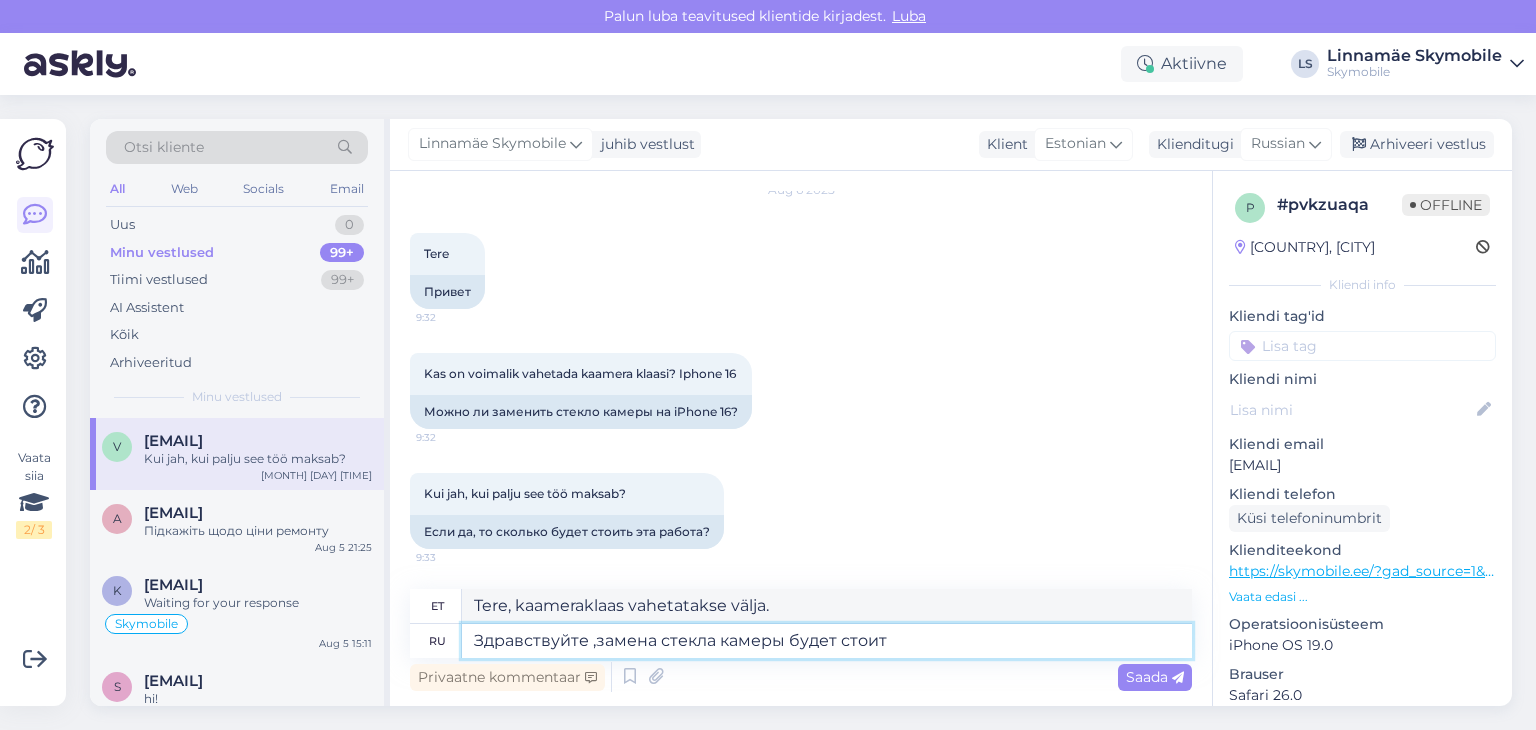 type on "Здравствуйте ,замена стекла камеры будет стоит" 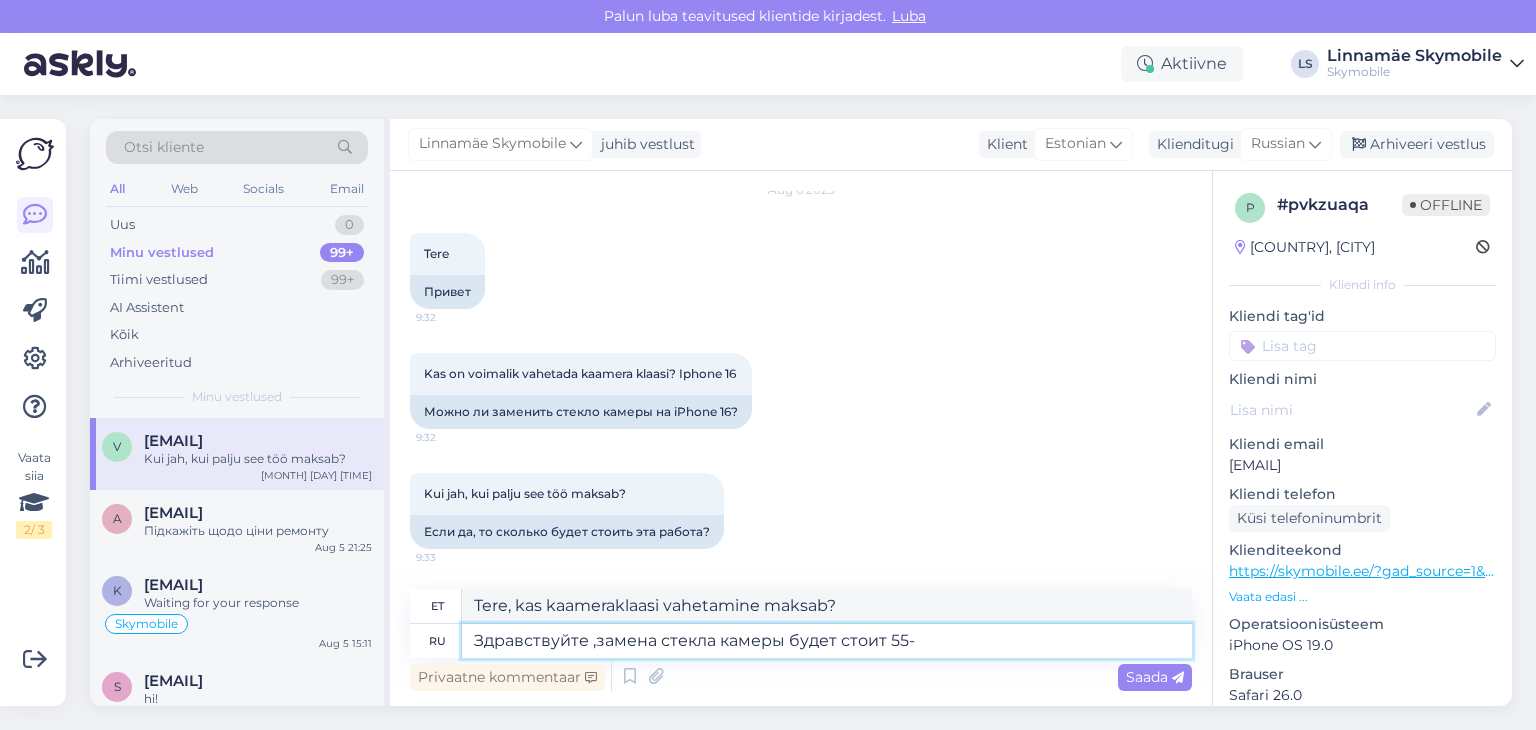 type on "Здравствуйте ,замена стекла камеры будет стоит 55-6" 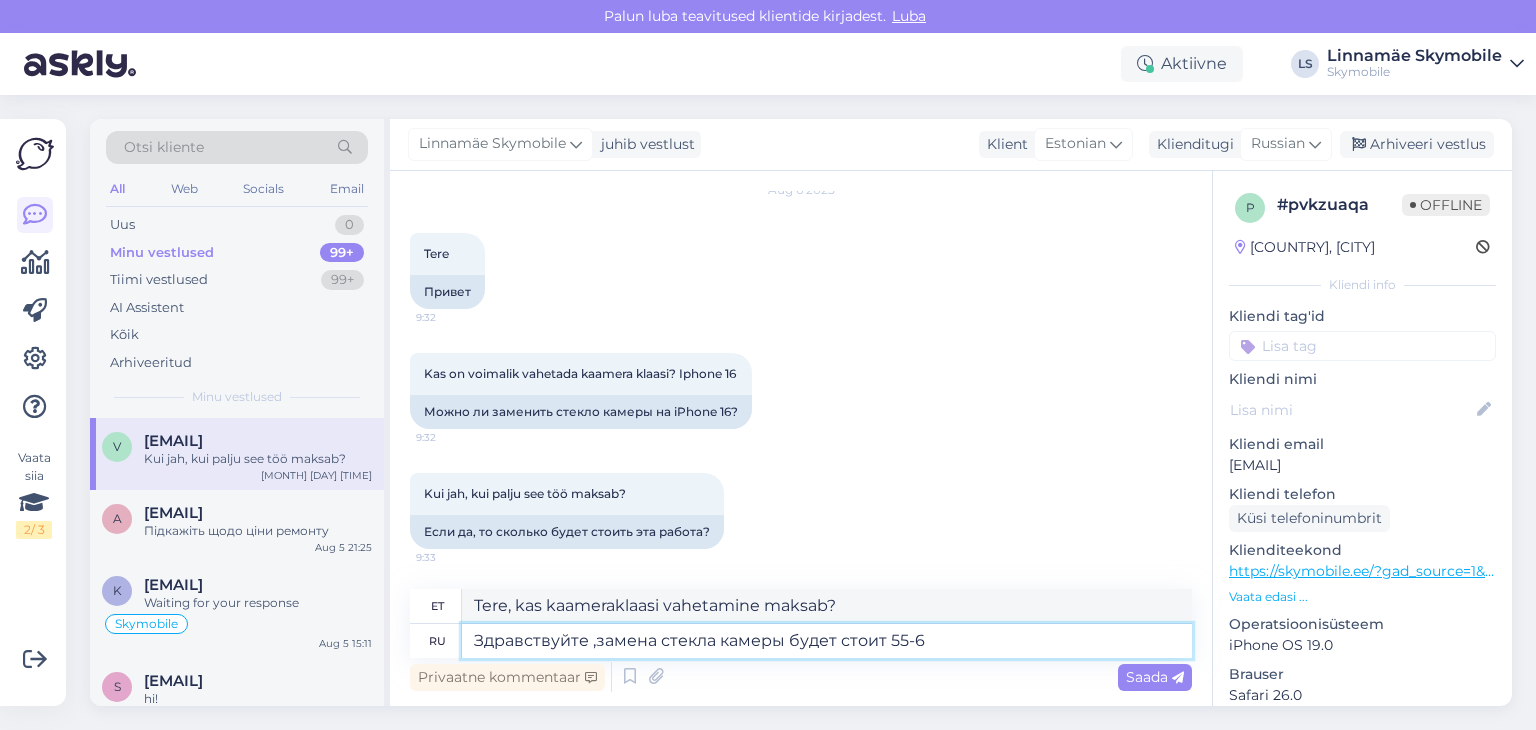 type on "Tere, kaameraklaasi vahetamine maksab 55-" 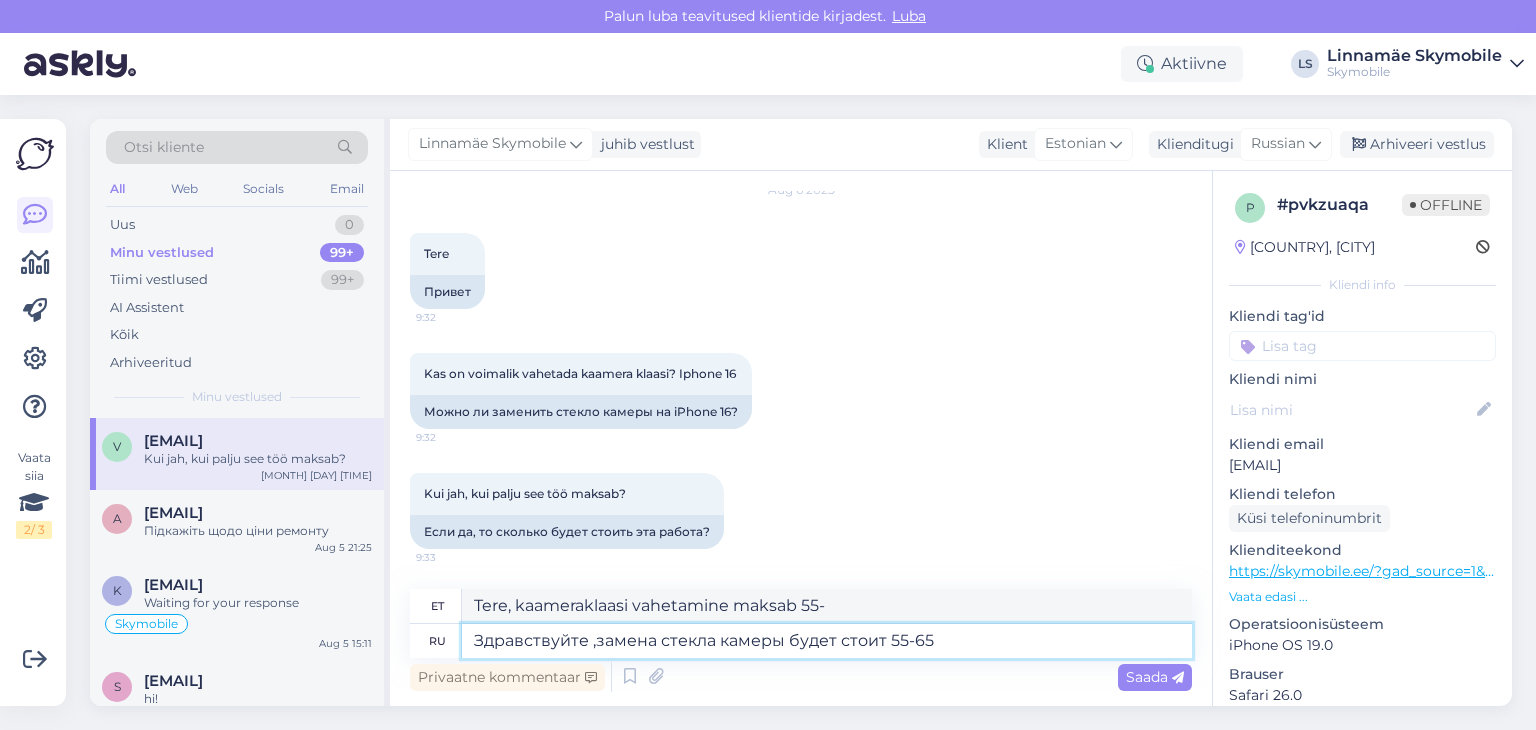 type on "Здравствуйте ,замена стекла камеры будет стоит 55-65" 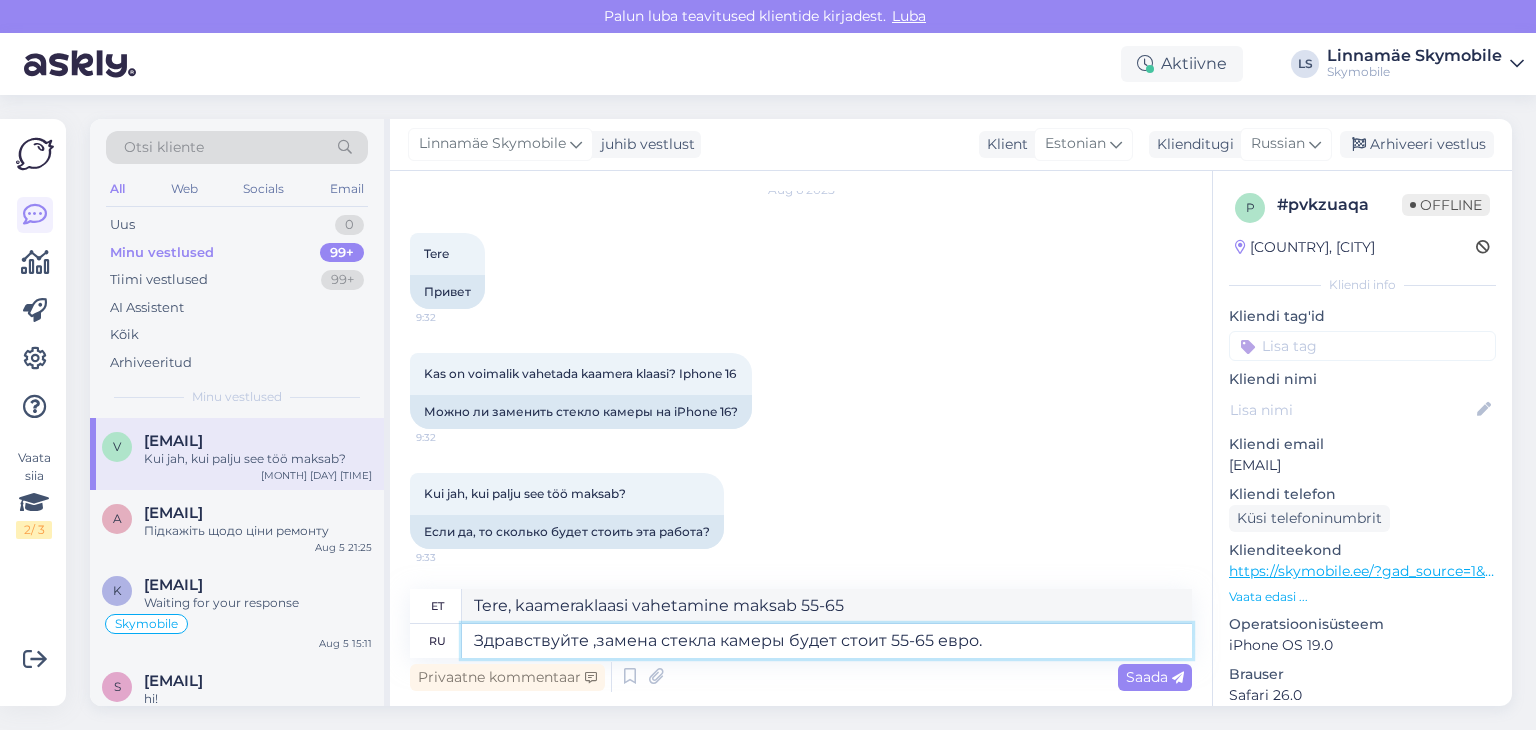 type on "Здравствуйте ,замена стекла камеры будет стоит 55-65 евро." 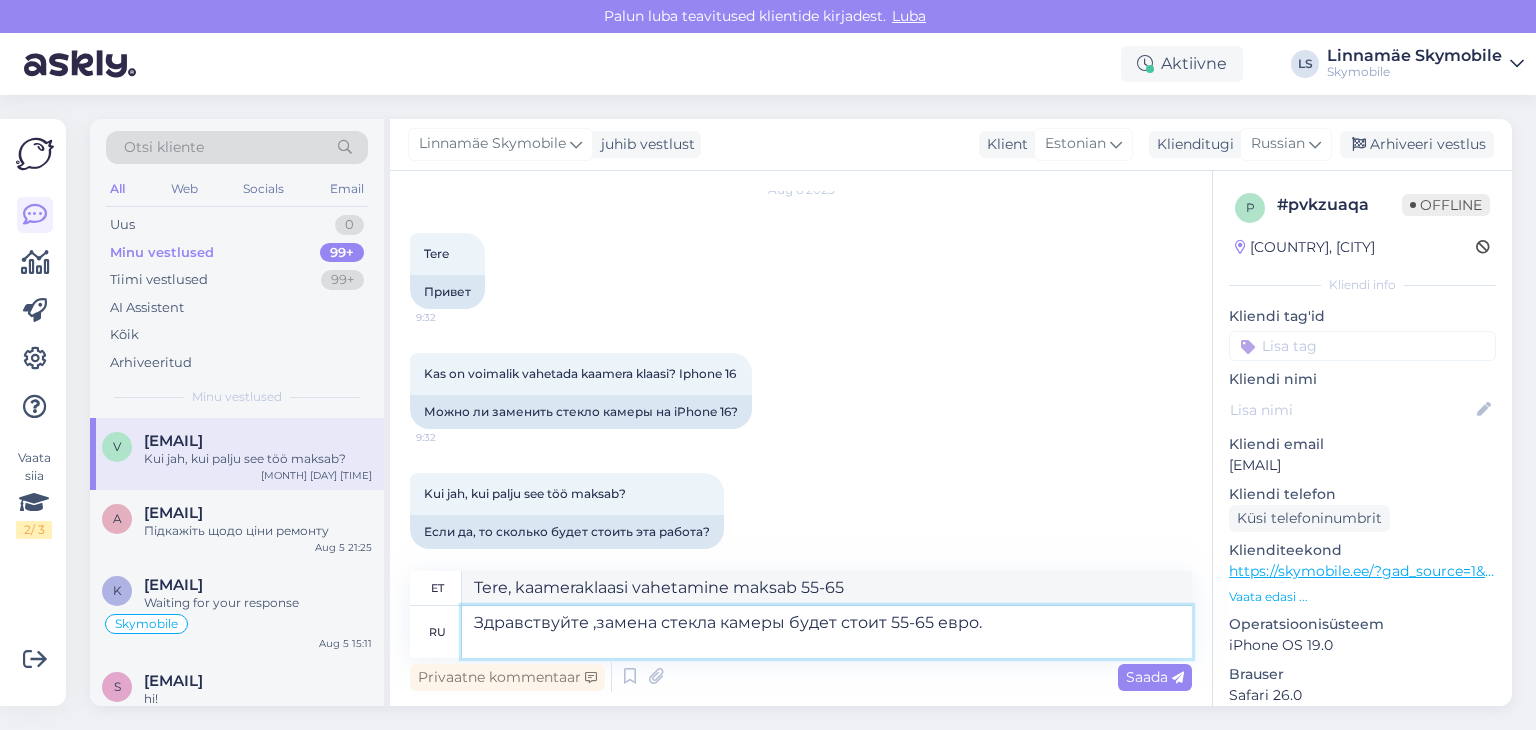 type on "Tere, kaameraklaasi vahetus maksab [PRICE]-[PRICE] eurot." 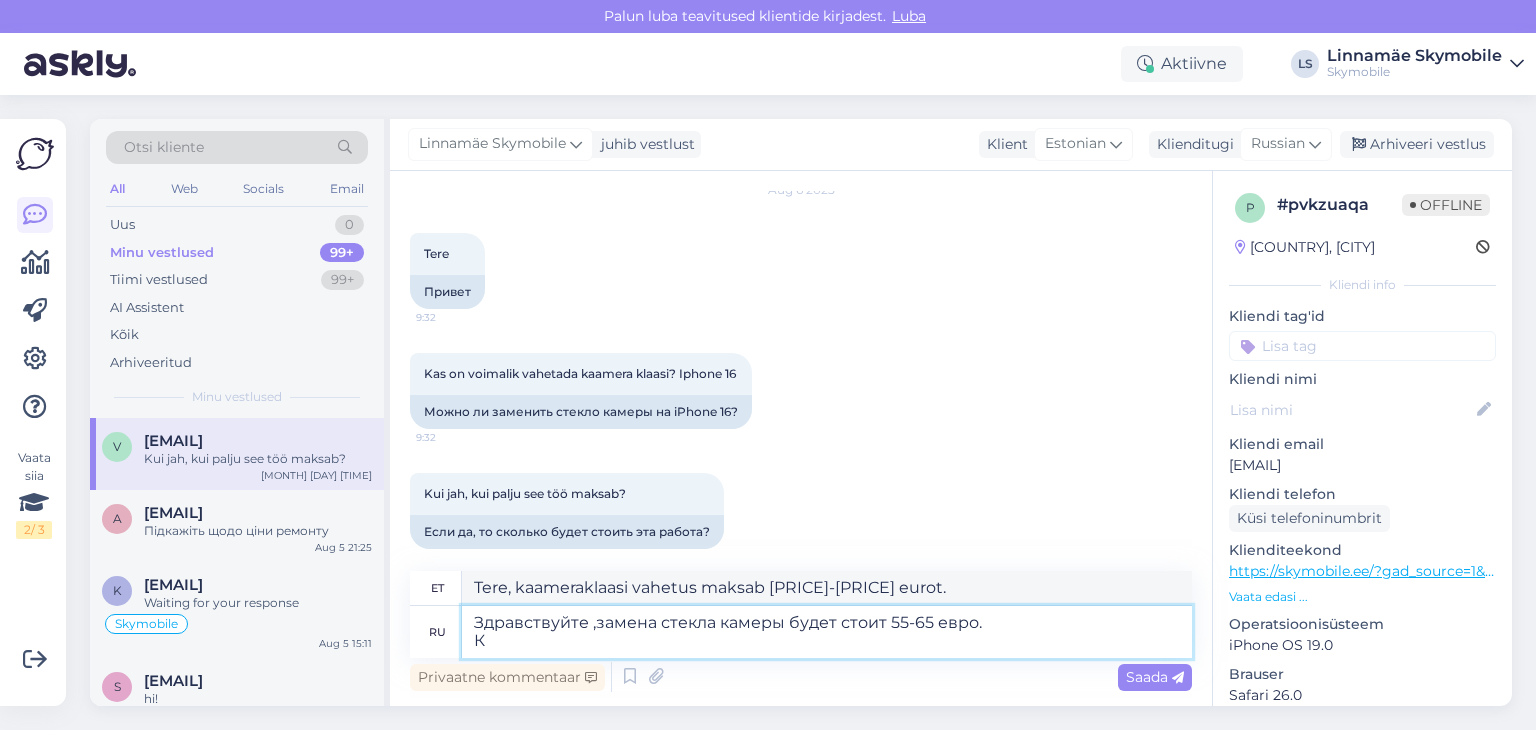 type on "Здравствуйте ,замена стекла камеры будет стоит 55-65 евро.
К с" 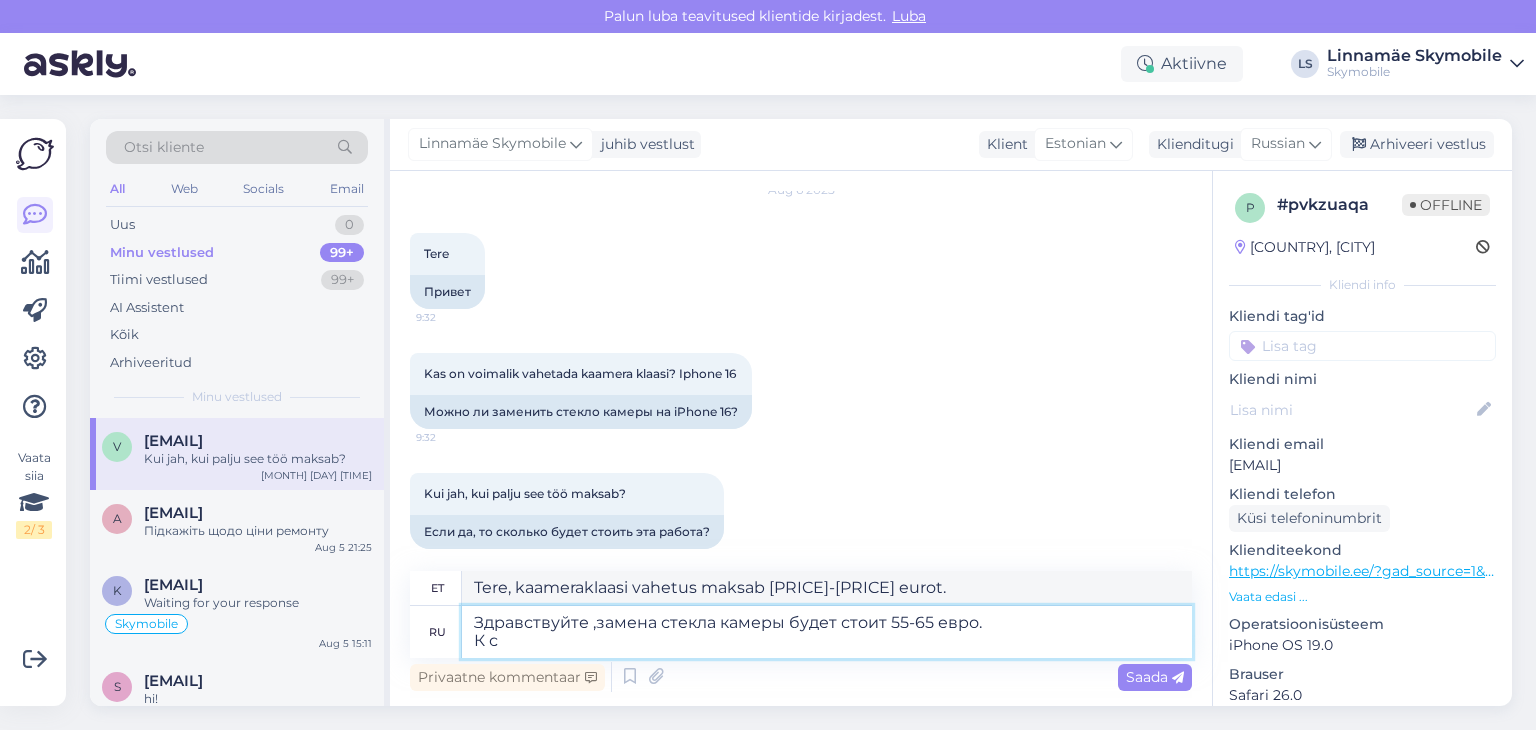 type on "Tere, kaameraklaasi vahetamine maksab 55-65 eurot.
K" 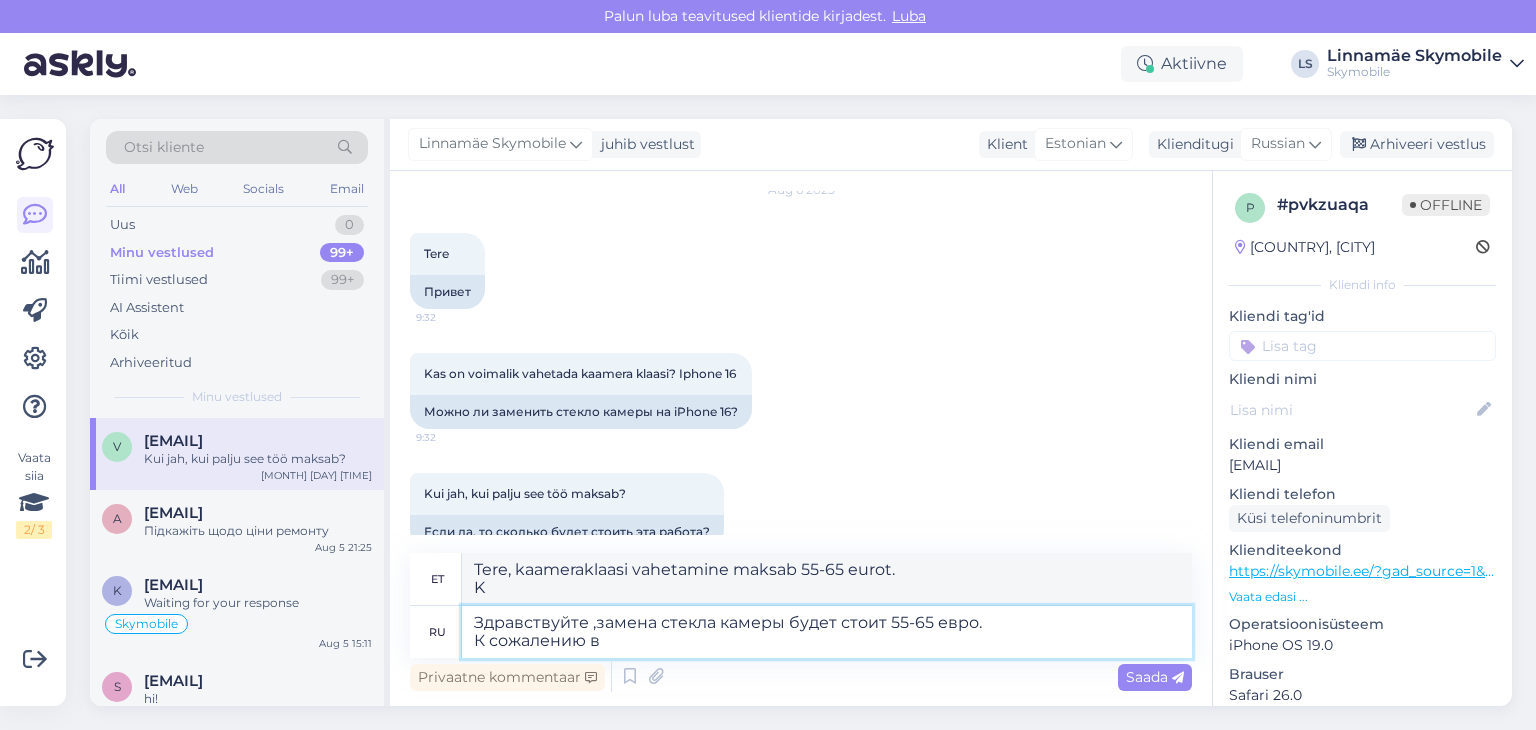 type on "Здравствуйте ,замена стекла камеры будет стоит 55-65 евро.
К сожалению в" 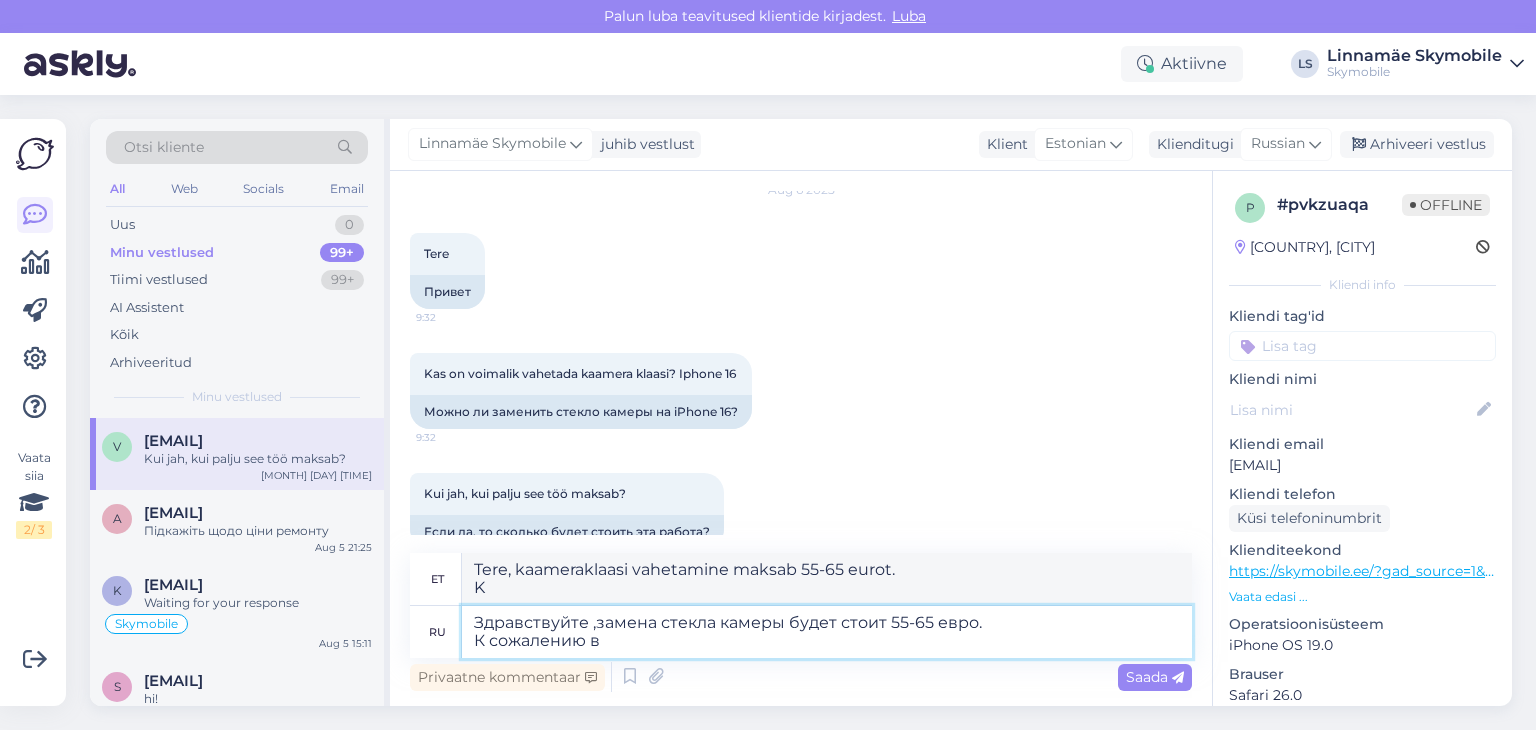 type on "Tere, kaameraklaasi vahetamine maksab 55-65 eurot.
Kahjuks" 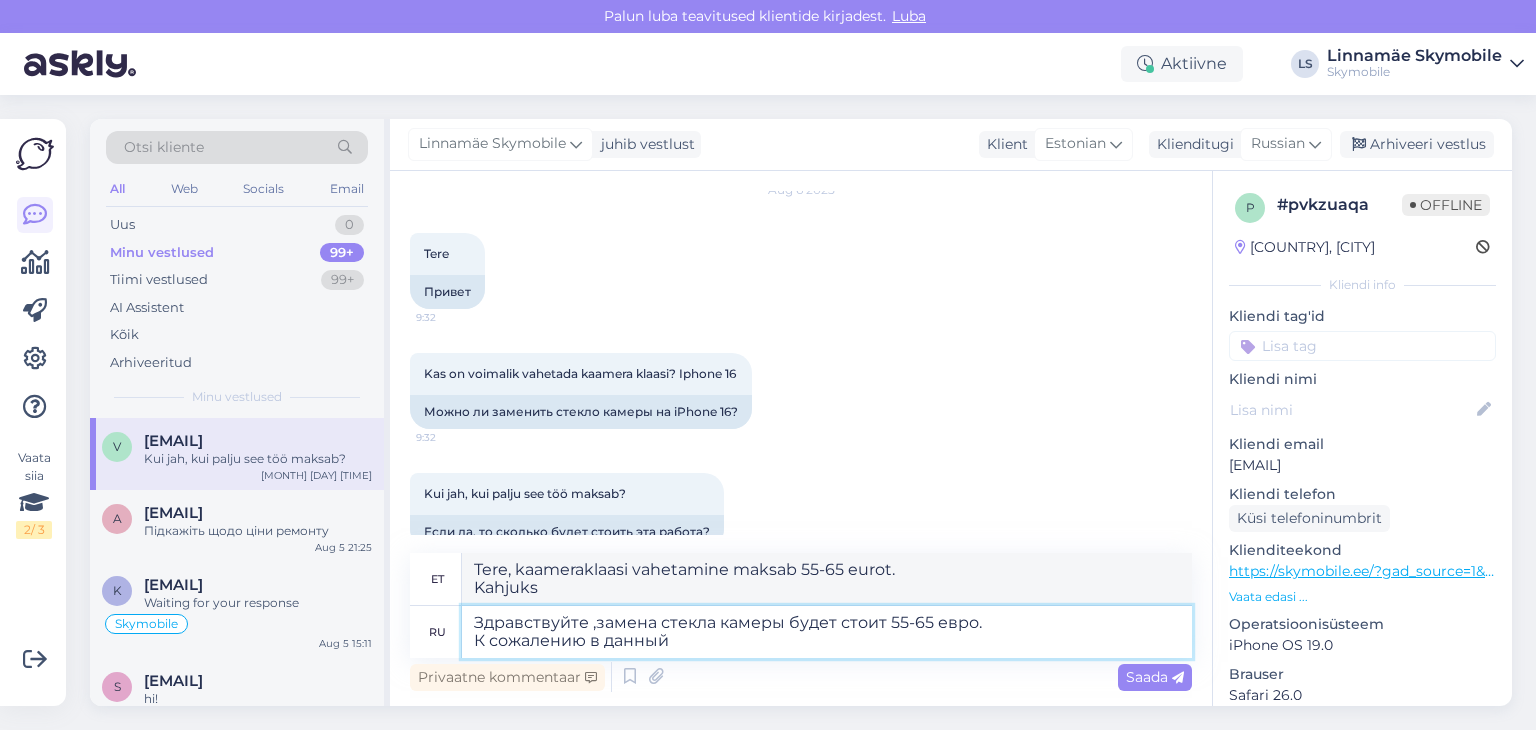 type on "Здравствуйте ,замена стекла камеры будет стоит 55-65 евро.
К сожалению в данный" 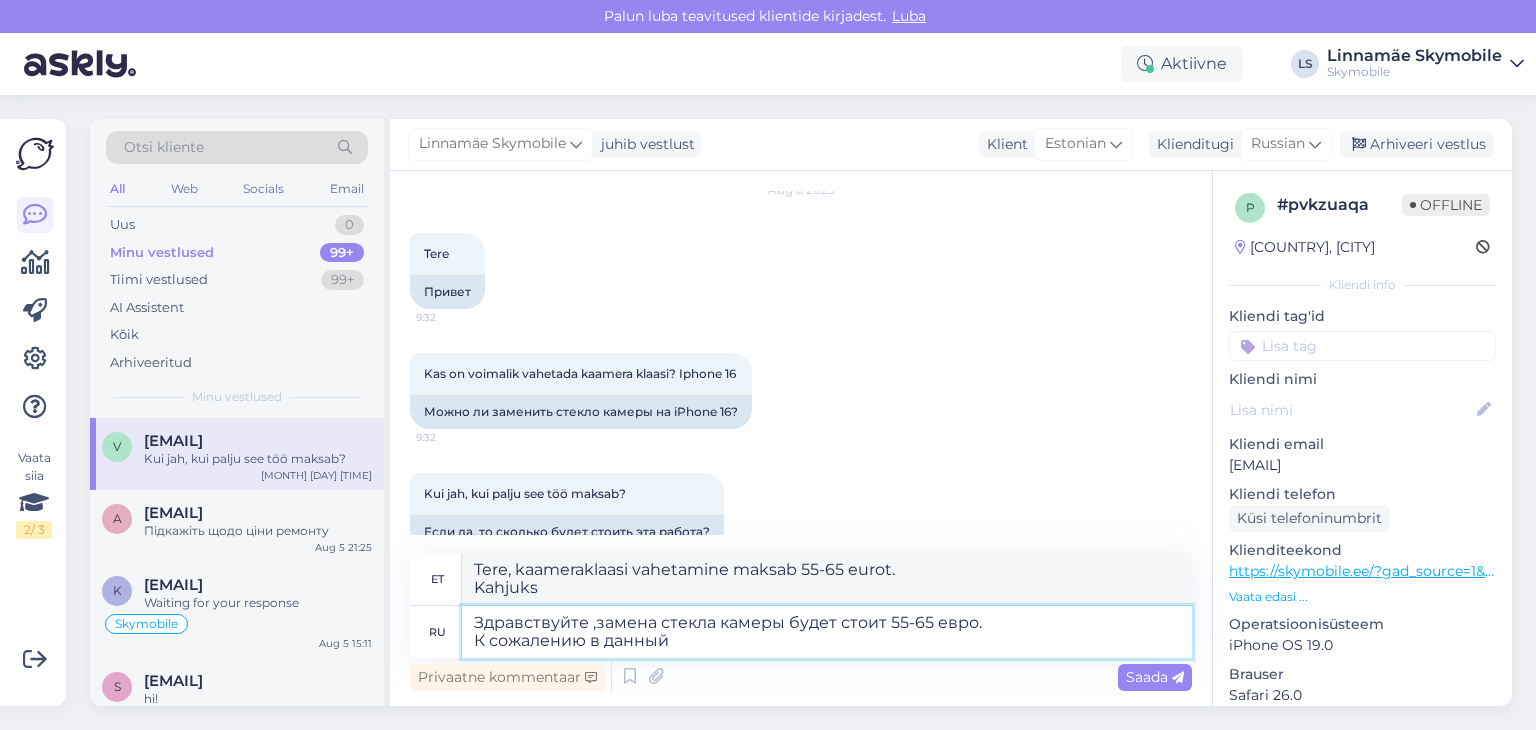 type on "Tere, kaameraklaasi vahetamine maksab 55-65 eurot.
Kahjuks hetkel" 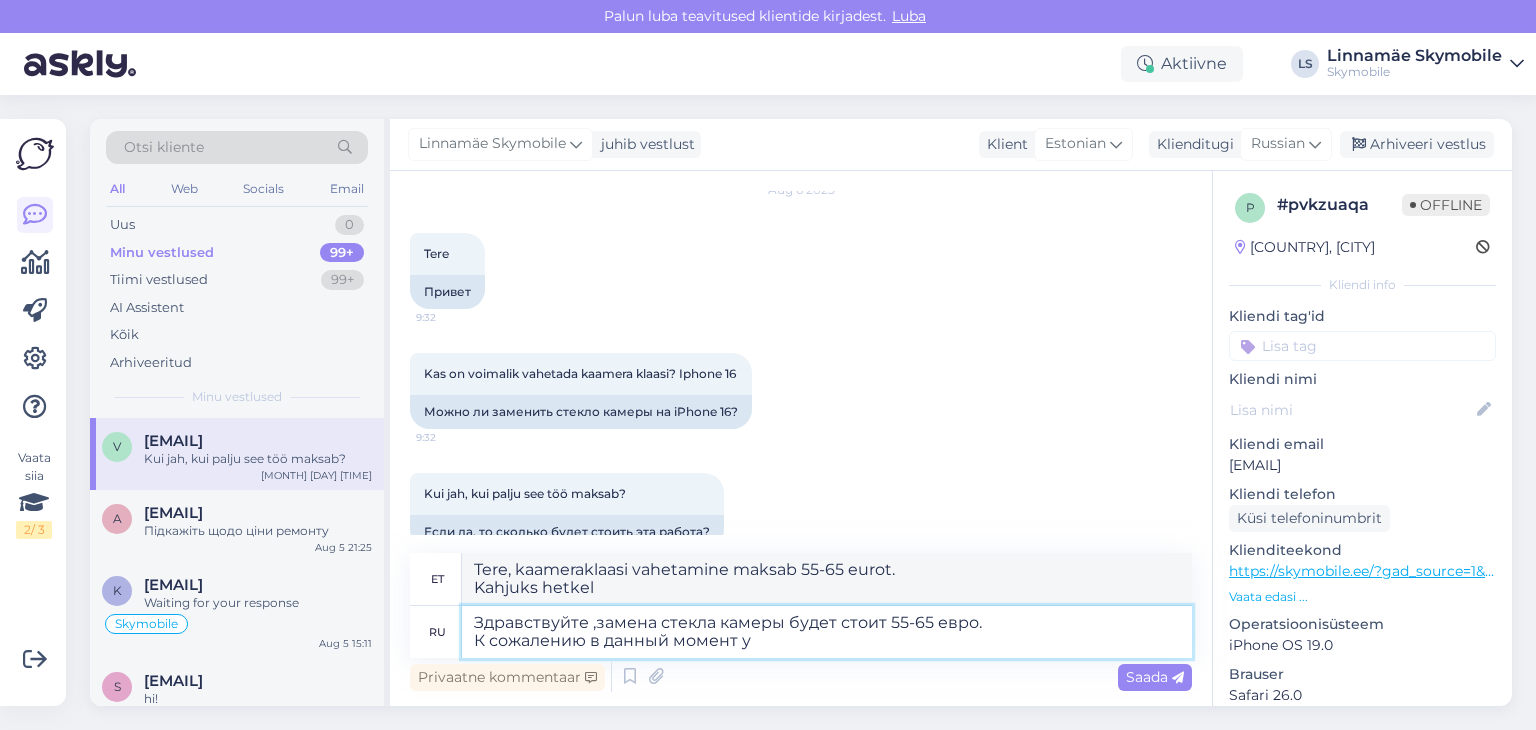 type on "Здравствуйте ,замена стекла камеры будет стоит 55-65 евро.
К сожалению в данный момент у н" 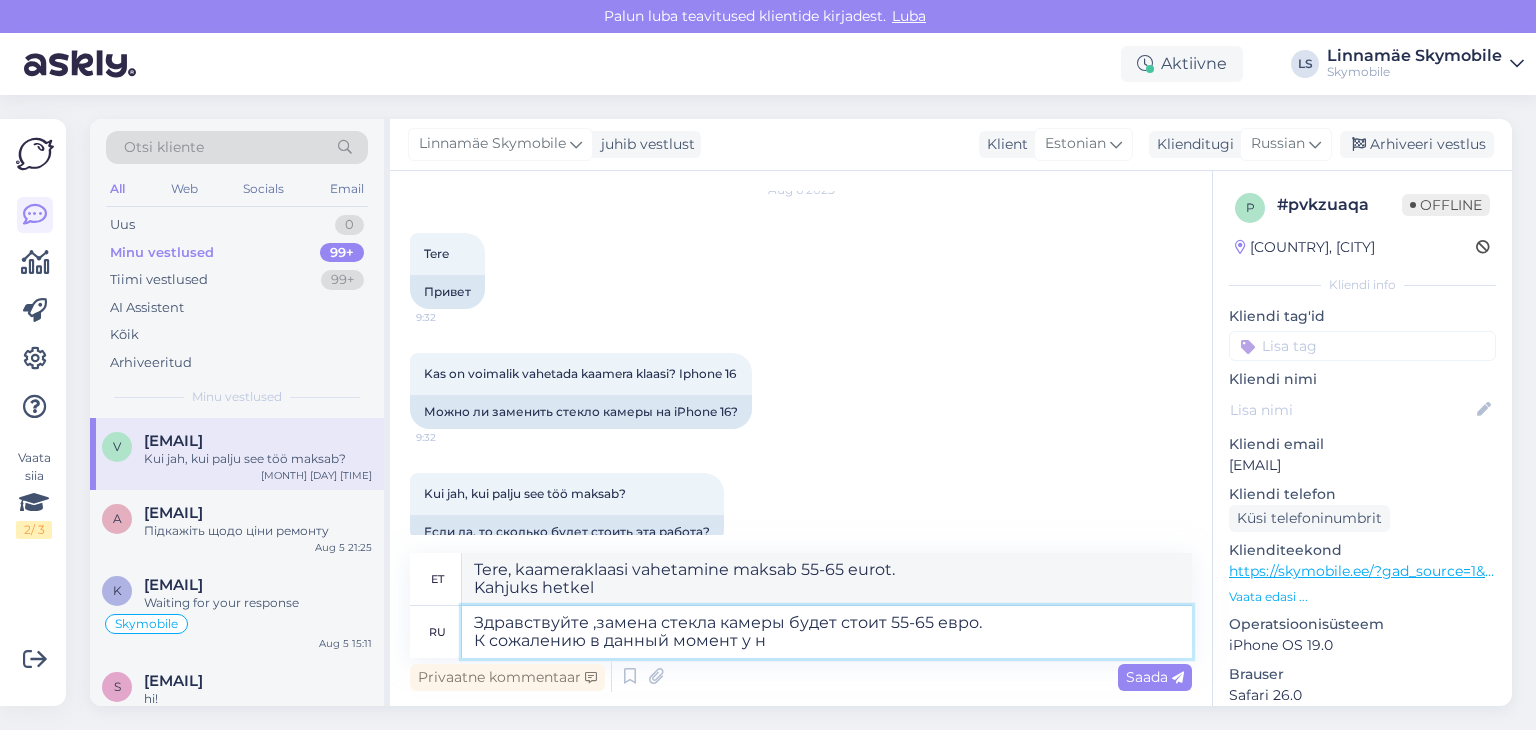 type on "Tere, kaameraklaasi vahetamine maksab 55-65 eurot.
Kahjuks hetkel..." 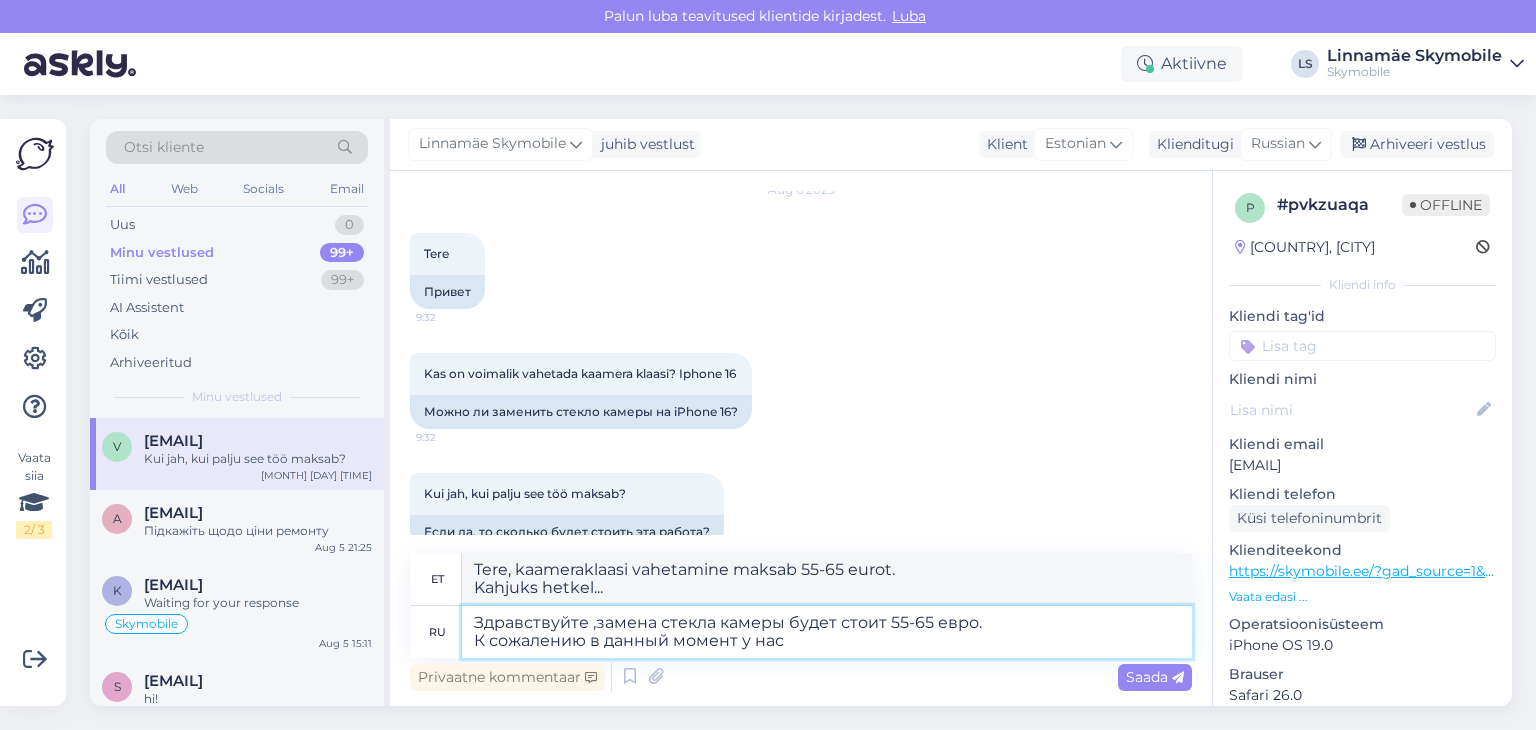 type on "Здравствуйте ,замена стекла камеры будет стоит 55-65 евро.
К сожалению в данный момент у нас н" 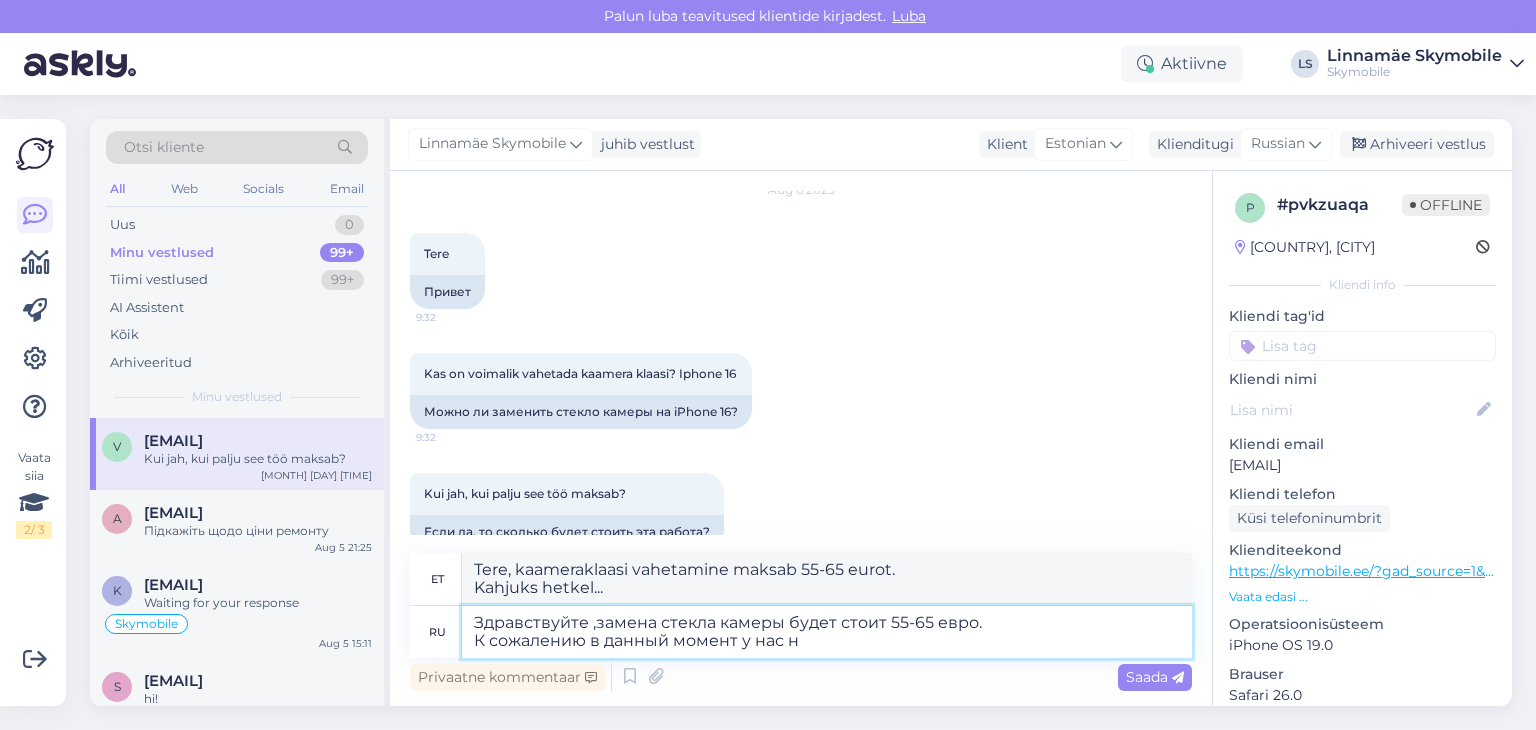 type on "Tere, kaameraklaasi vahetamine maksab 55-65 eurot.
Kahjuks on meil hetkel" 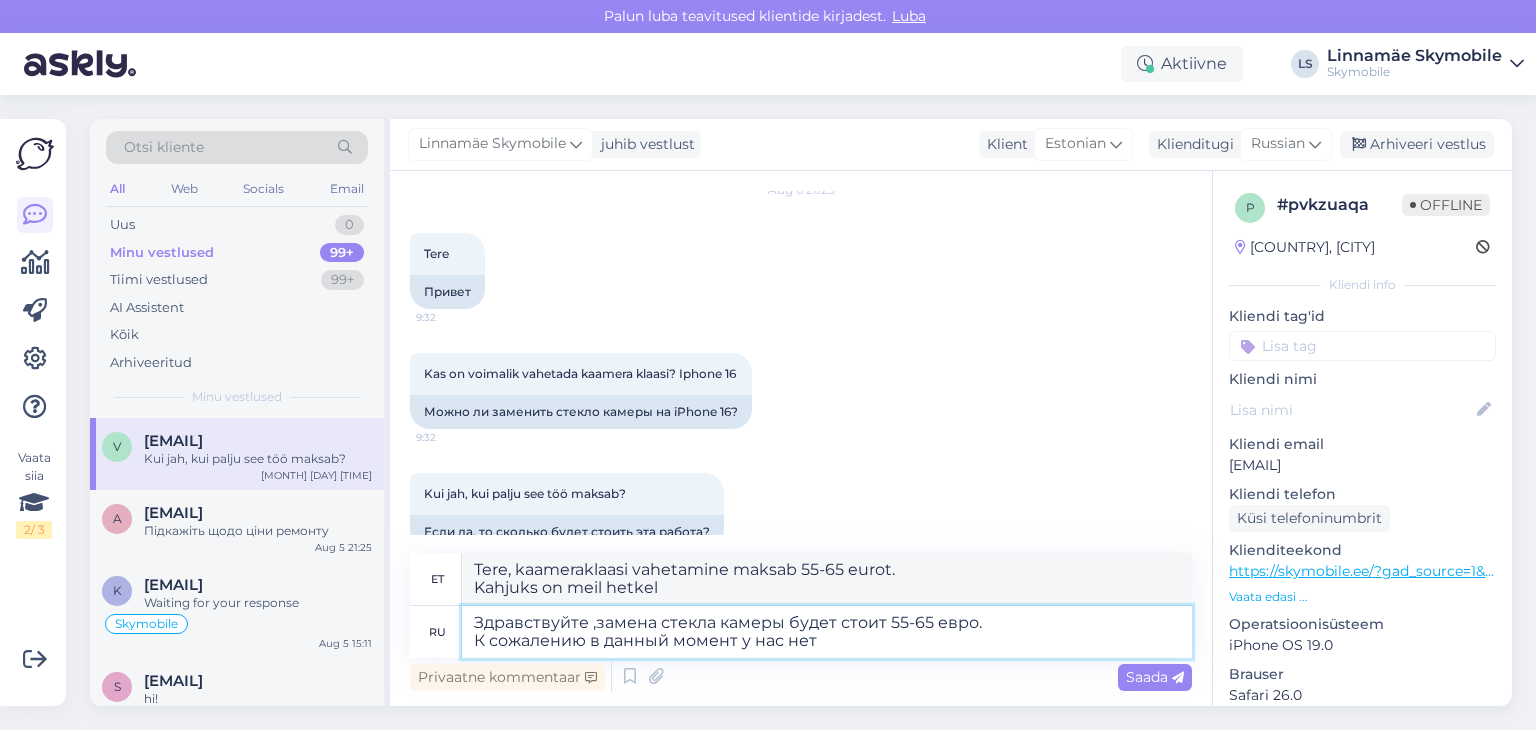 type on "Здравствуйте ,замена стекла камеры будет стоит 55-65 евро.
К сожалению в данный момент у нас нет" 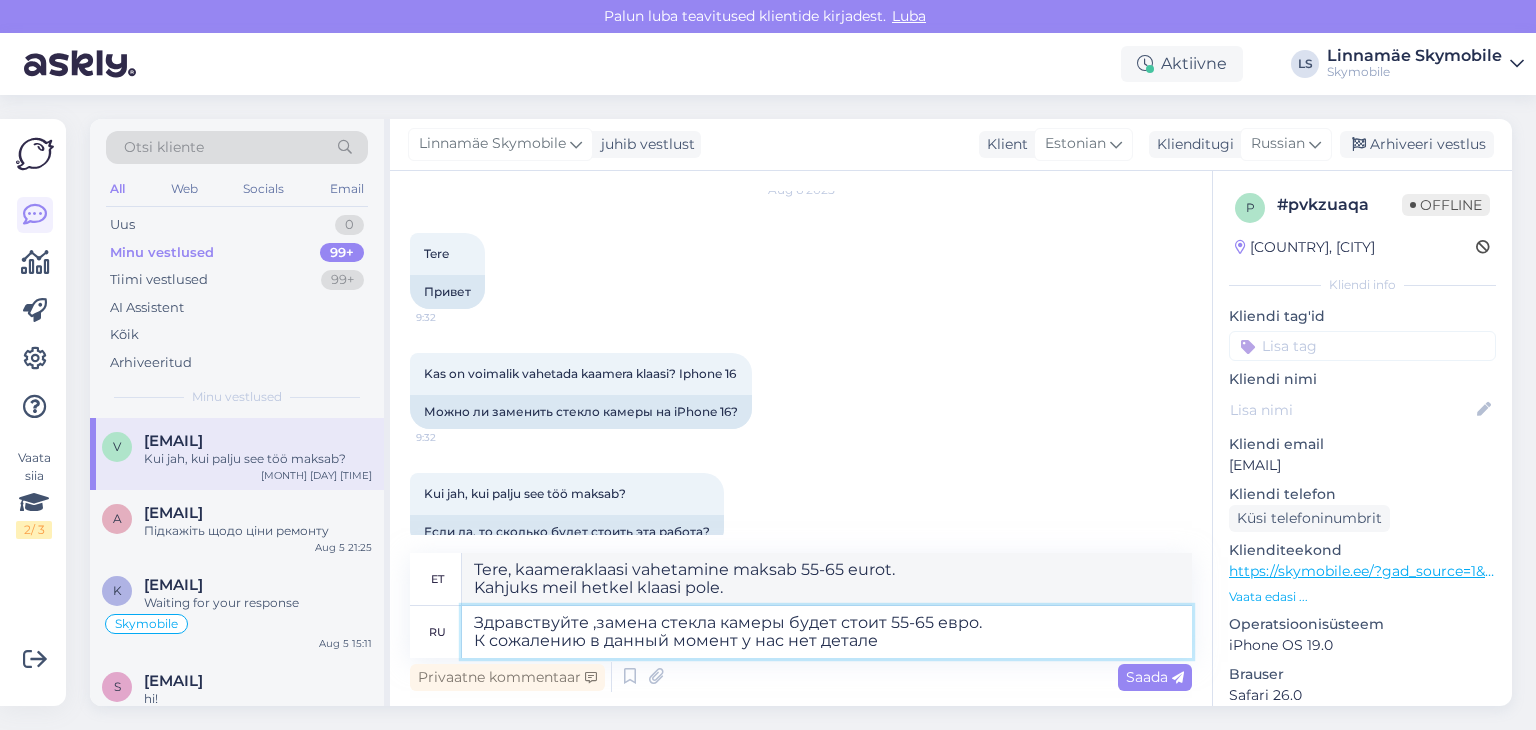 type on "Здравствуйте ,замена стекла камеры будет стоит 55-65 евро.
К сожалению в данный момент у нас нет деталей" 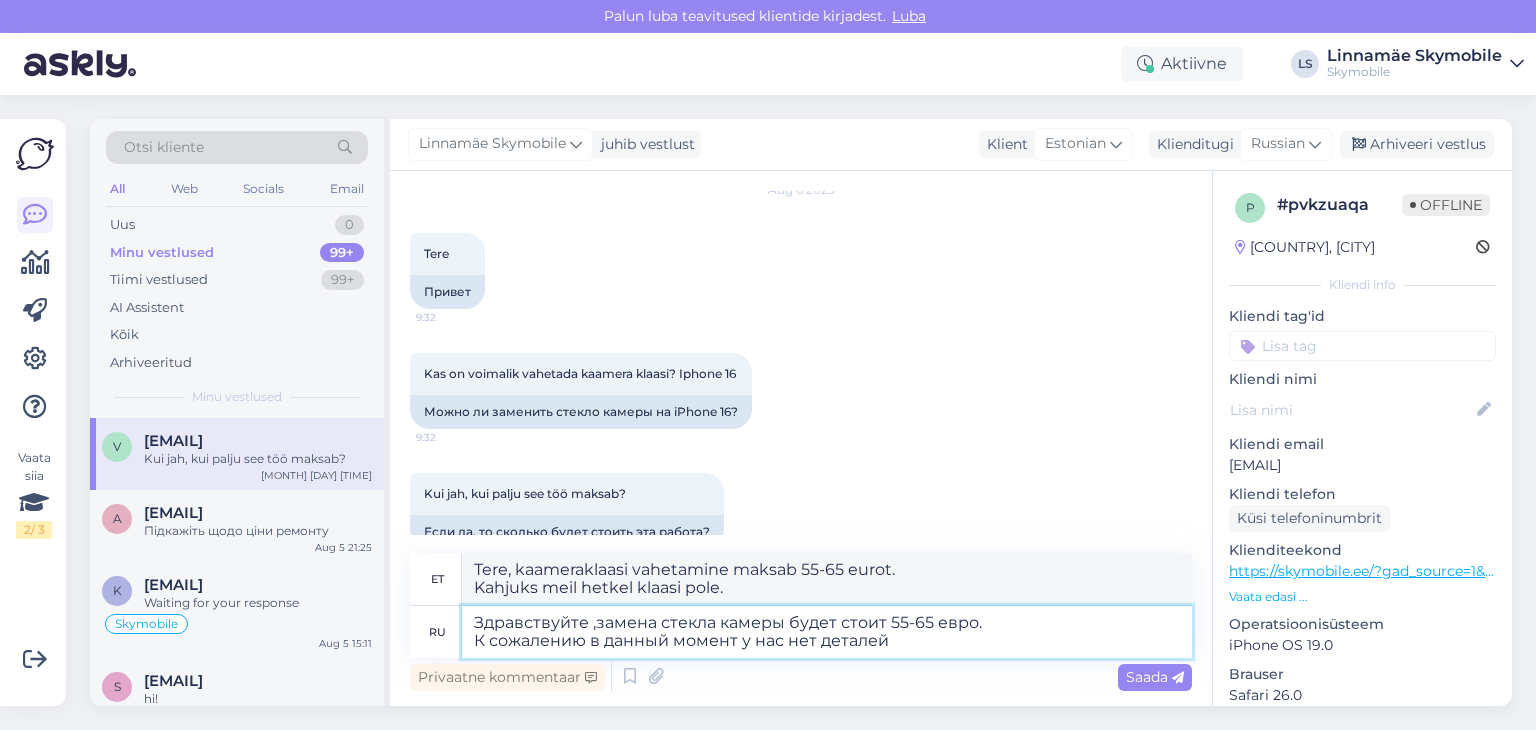 type on "Tere, kaameraklaasi vahetamine maksab 55-65 eurot.
Kahjuks pole meil hetkel varuosi." 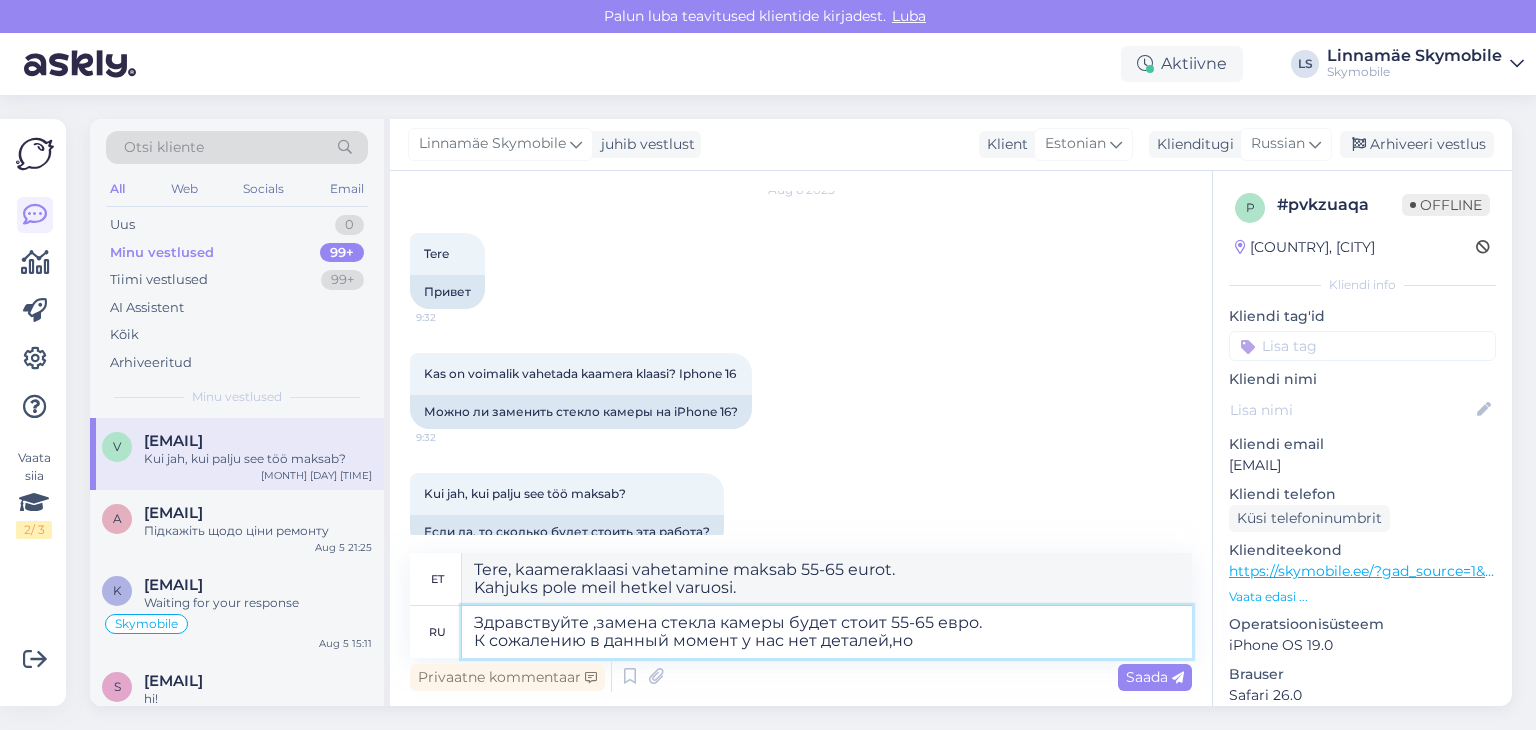 type on "Здравствуйте ,замена стекла камеры будет стоит 55-65 евро.
К сожалению в данный момент у нас нет деталей,но о" 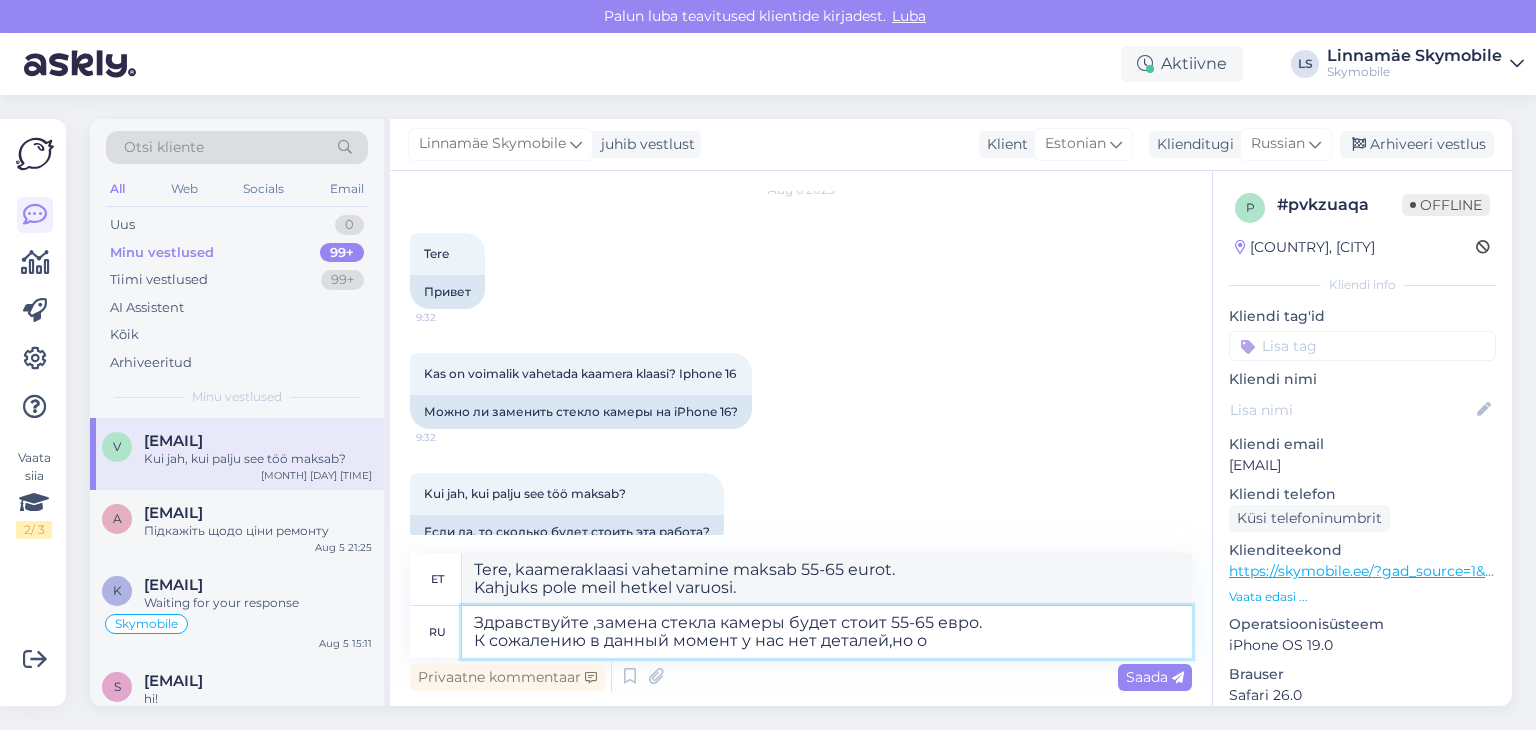 type on "Tere, kaameraklaasi vahetamine maksab 55-65 eurot.
Kahjuks pole meil hetkel varuosi, aga" 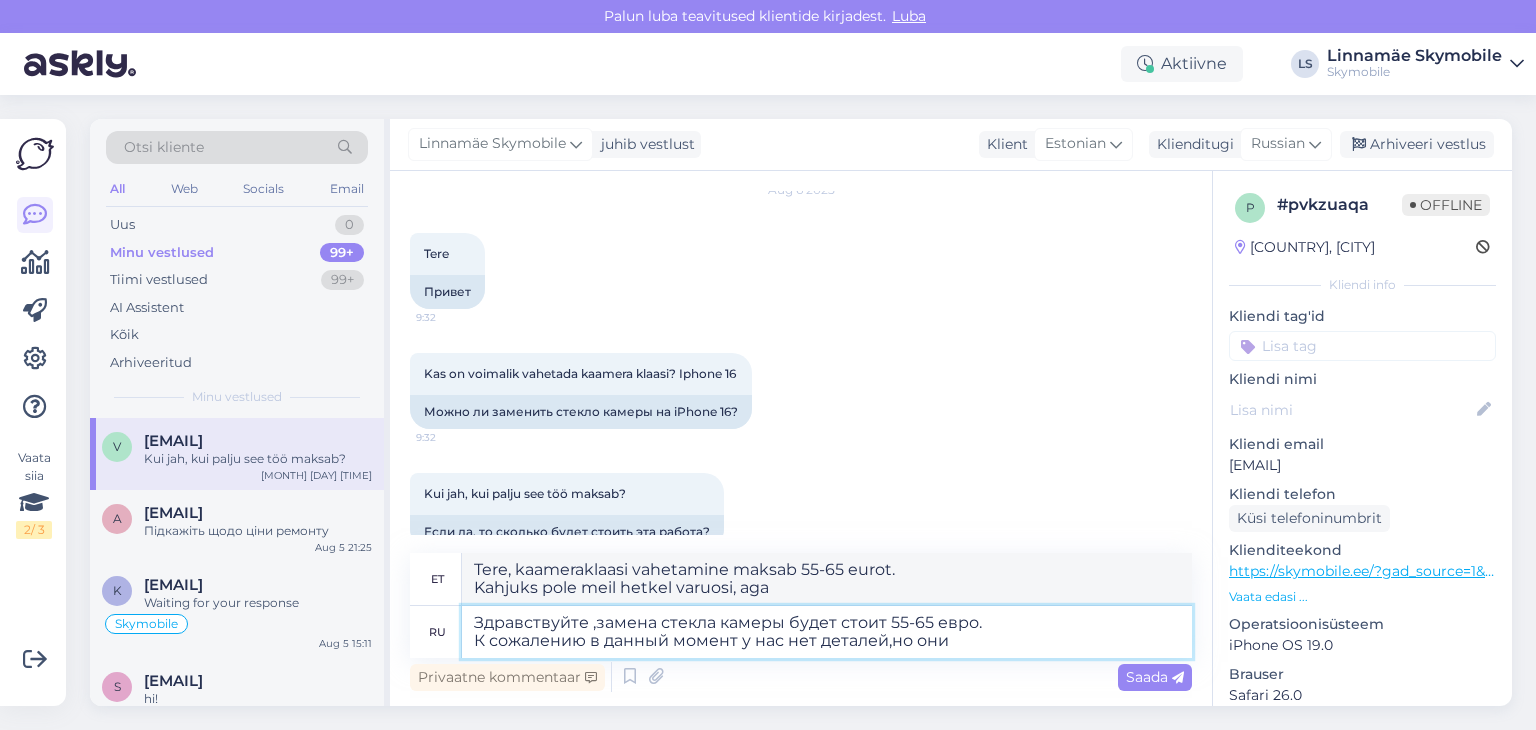 type on "Здравствуйте ,замена стекла камеры будет стоит 55-65 евро.
К сожалению в данный момент у нас нет деталей,но они" 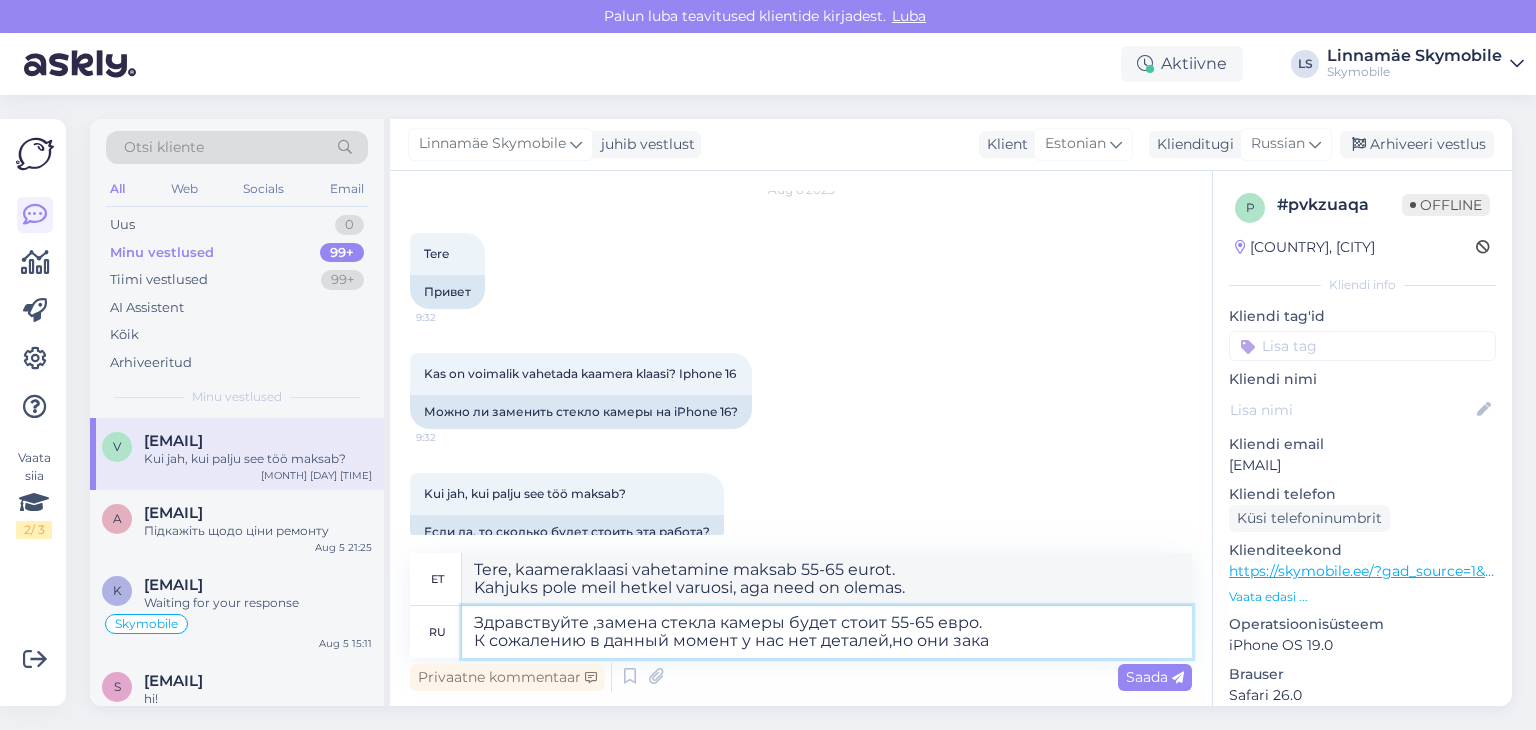 type on "Здравствуйте ,замена стекла камеры будет стоит 55-65 евро.
К сожалению в данный момент у нас нет деталей,но они заказ" 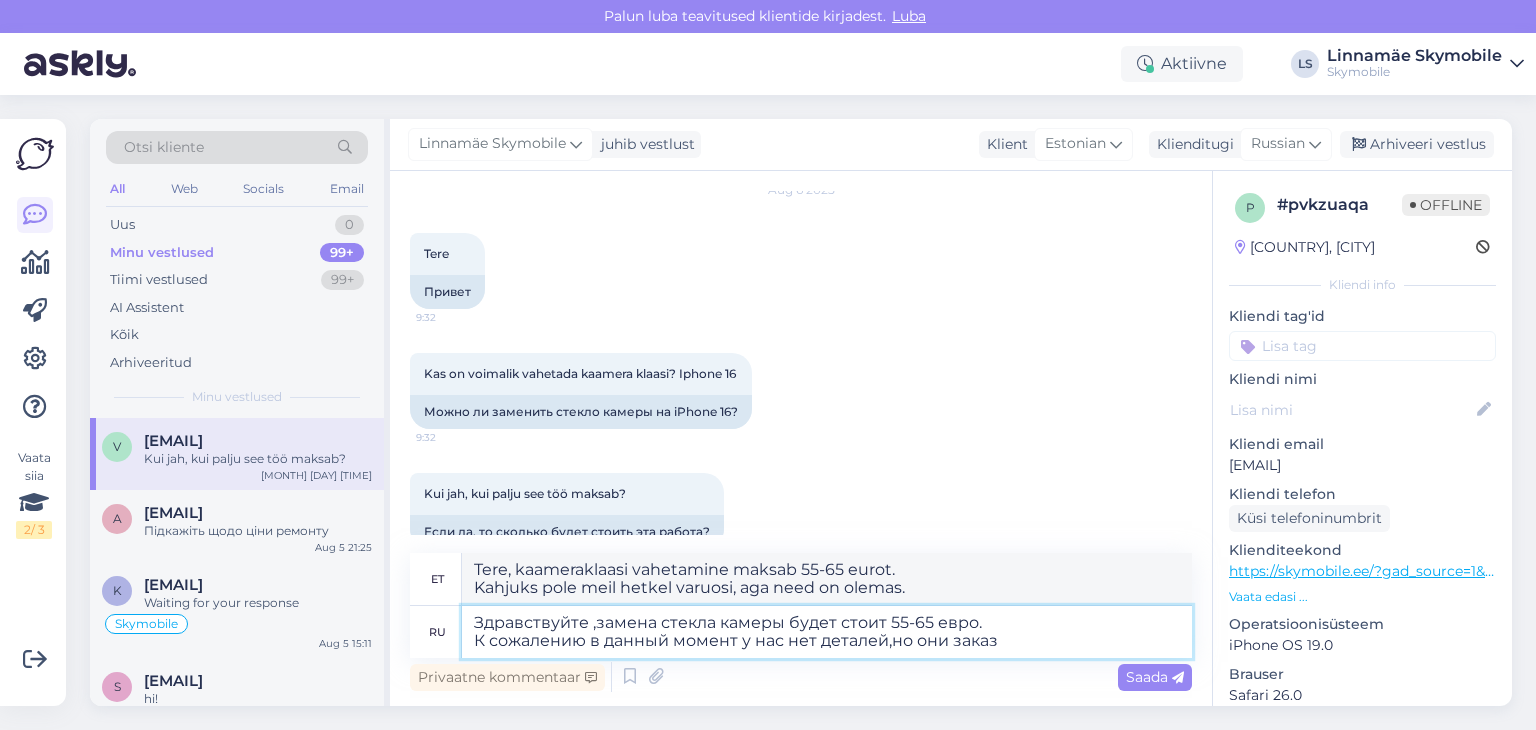 type on "Tere, kaameraklaasi vahetamine maksab [PRICE]-[PRICE] eurot.
Kahjuks pole meil hetkel varuosi, aga need on tellitud." 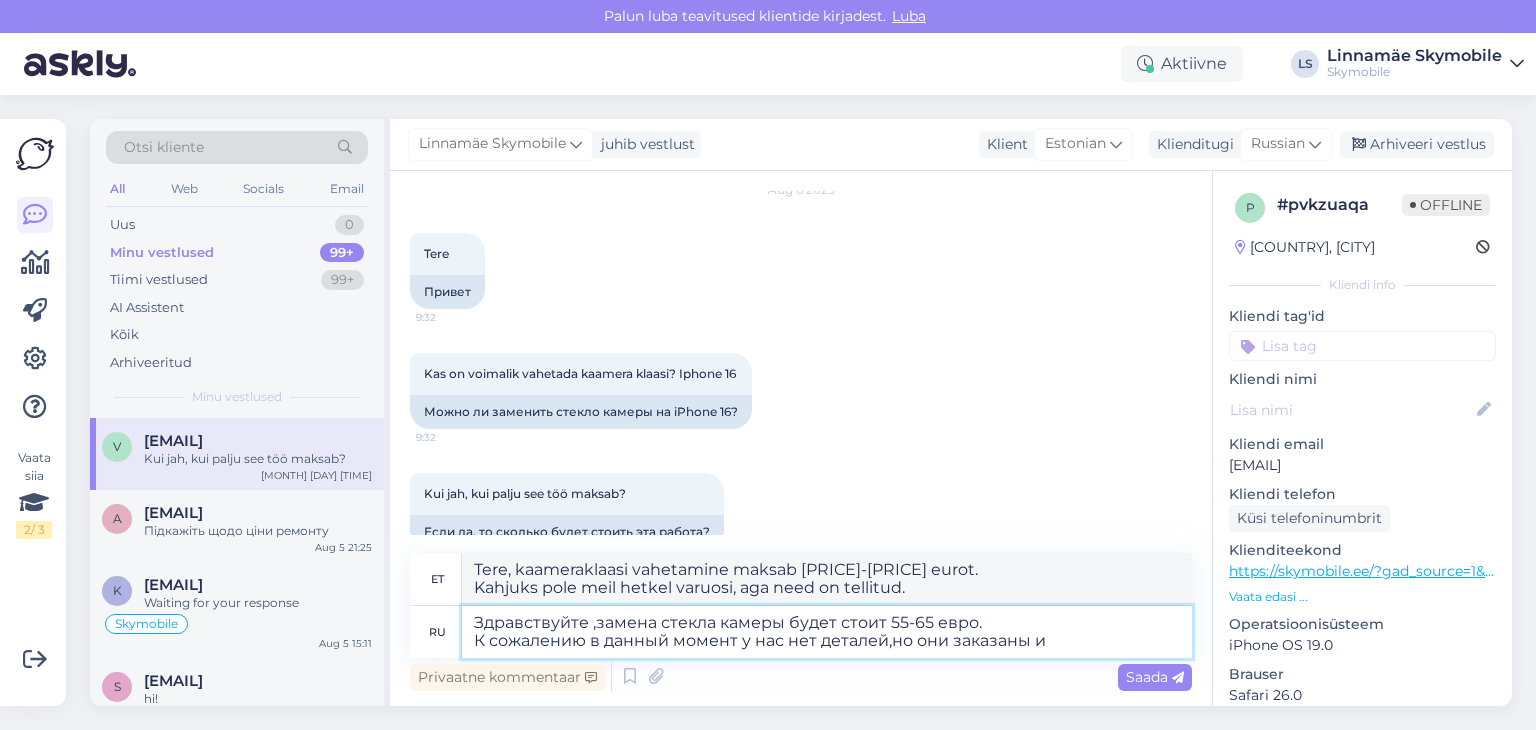 type on "Здравствуйте ,замена стекла камеры будет стоит 55-65 евро.
К сожалению в данный момент у нас нет деталей,но они заказаны и" 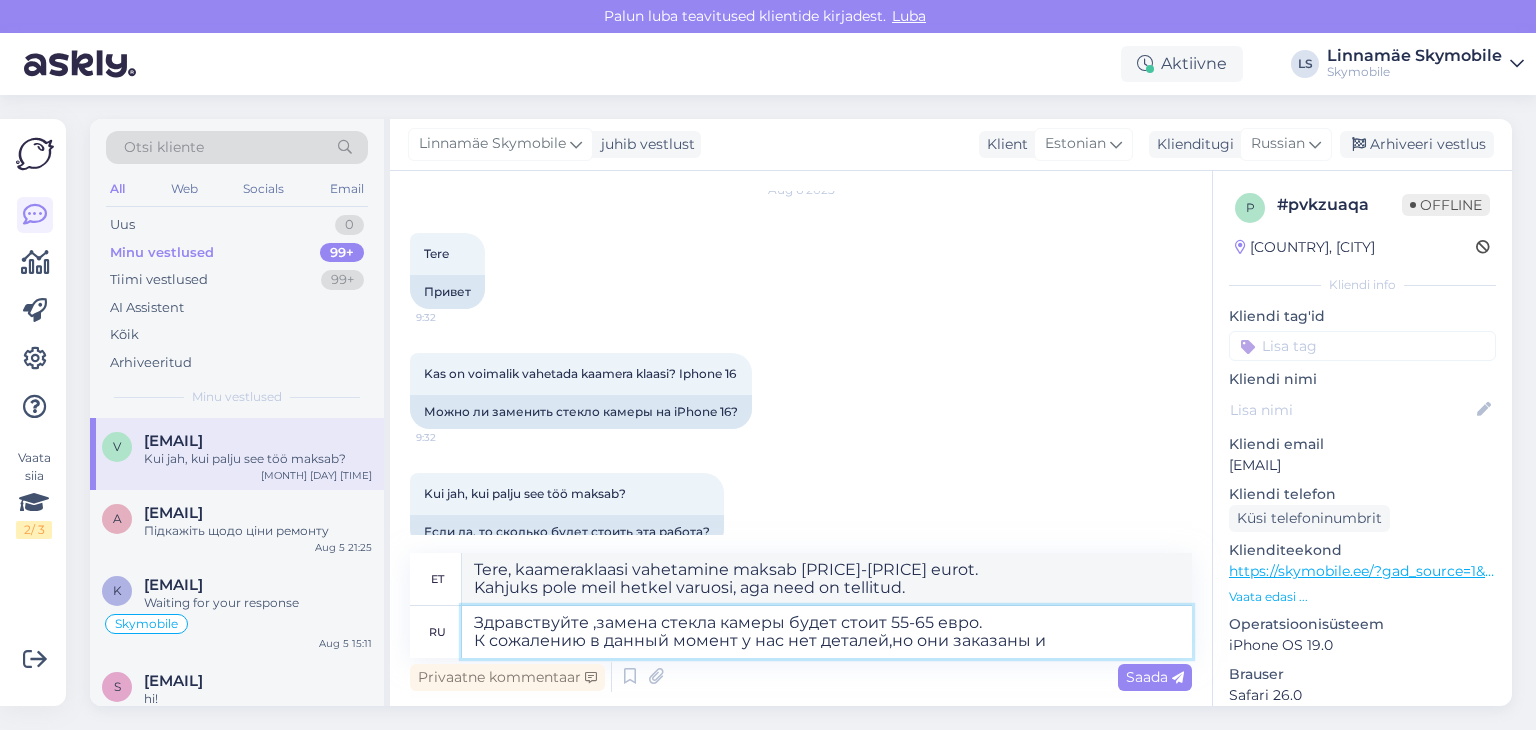 type on "Tere, kaameraklaasi vahetamine maksab 55-65 eurot.
Kahjuks pole meil hetkel varuosi, aga need on tellitud ja" 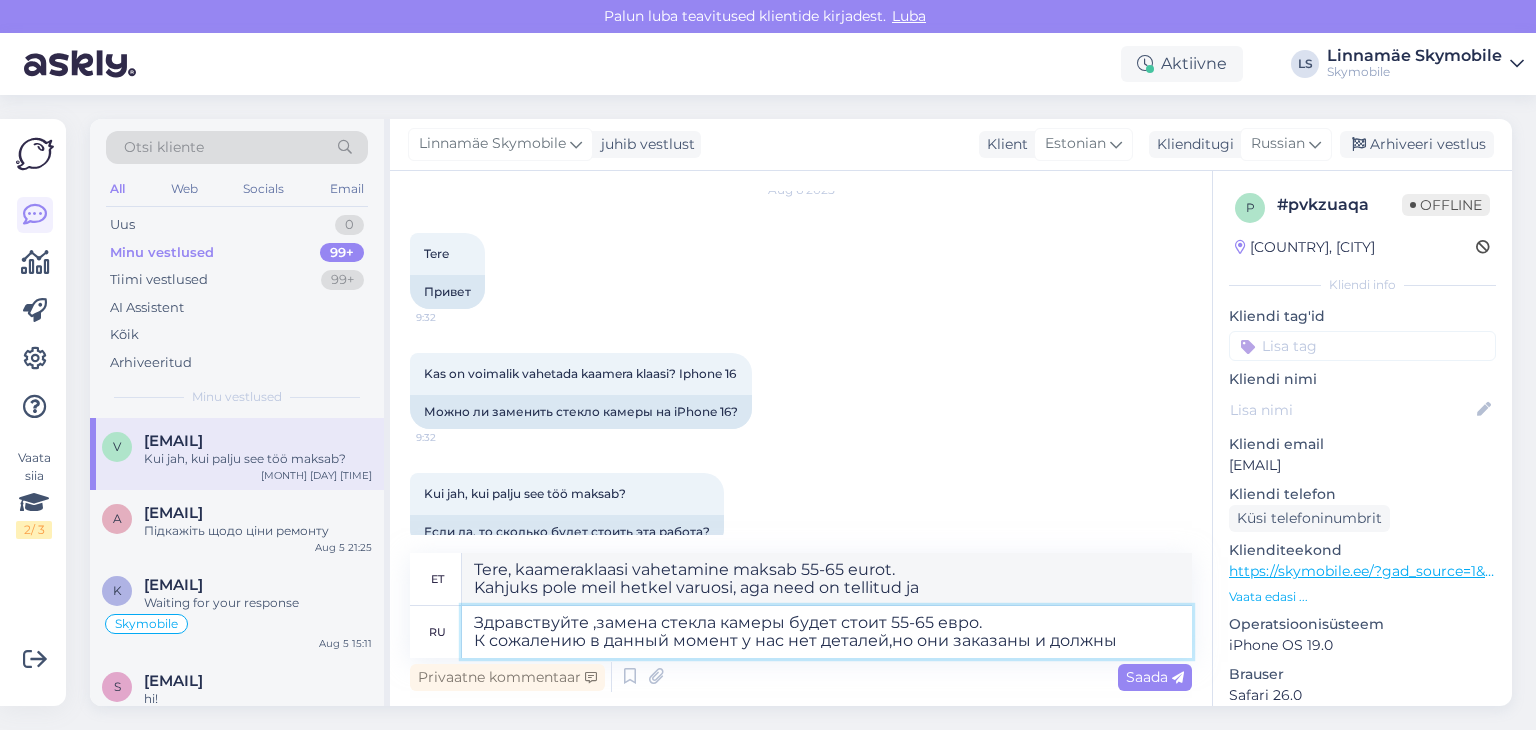 type on "Здравствуйте ,замена стекла камеры будет стоит [PRICE]-[PRICE] евро.
К сожалению в данный момент у нас нет деталей,но они заказаны и должны п" 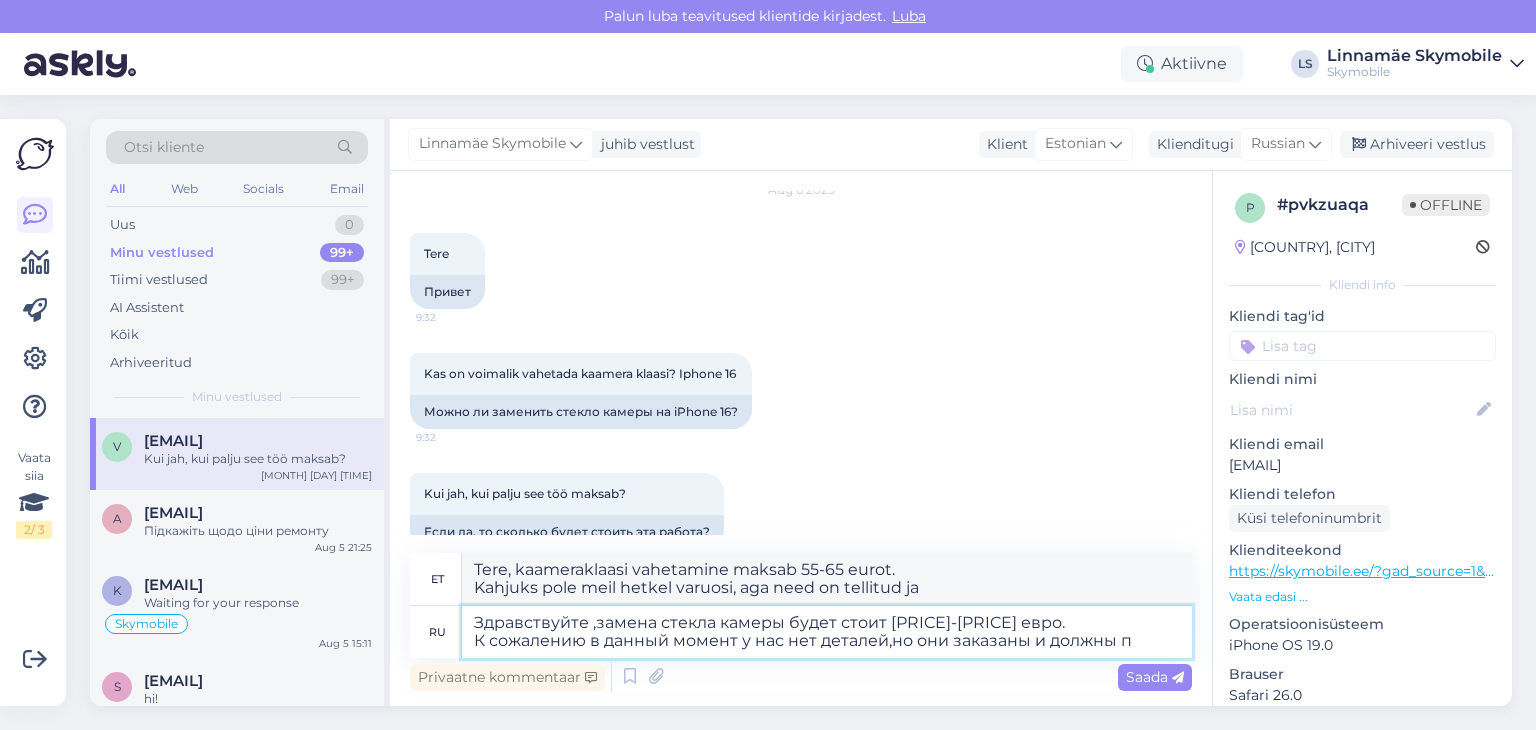 type on "Tere, kaameraklaasi vahetamine maksab 55-65 eurot.
Kahjuks pole meil hetkel varuosi, aga need on tellitud ja peaksid saabuma." 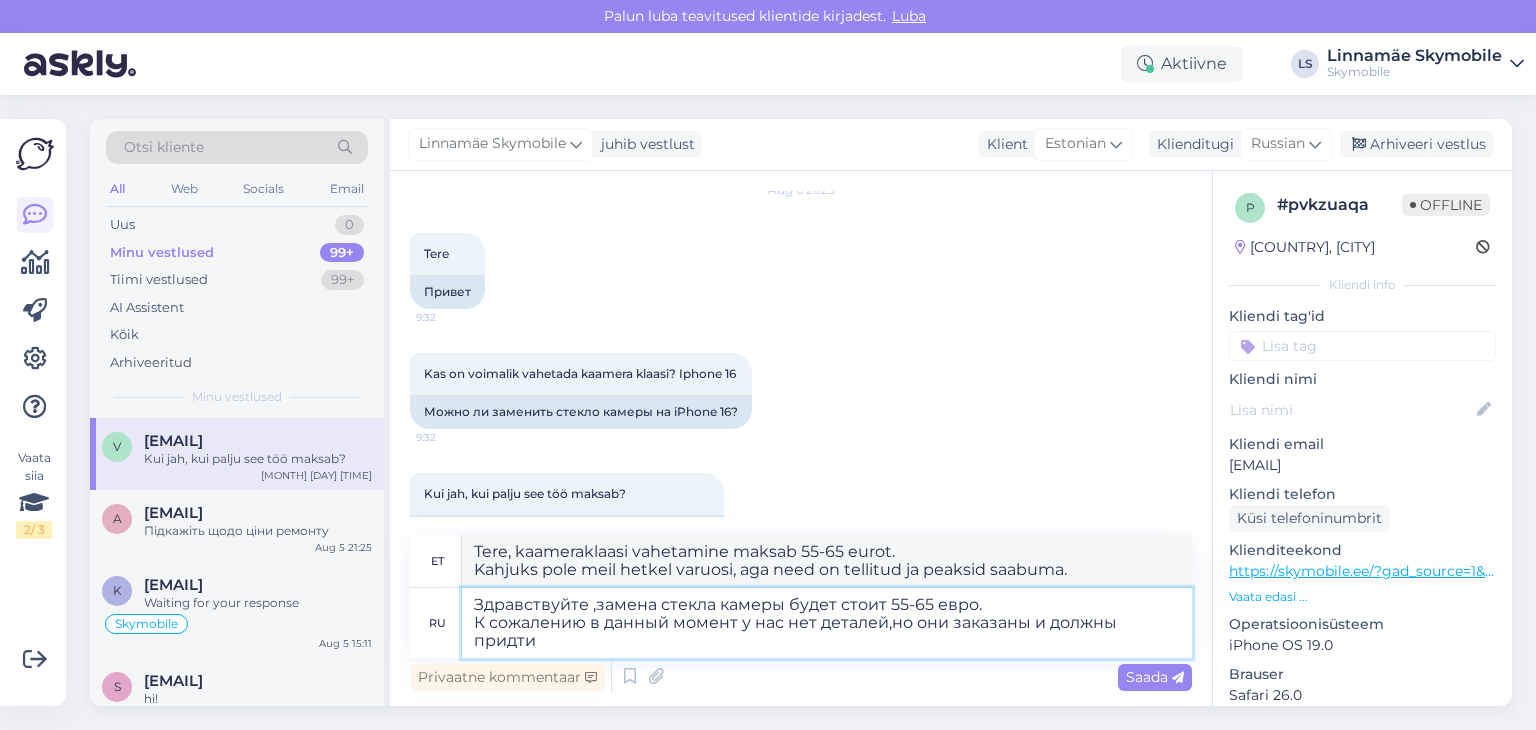 type on "Здравствуйте ,замена стекла камеры будет стоит 55-65 евро.
К сожалению в данный момент у нас нет деталей,но они заказаны и должны придти в" 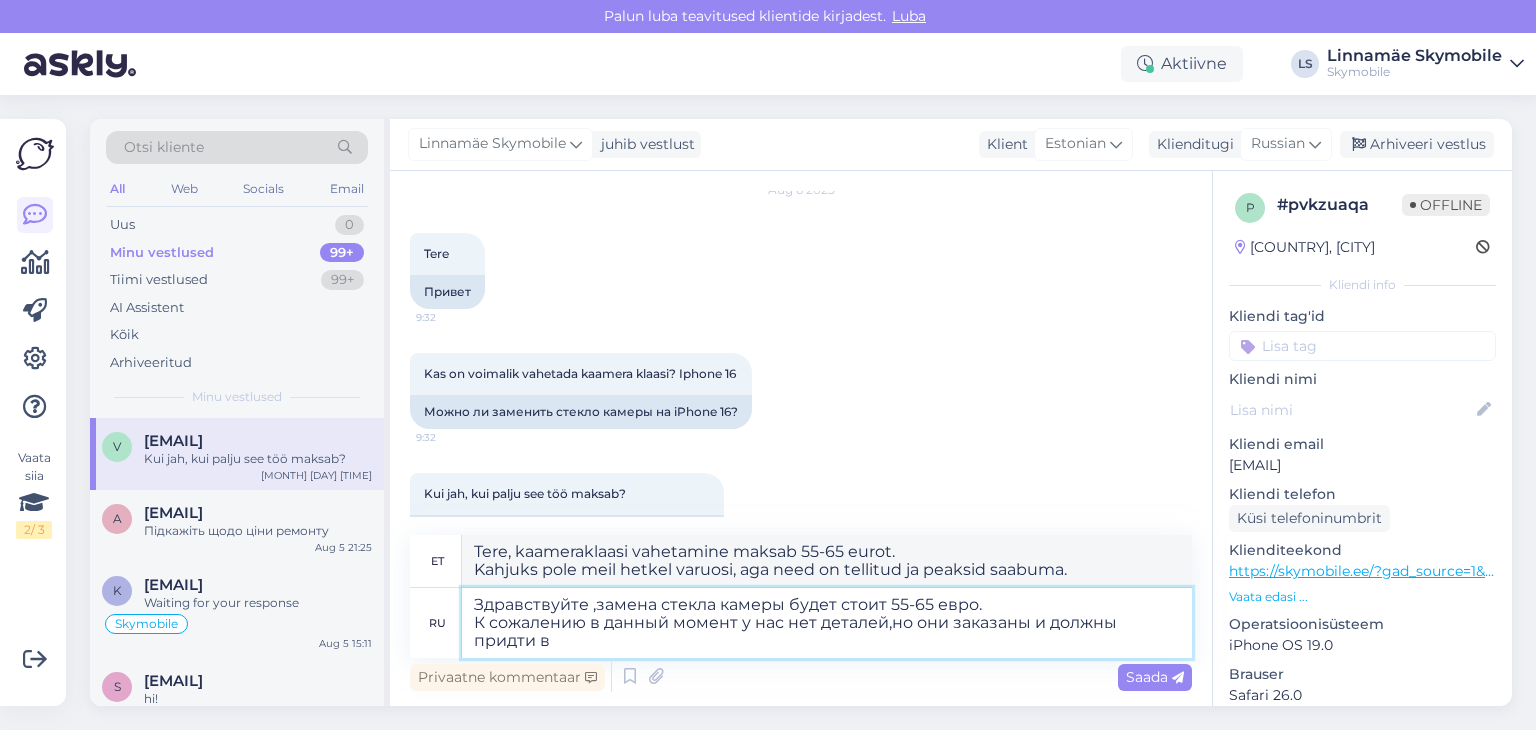 type on "Tere, kaameraklaasi vahetamine maksab 55-65 eurot.
Kahjuks pole meil hetkel varuosi, aga need on tellitud ja peaksid kohale jõudma." 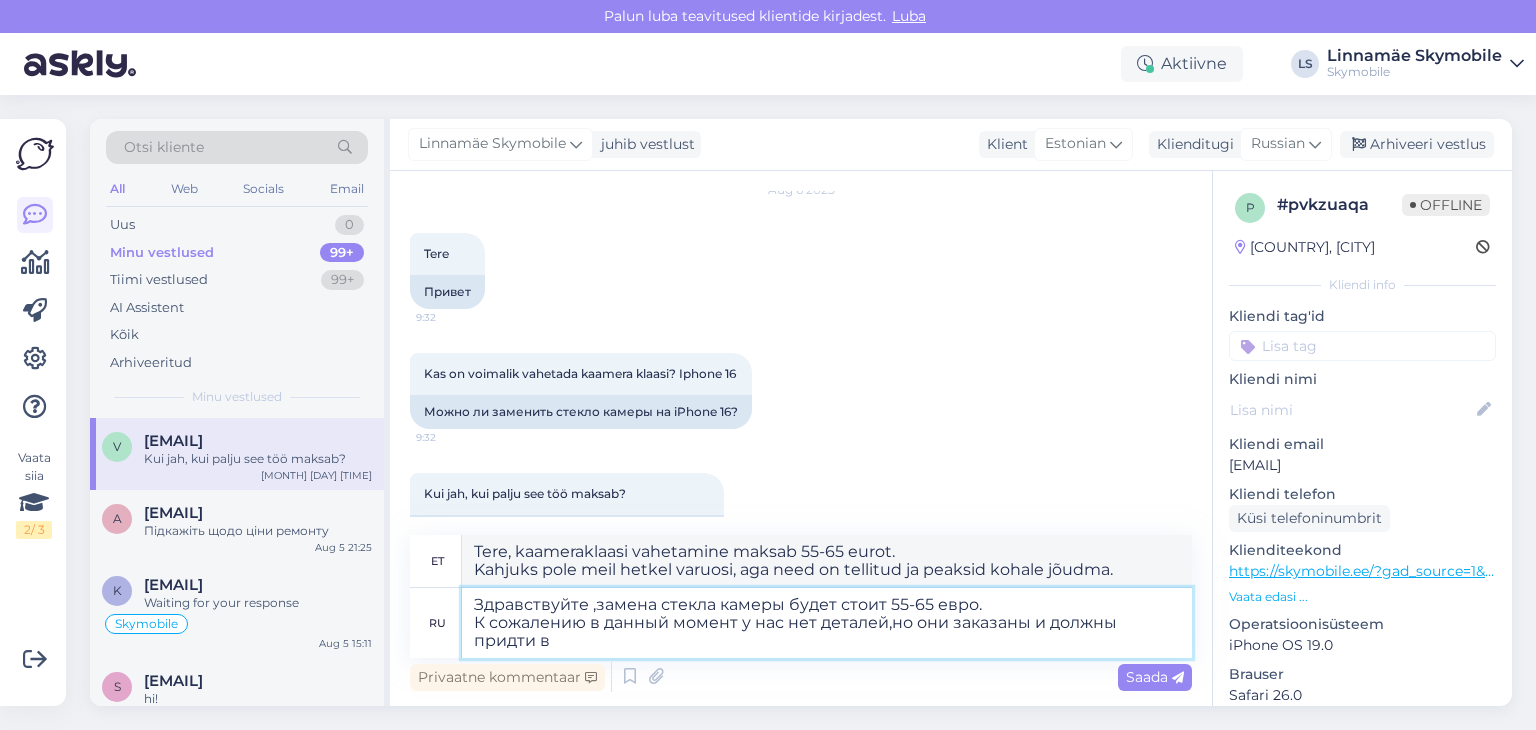 type on "Здравствуйте ,замена стекла камеры будет стоит 55-65 евро.
К сожалению в данный момент у нас нет деталей,но они заказаны и должны придти в с" 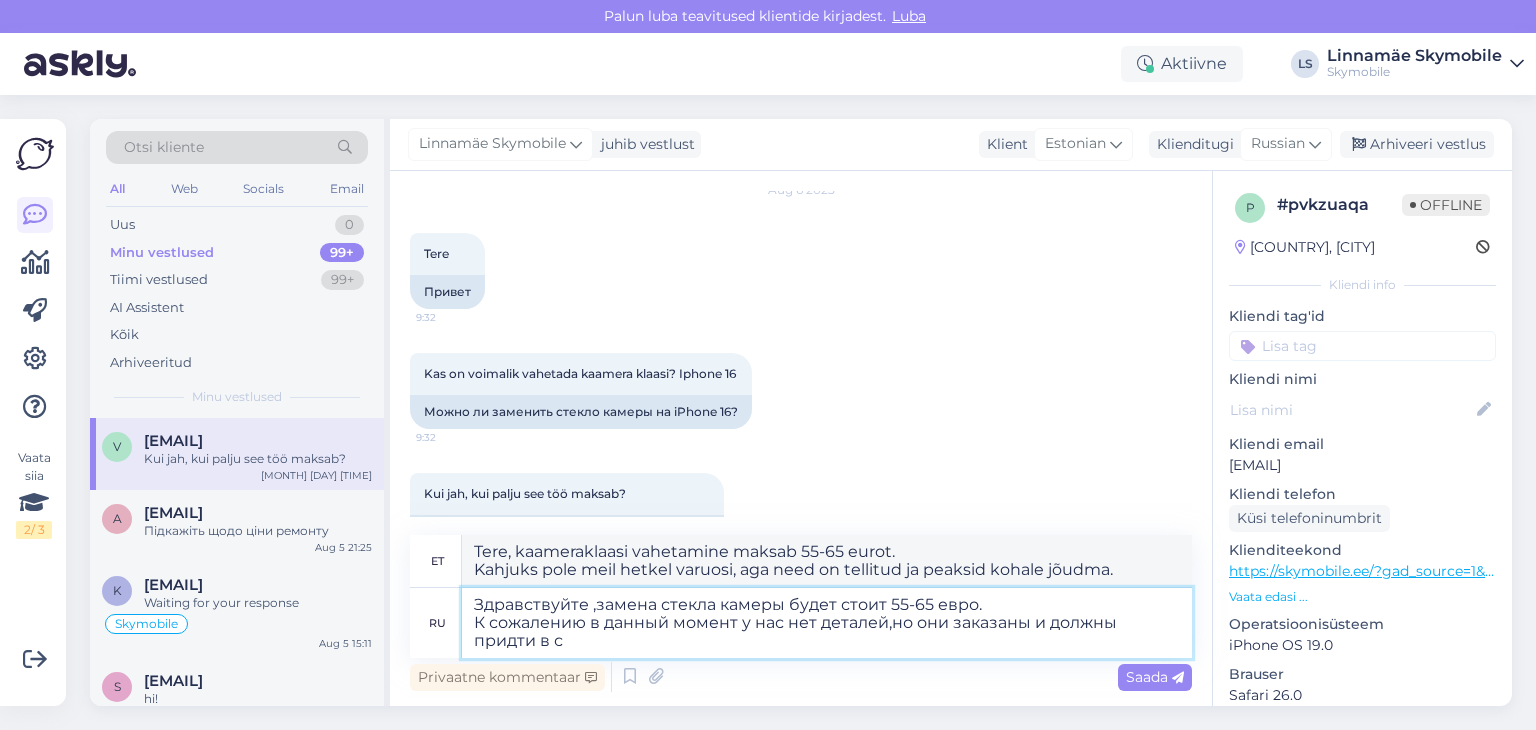 type on "Tere, kaameraklaasi vahetamine maksab 55-65 eurot.
Kahjuks pole meil hetkel varuosi, aga need on tellitud ja peaksid saabuma..." 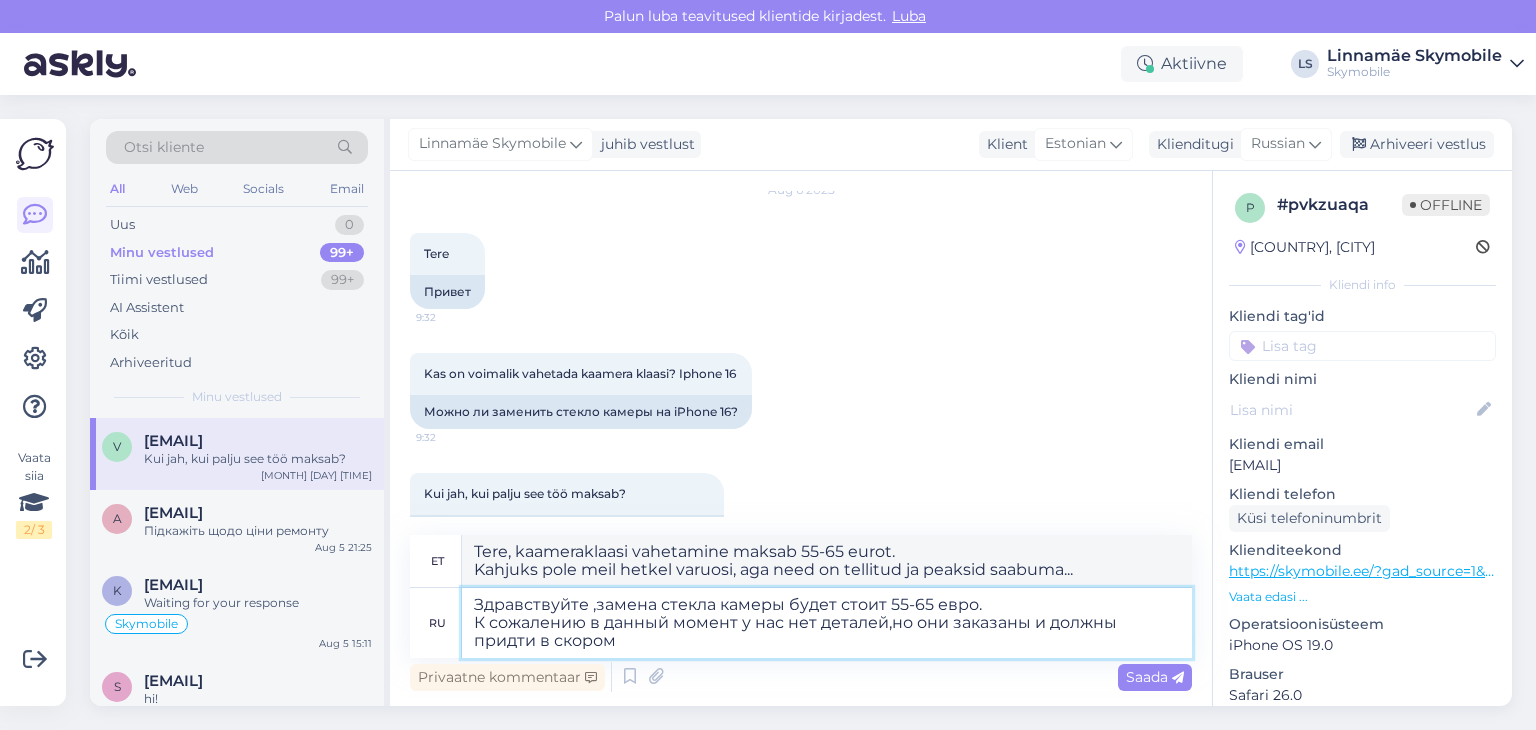 type on "Здравствуйте ,замена стекла камеры будет стоит 55-65 евро.
К сожалению в данный момент у нас нет деталей,но они заказаны и должны придти в скором" 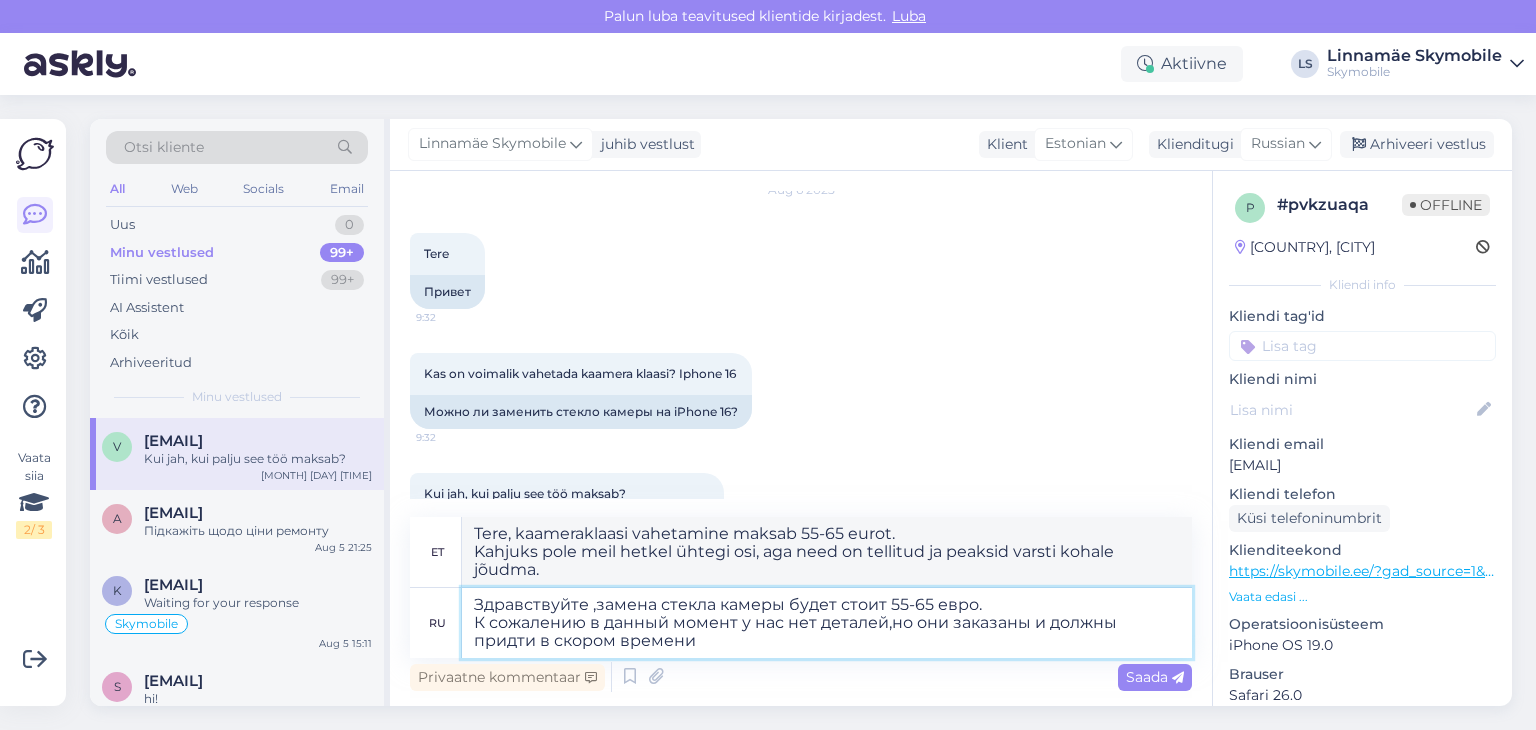 type on "Здравствуйте ,замена стекла камеры будет стоит 55-65 евро.
К сожалению в данный момент у нас нет деталей,но они заказаны и должны придти в скором времени." 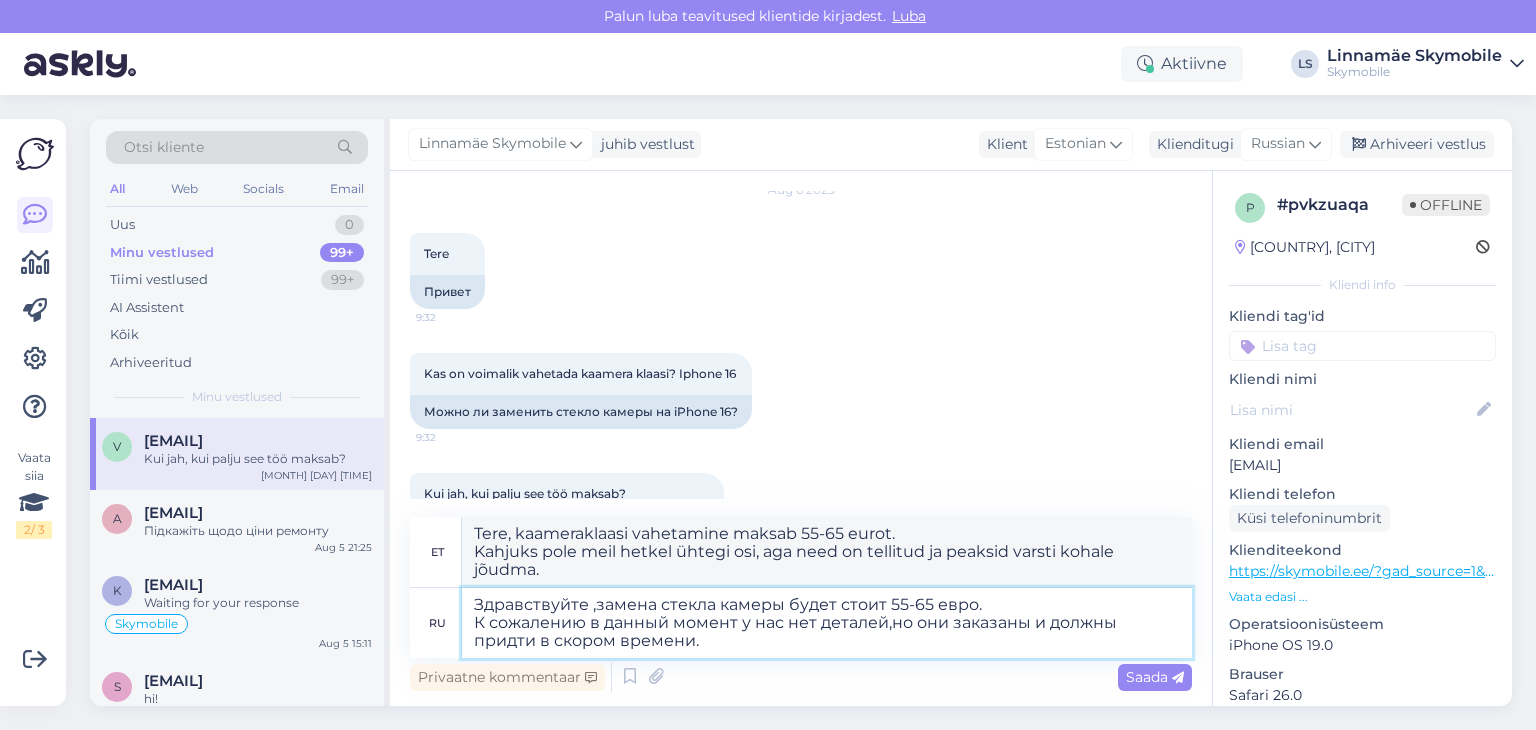 type on "Tere, kaameraklaasi vahetamine maksab 55-65 eurot.
Kahjuks pole meil hetkel varuosi, aga need on tellitud ja peaksid varsti kohale jõudma." 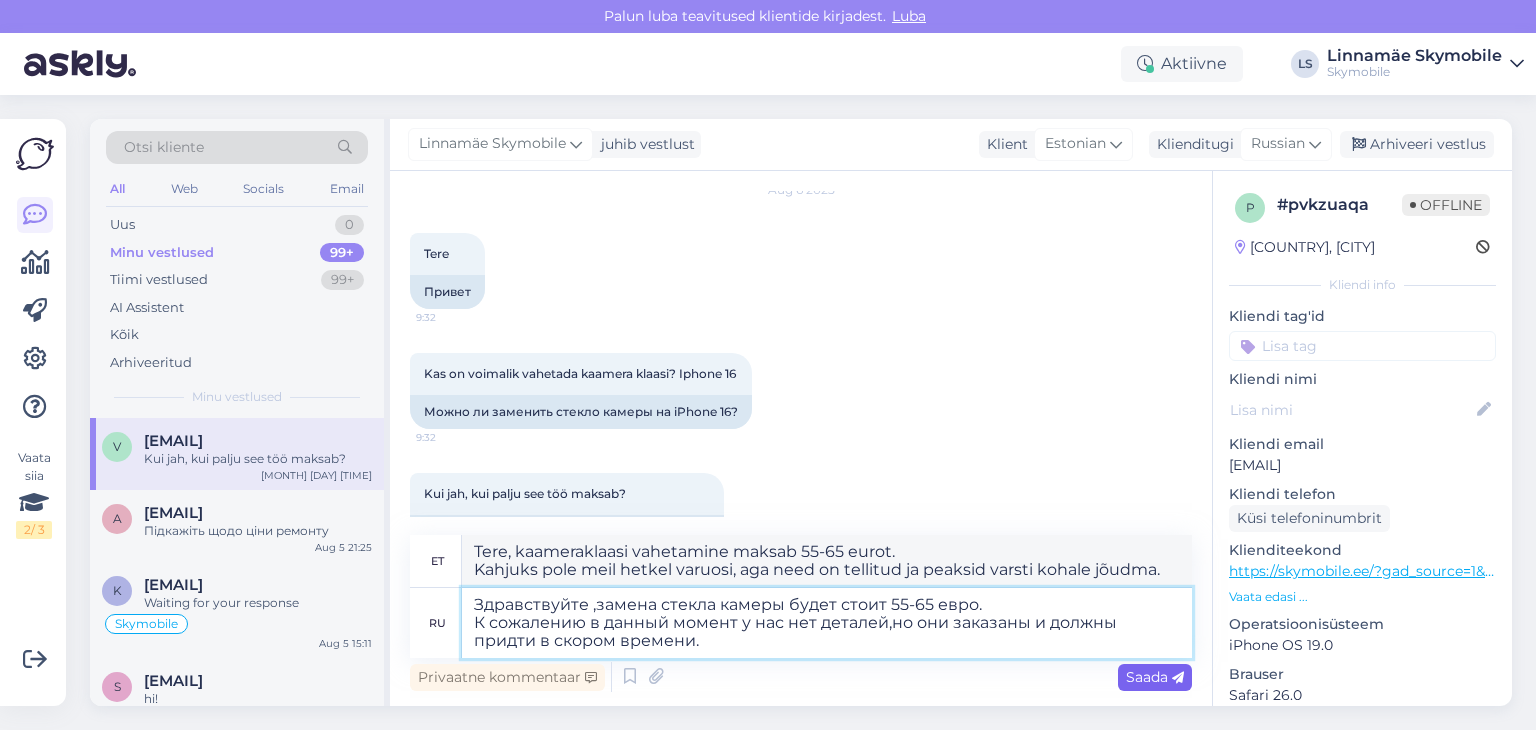 type on "Здравствуйте ,замена стекла камеры будет стоит 55-65 евро.
К сожалению в данный момент у нас нет деталей,но они заказаны и должны придти в скором времени." 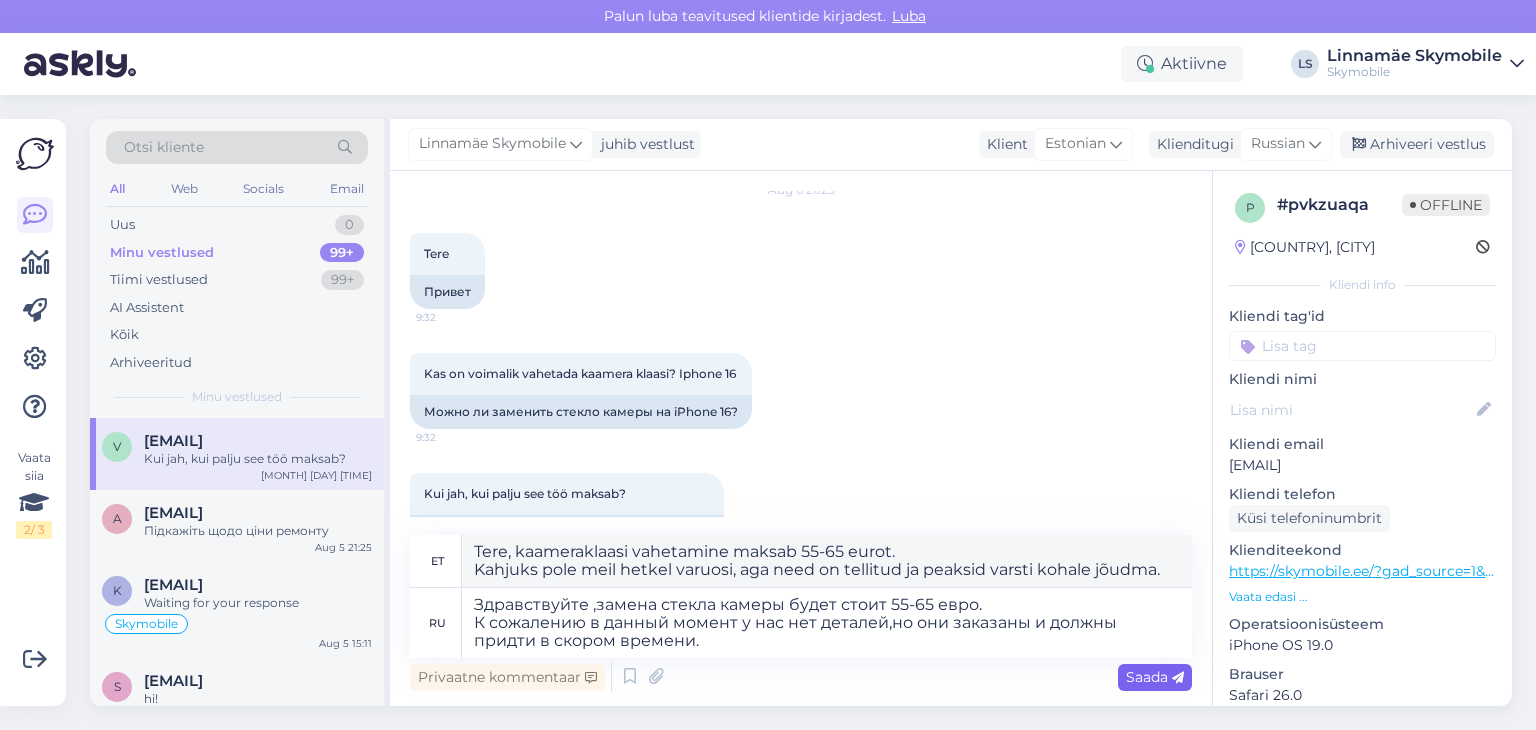 click on "Saada" at bounding box center (1155, 677) 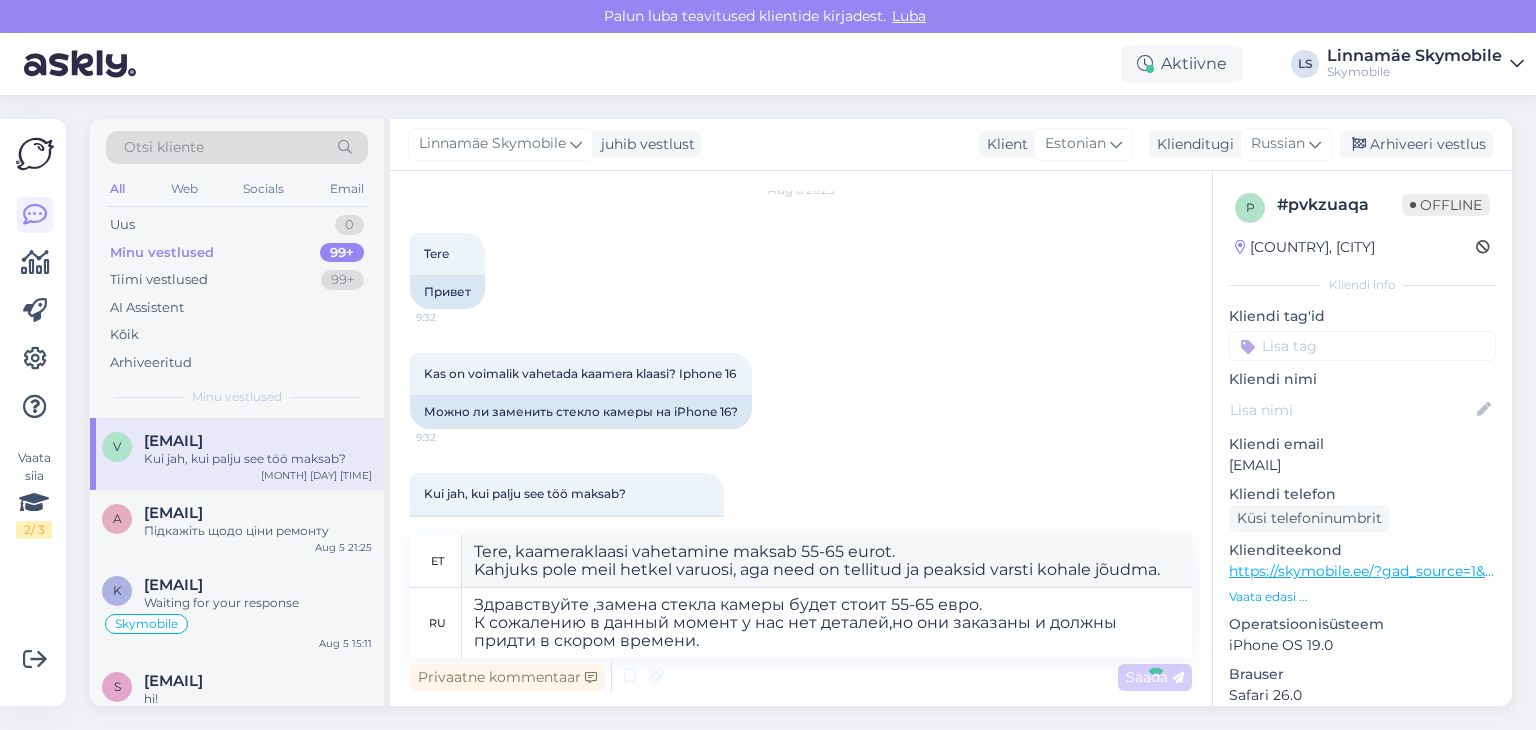 type 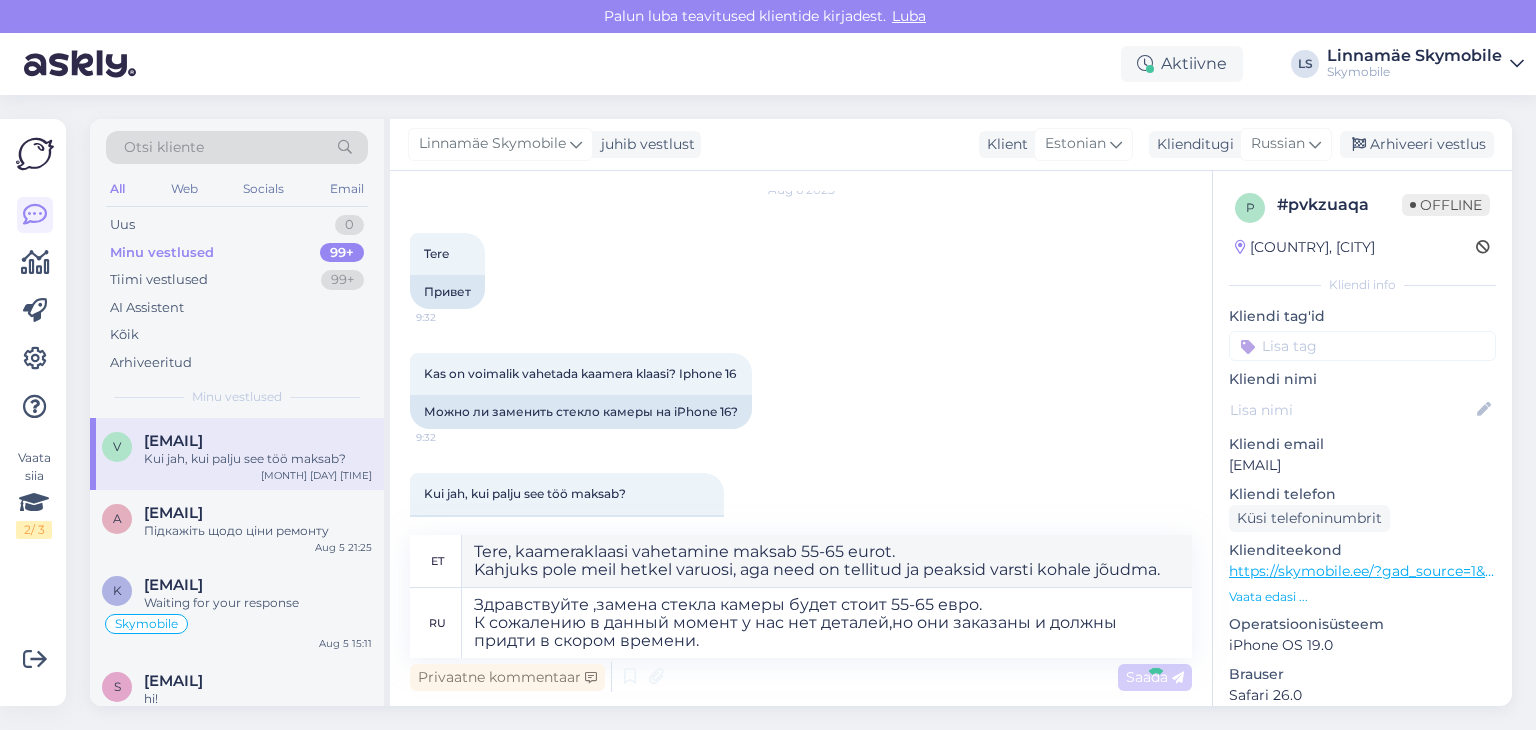 type 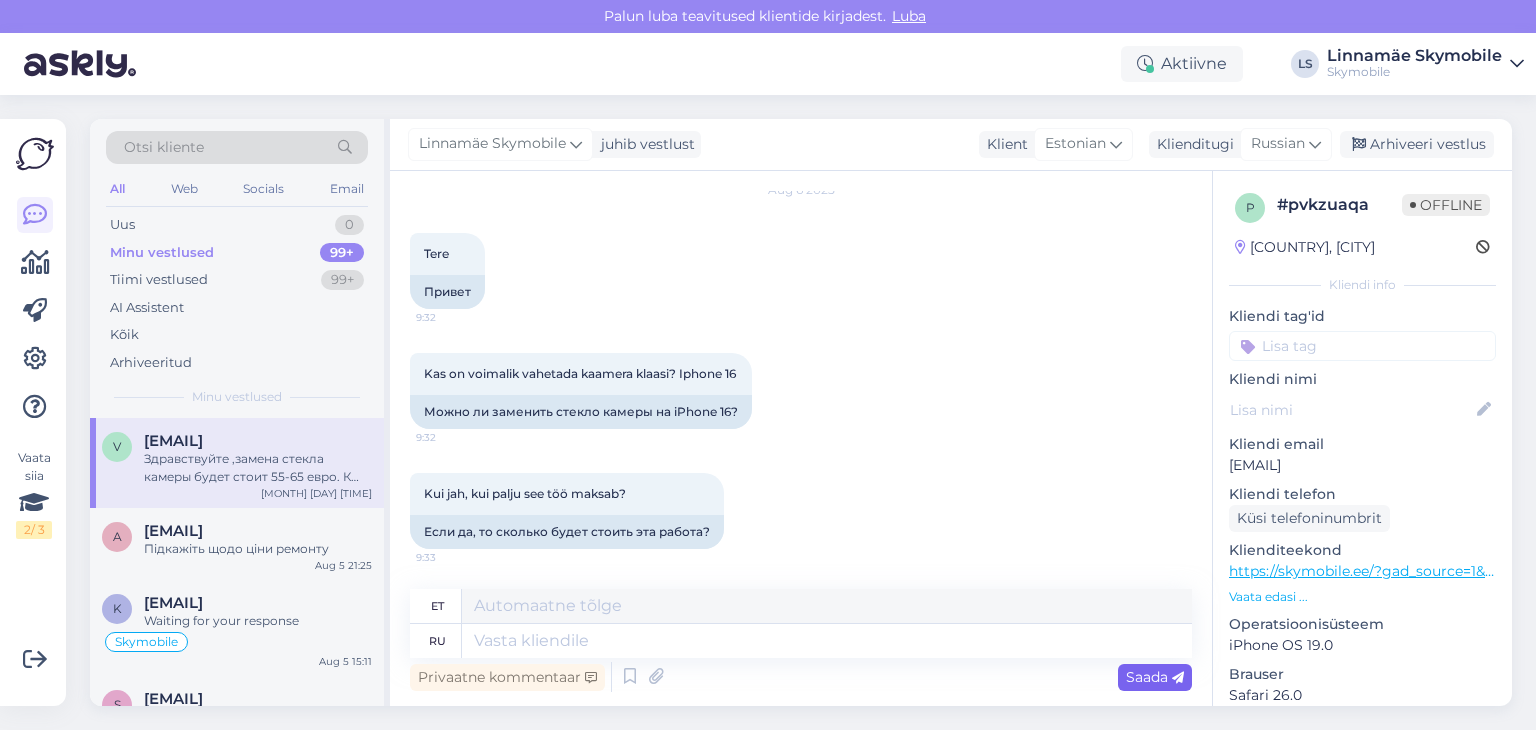 scroll, scrollTop: 274, scrollLeft: 0, axis: vertical 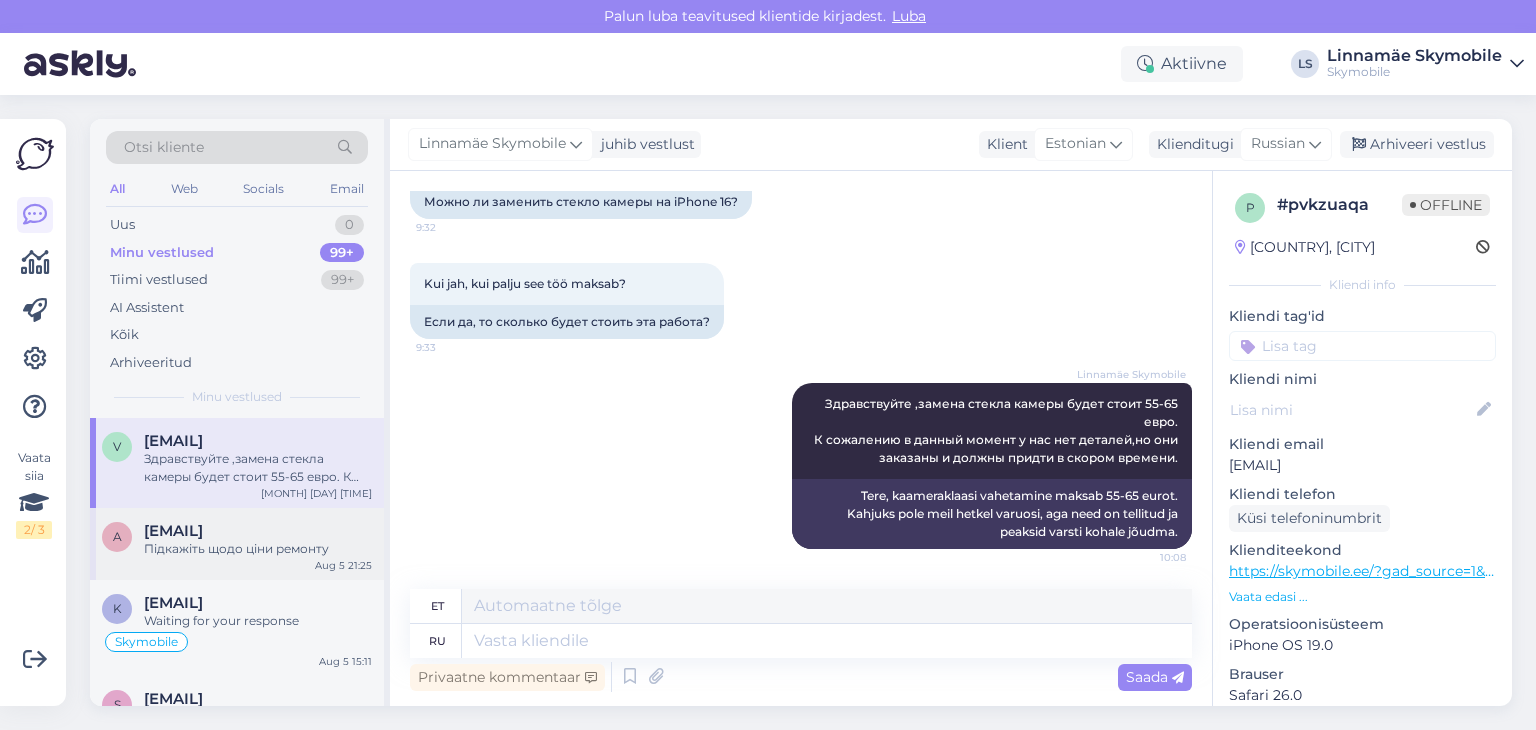 click on "Підкажіть щодо ціни ремонту" at bounding box center [258, 549] 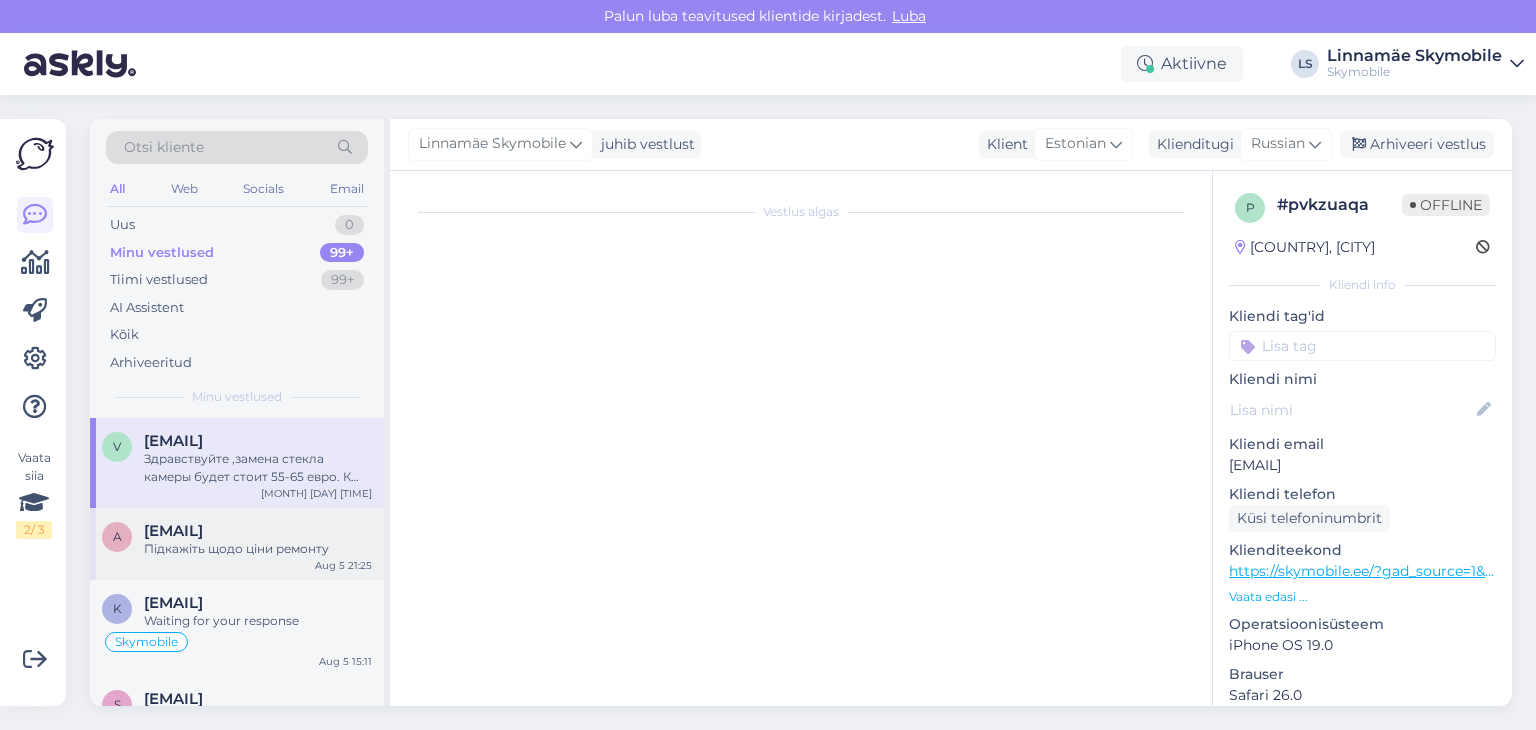 scroll, scrollTop: 568, scrollLeft: 0, axis: vertical 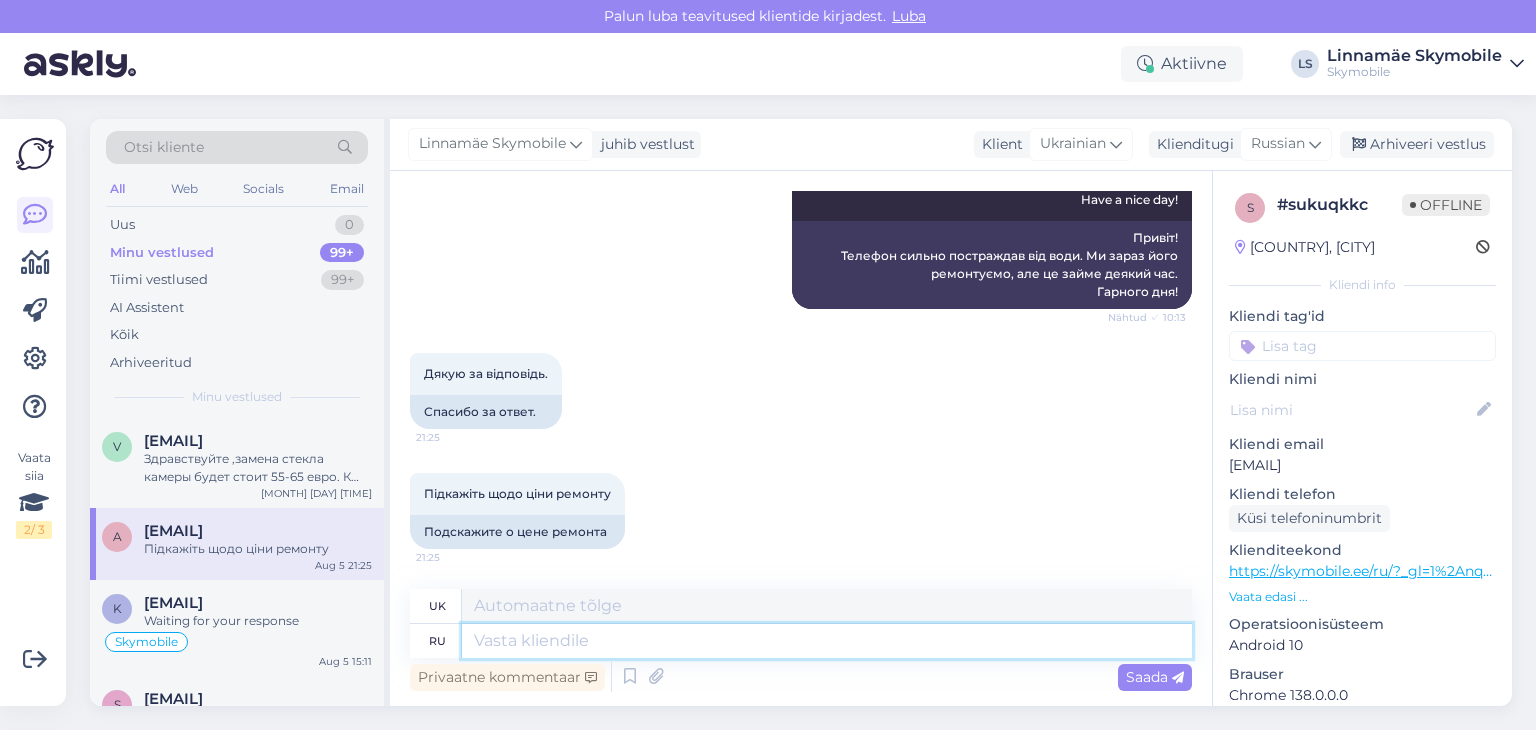 click at bounding box center (827, 641) 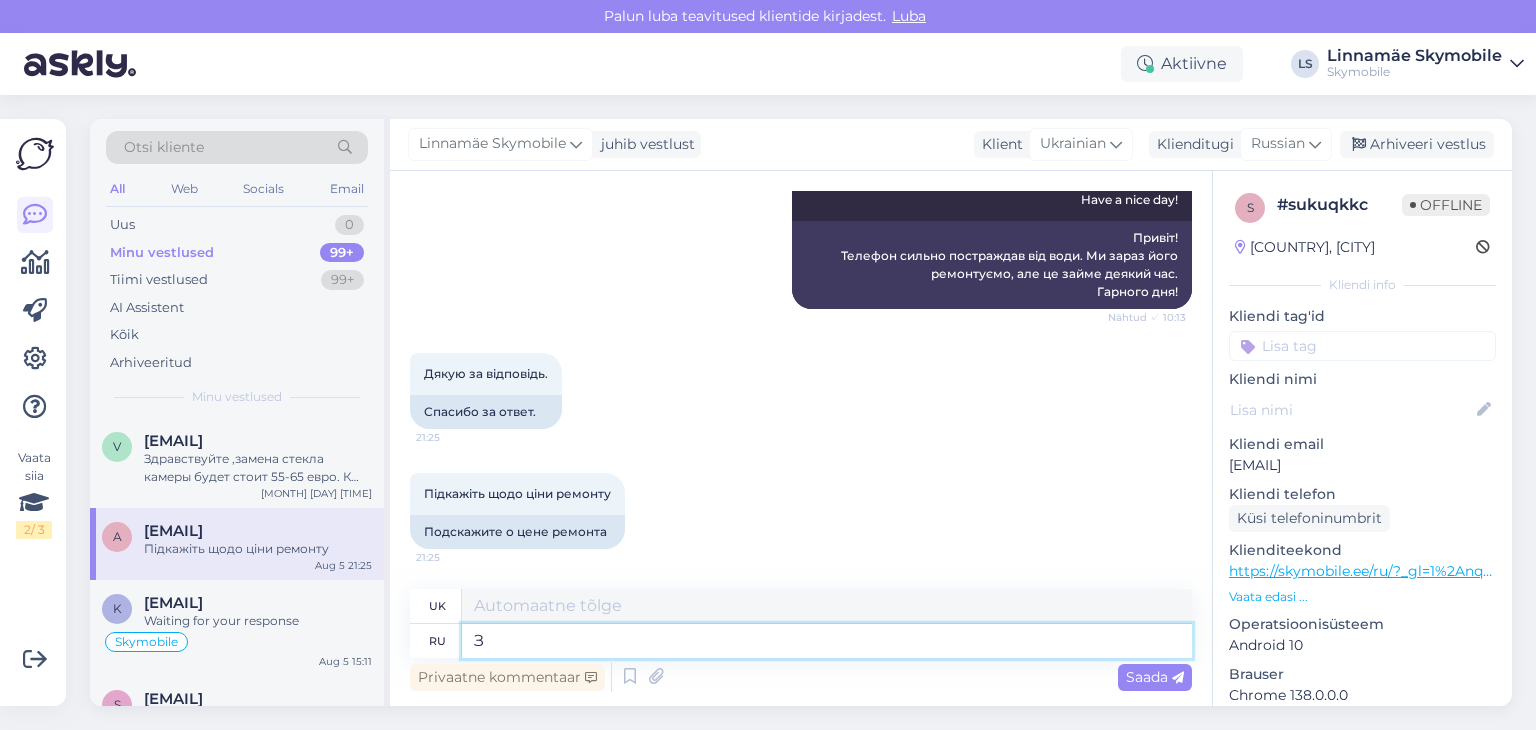 type on "Зд" 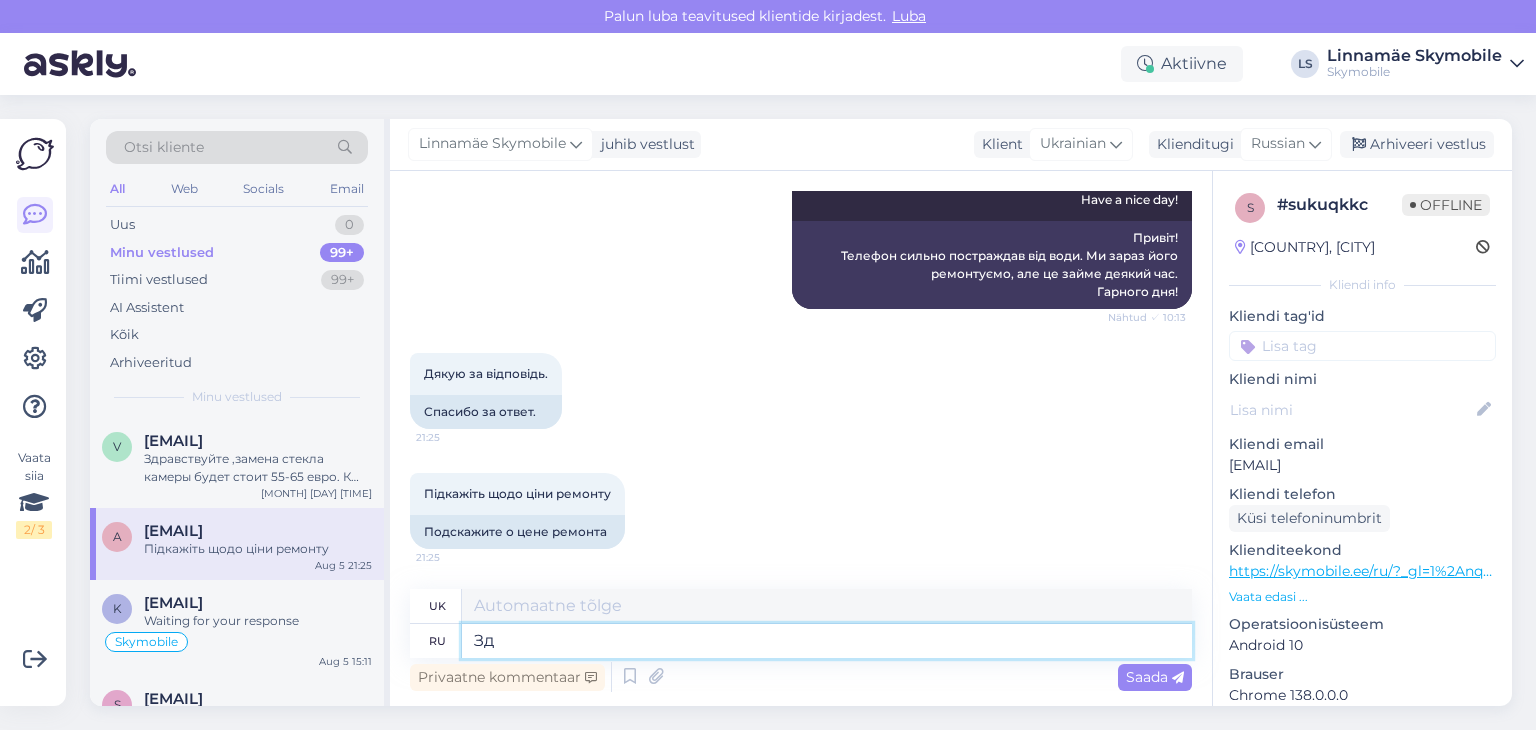 type on "З" 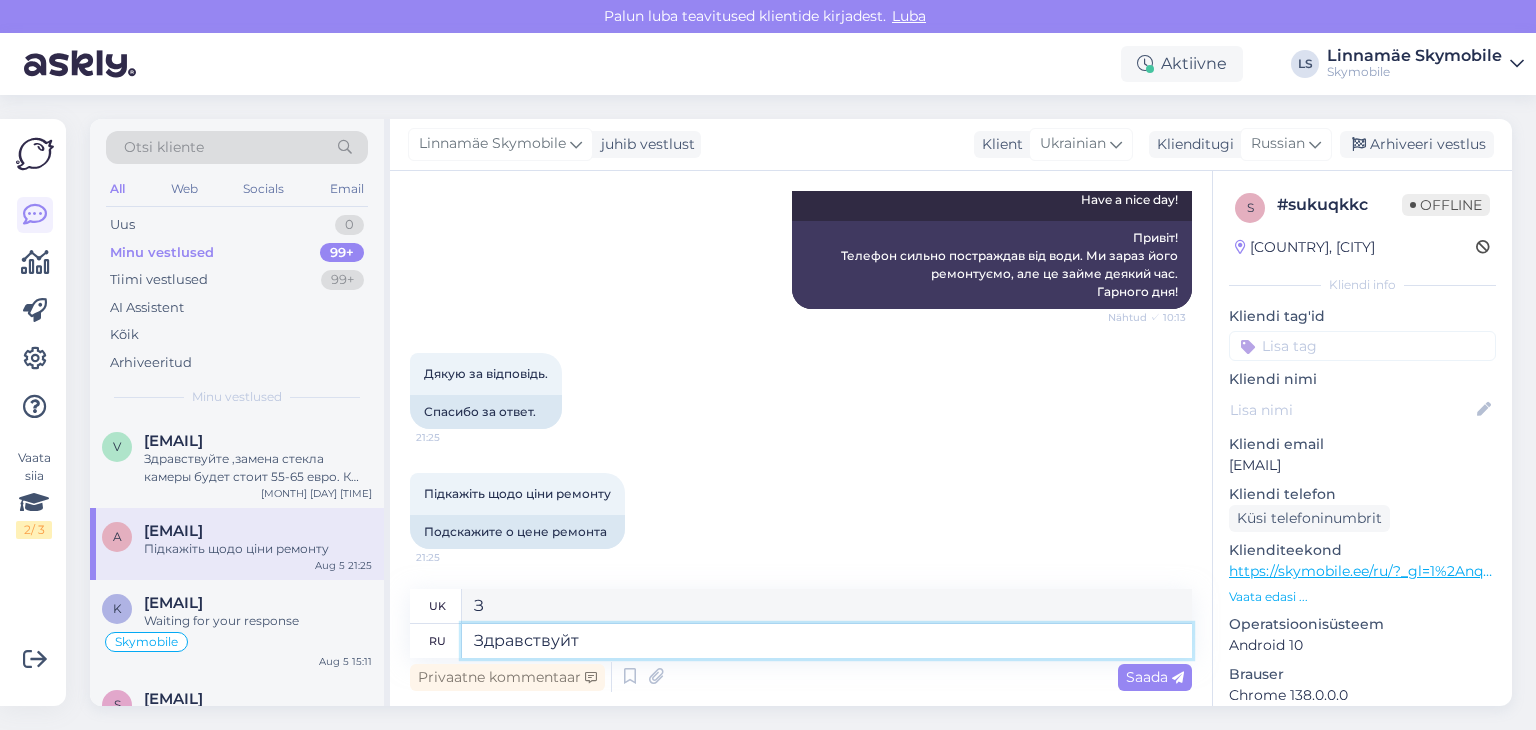 type on "Здравствуйте" 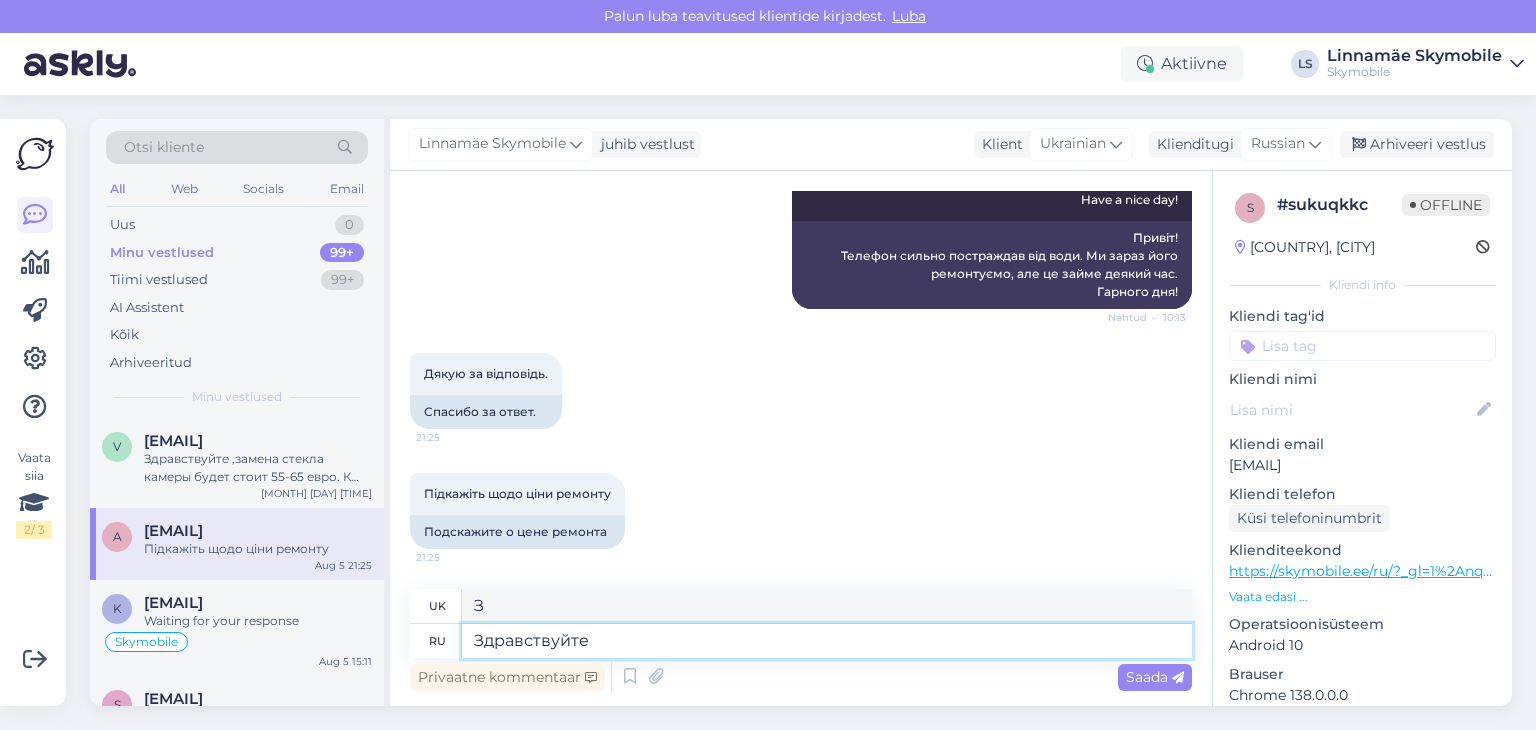 type on "Привіт" 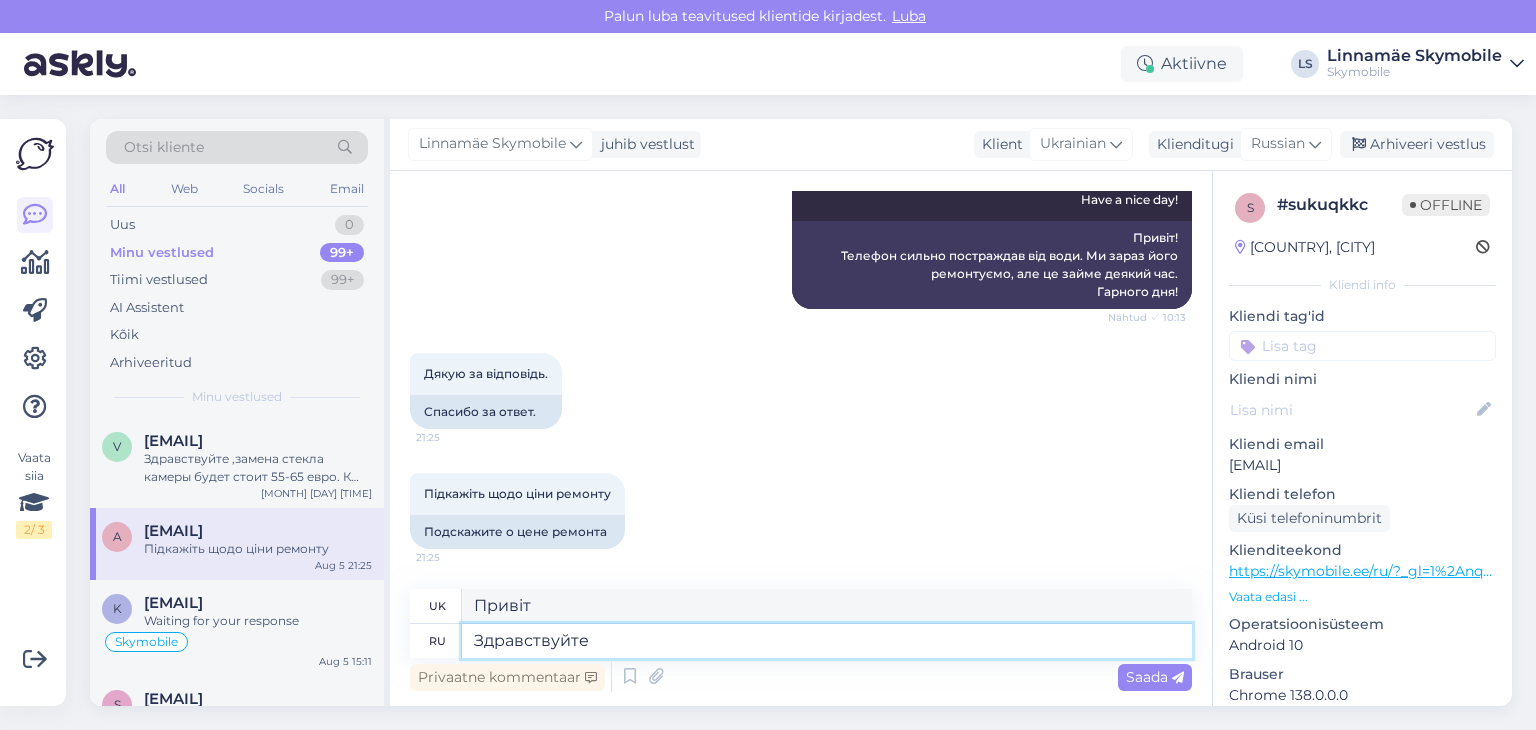 type on "Здравствуйте," 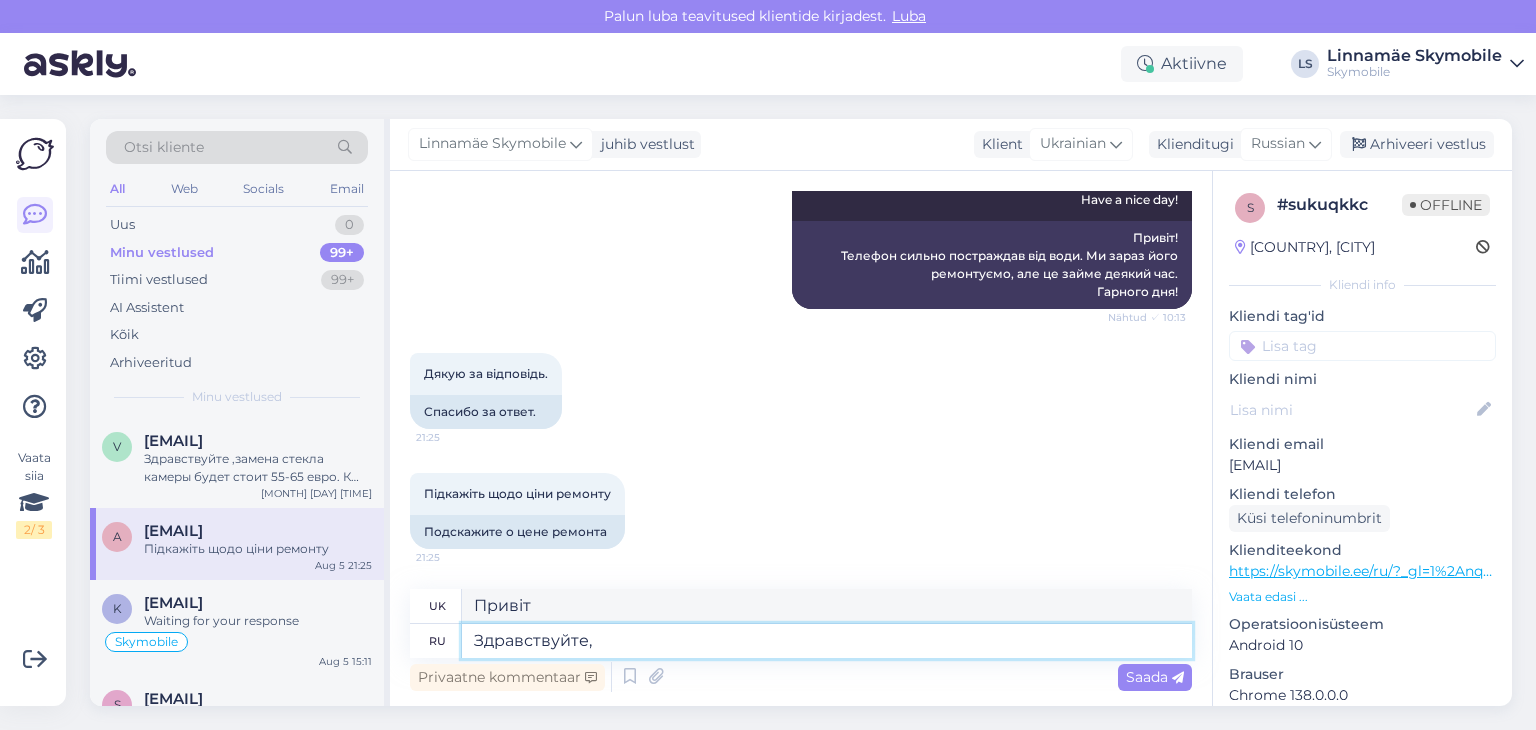 type on "Привіт," 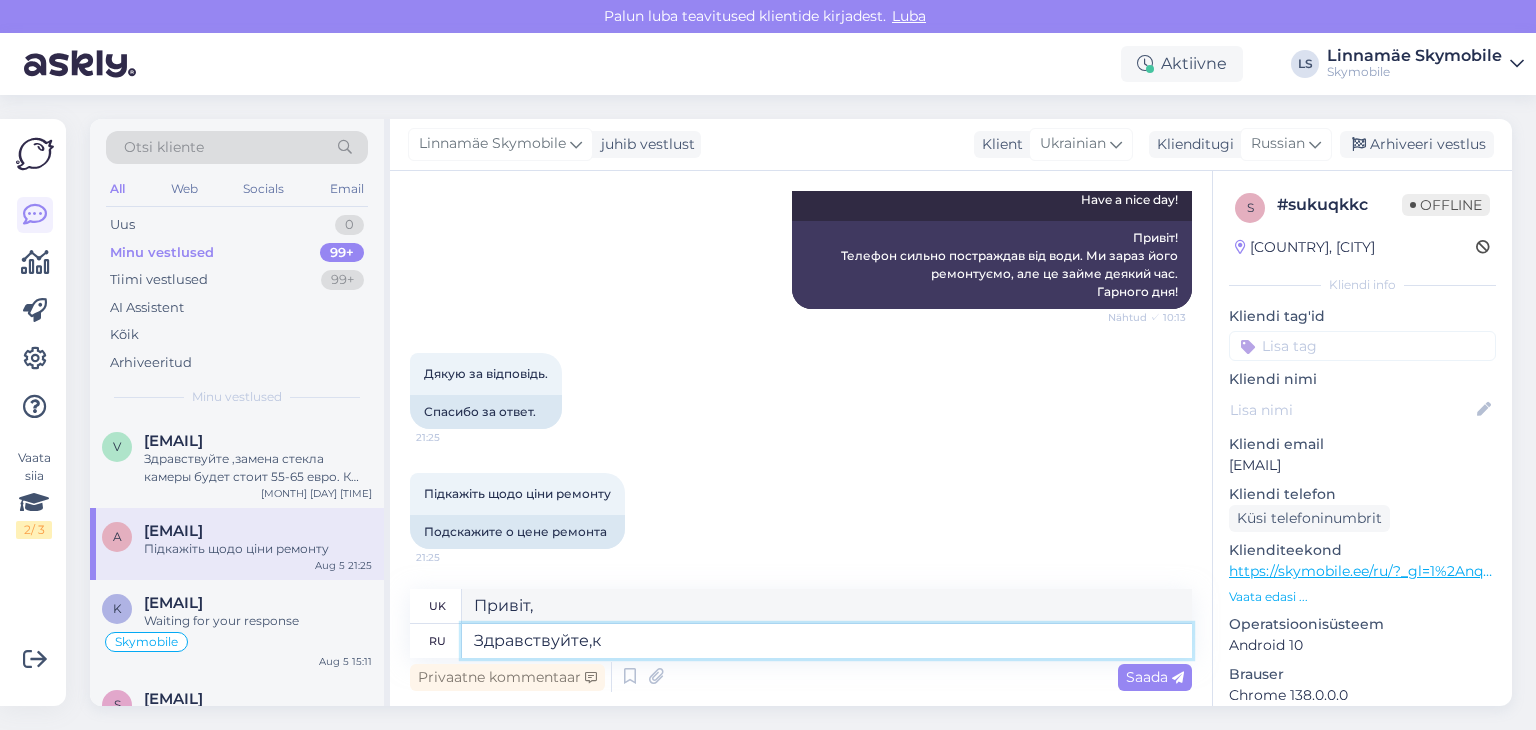 type on "Здравствуйте,к" 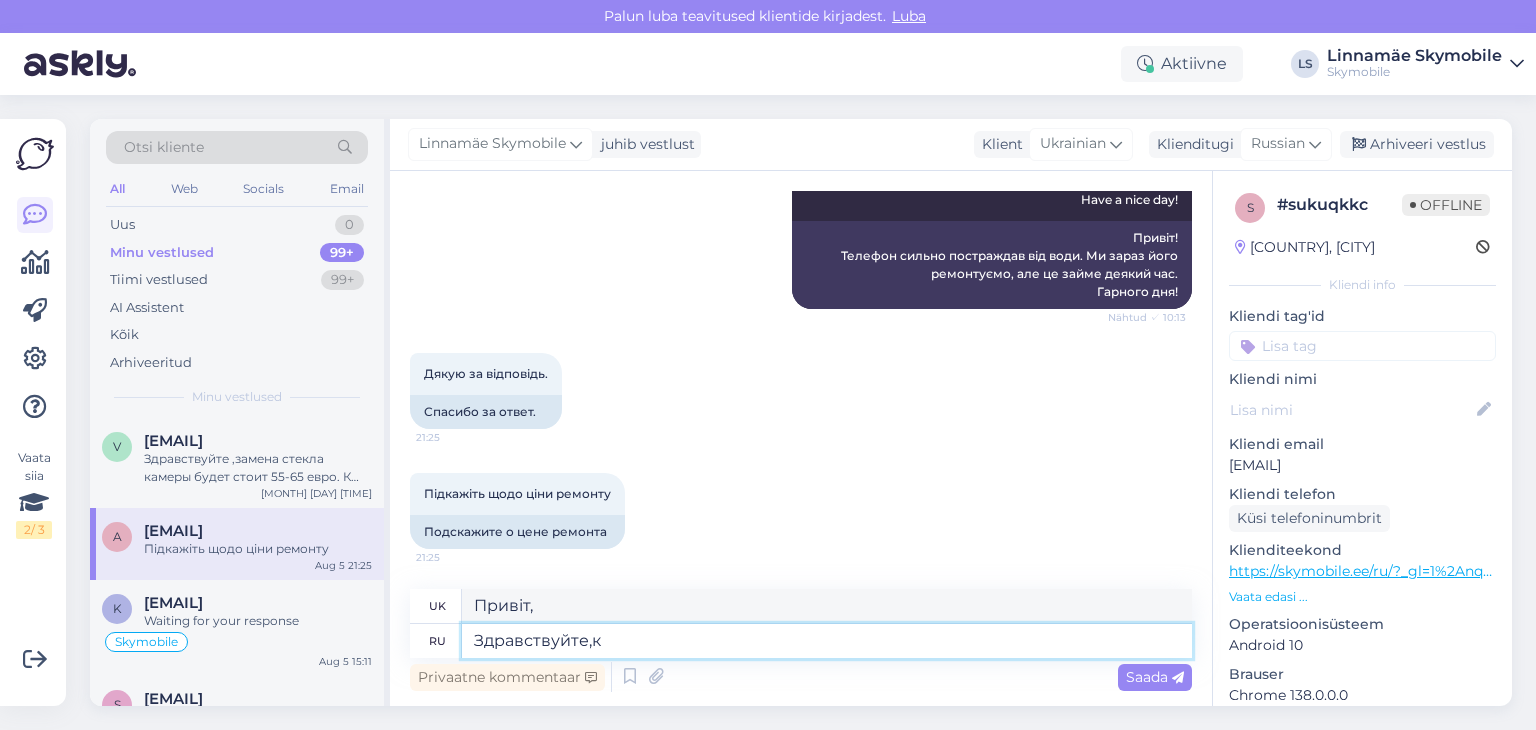 type on "Доброго дня," 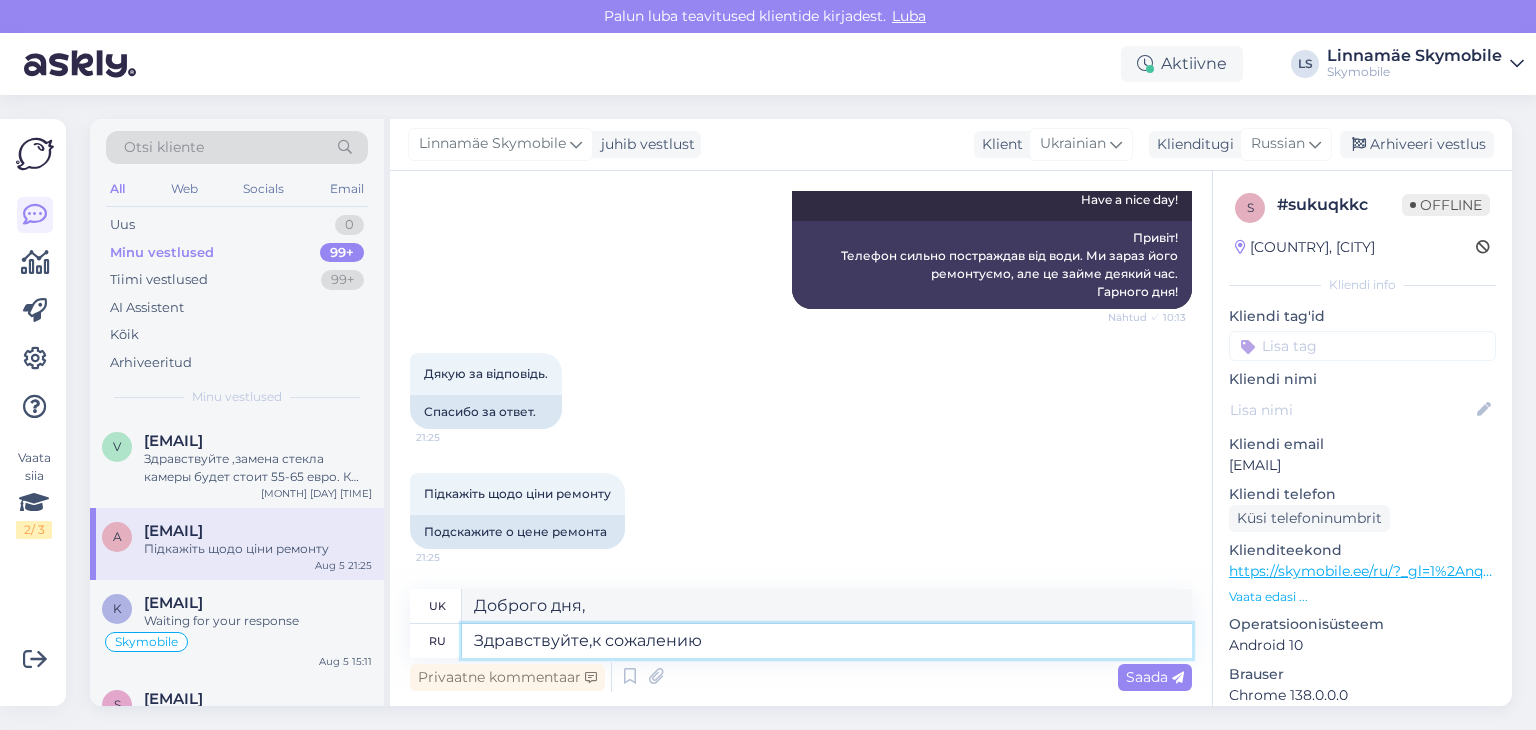 type on "Здравствуйте,к сожалению" 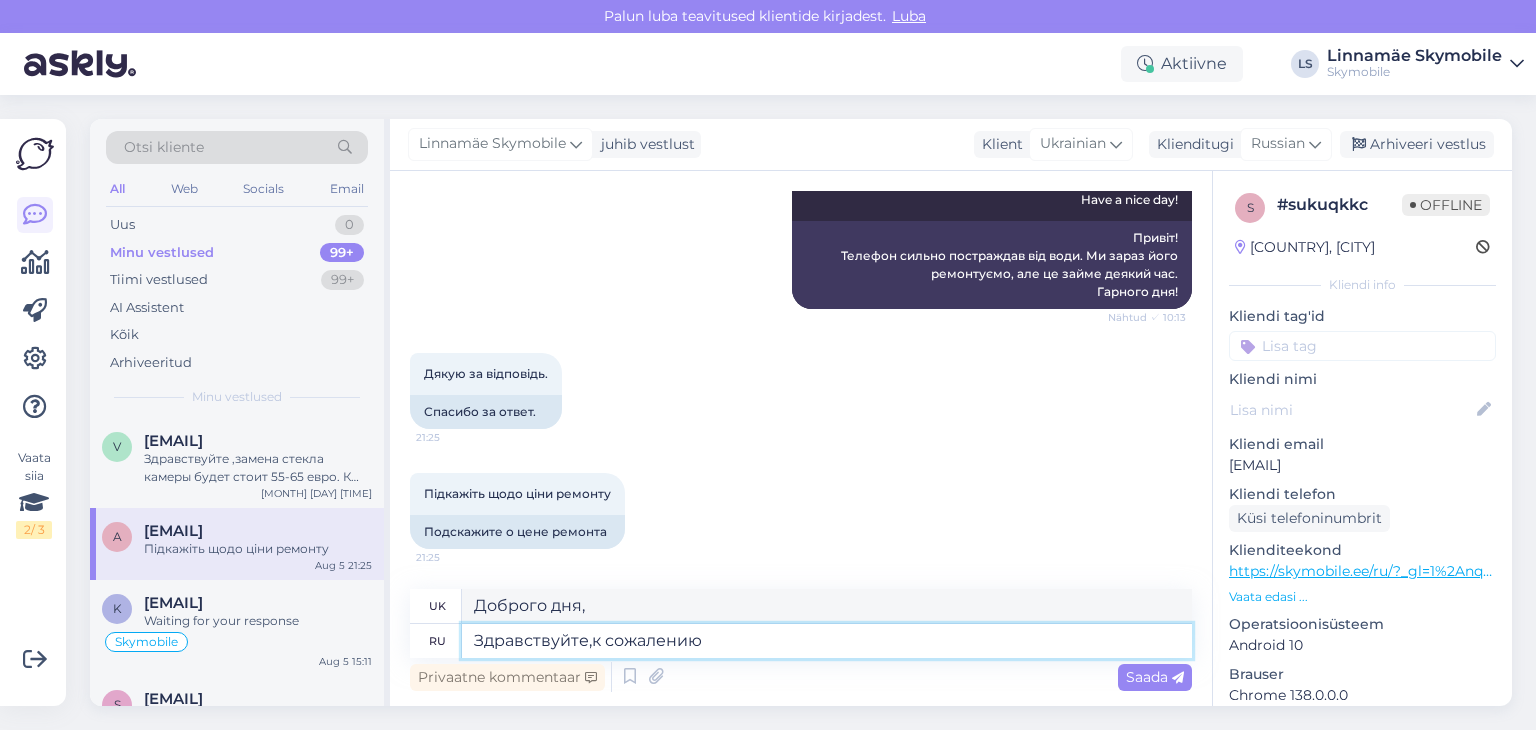 type on "Привіт, на жаль" 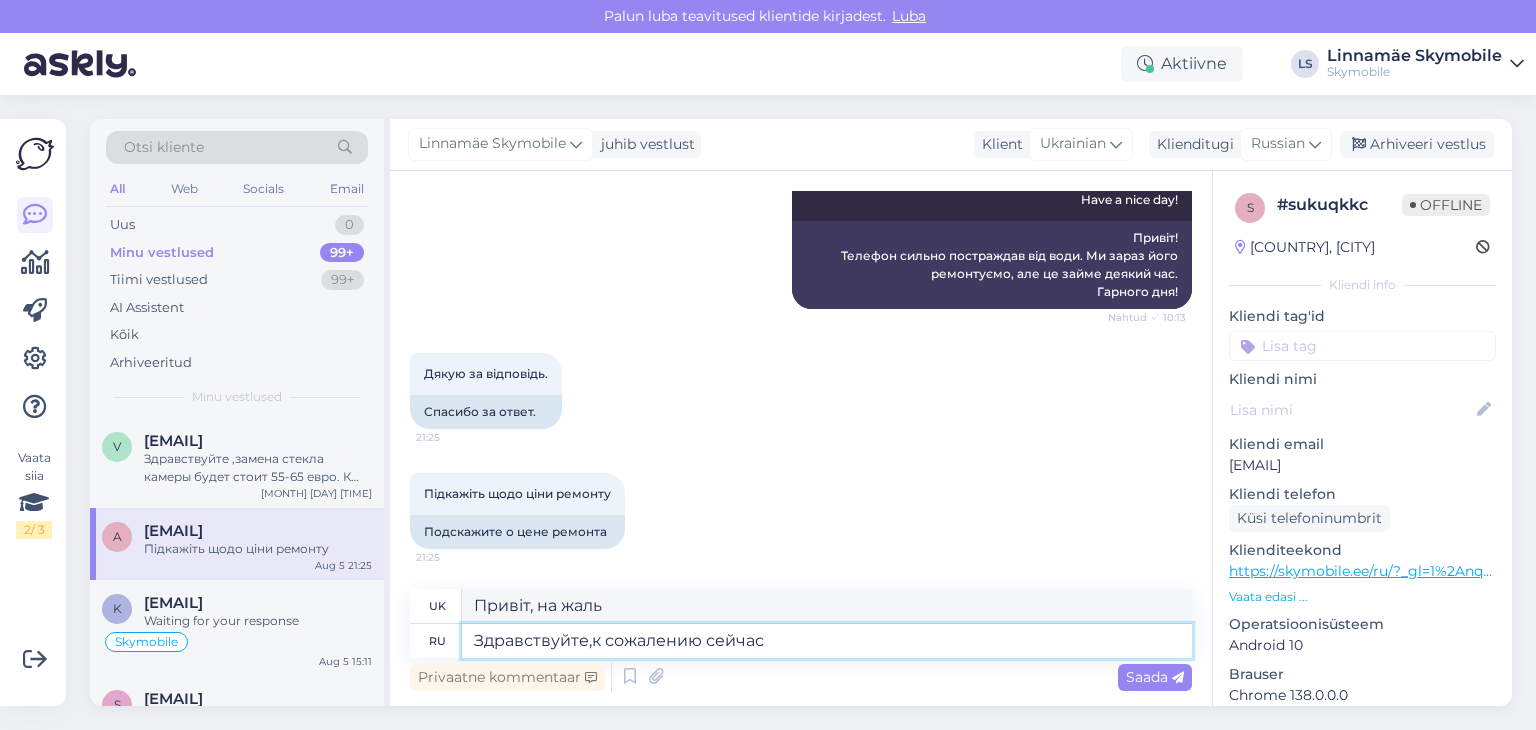 type on "Здравствуйте,к сожалению сейчас" 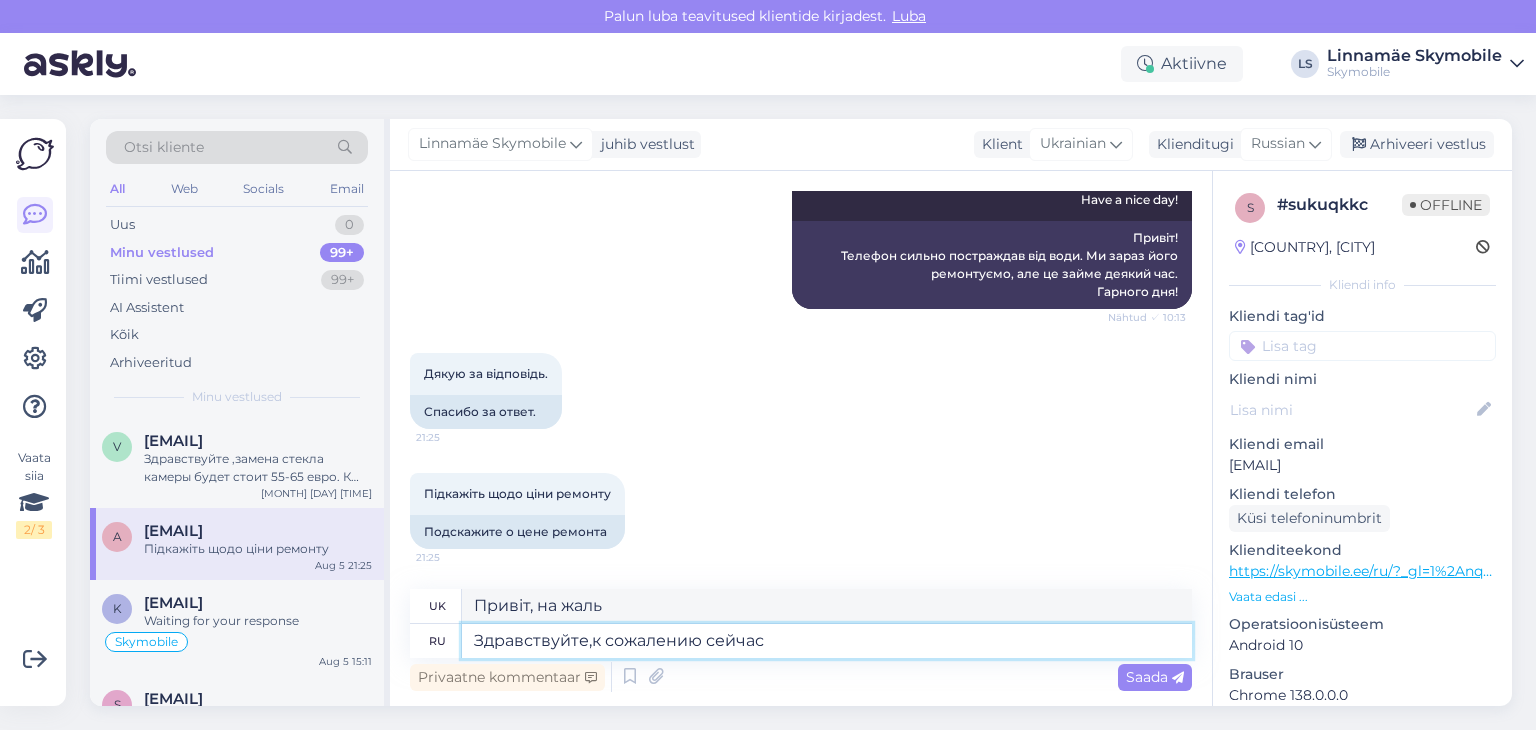 type on "Здрастуйте, на жаль зараз" 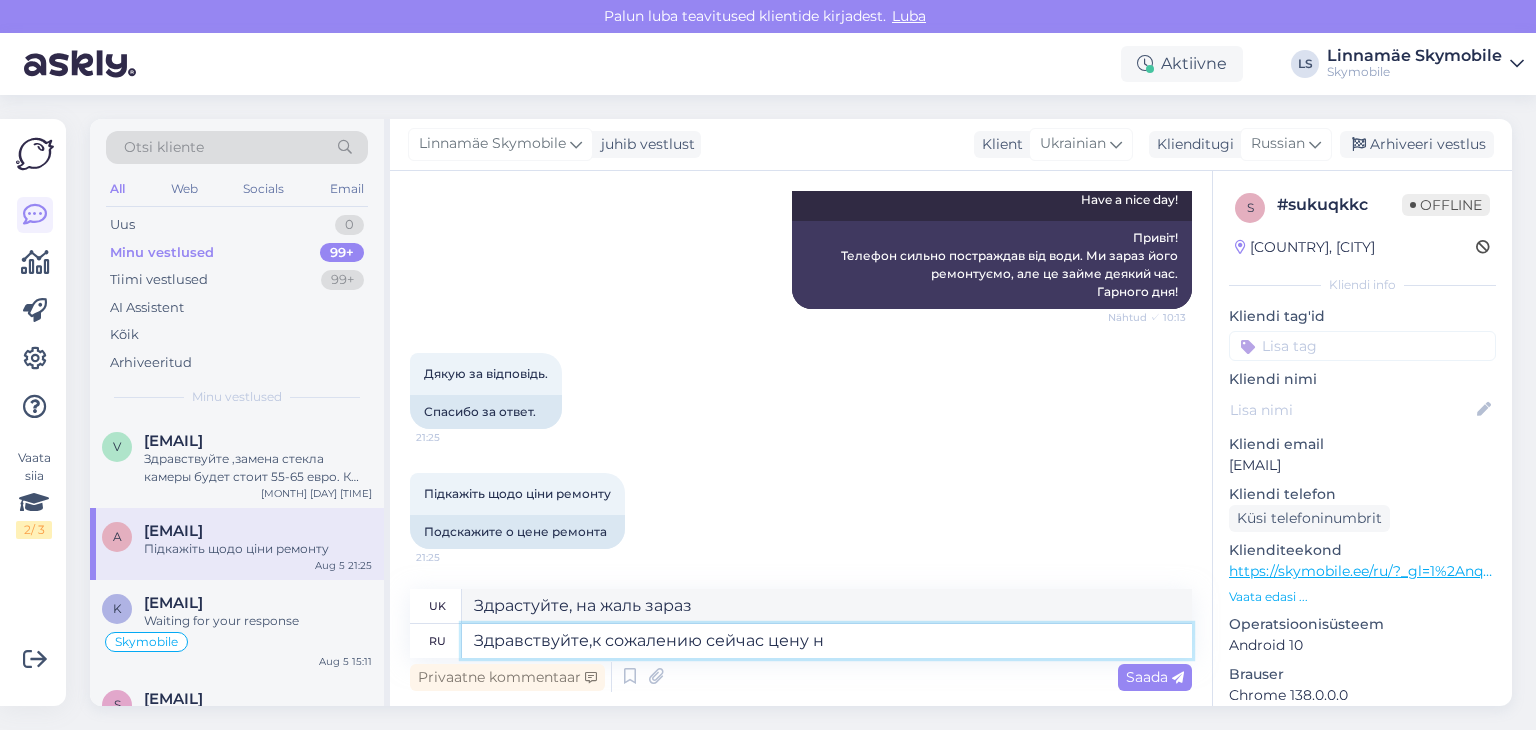 type on "Здравствуйте,к сожалению сейчас цену на" 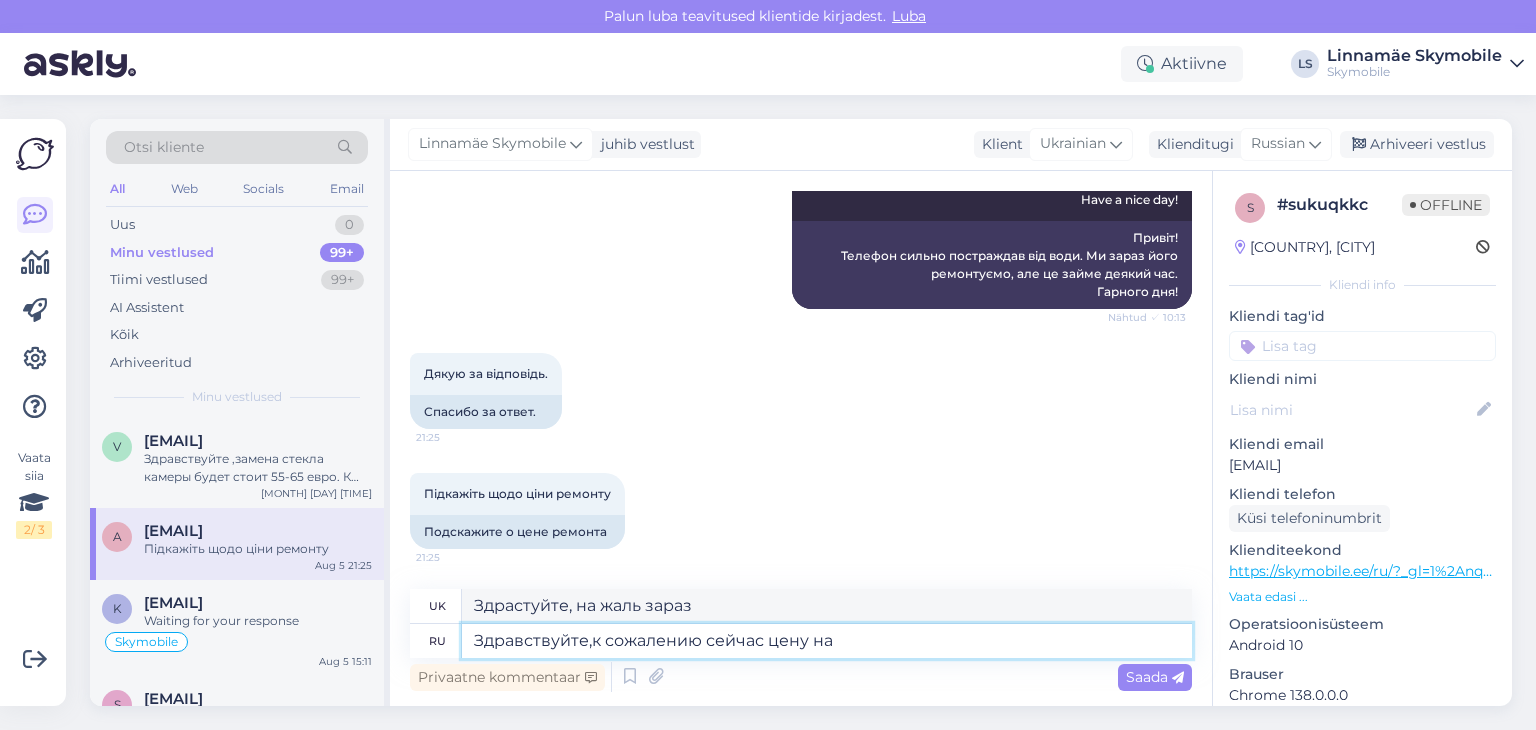 type on "Здрастуйте, на жаль зараз ціну" 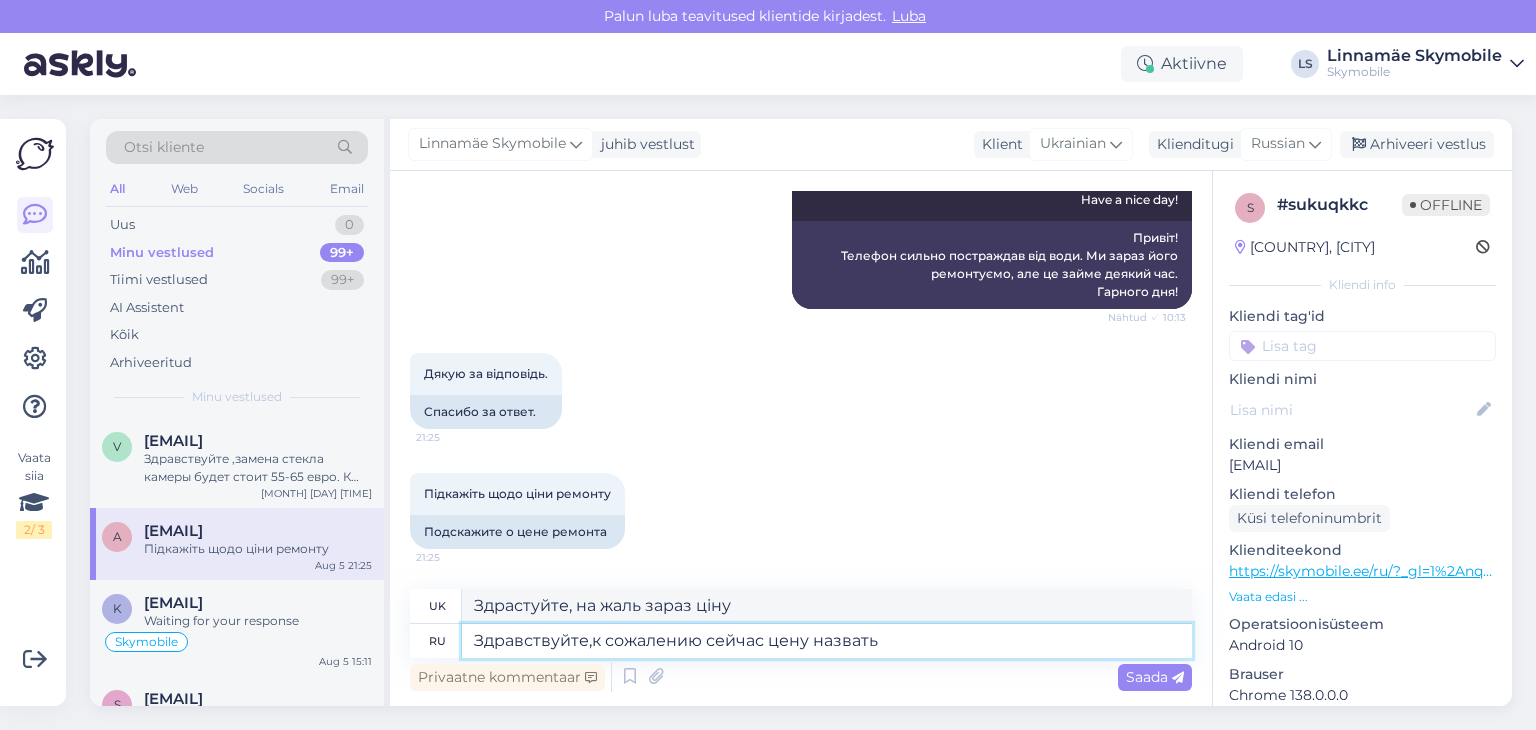 type on "Здравствуйте,к сожалению сейчас цену назвать н" 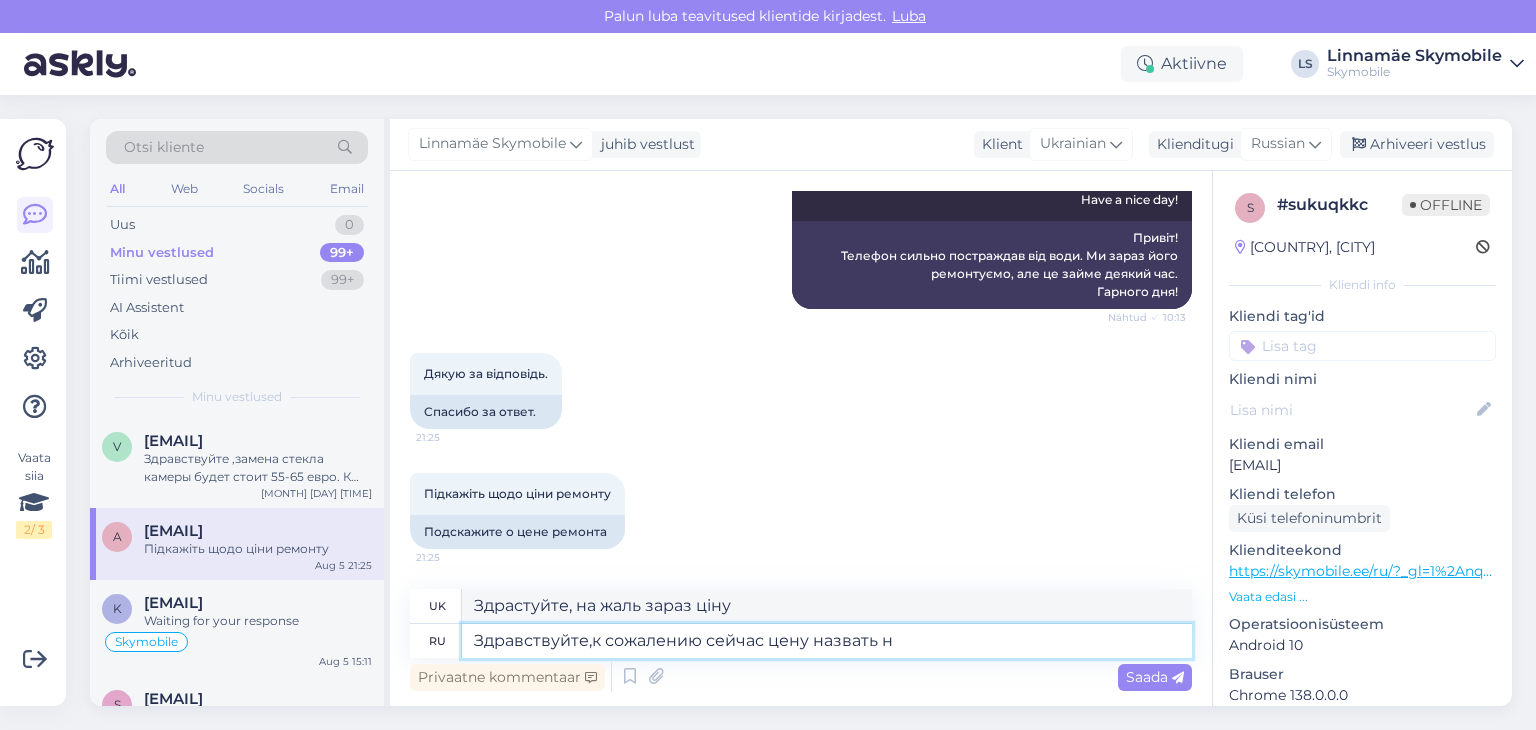 type on "Здрастуйте, на жаль зараз ціну назвати" 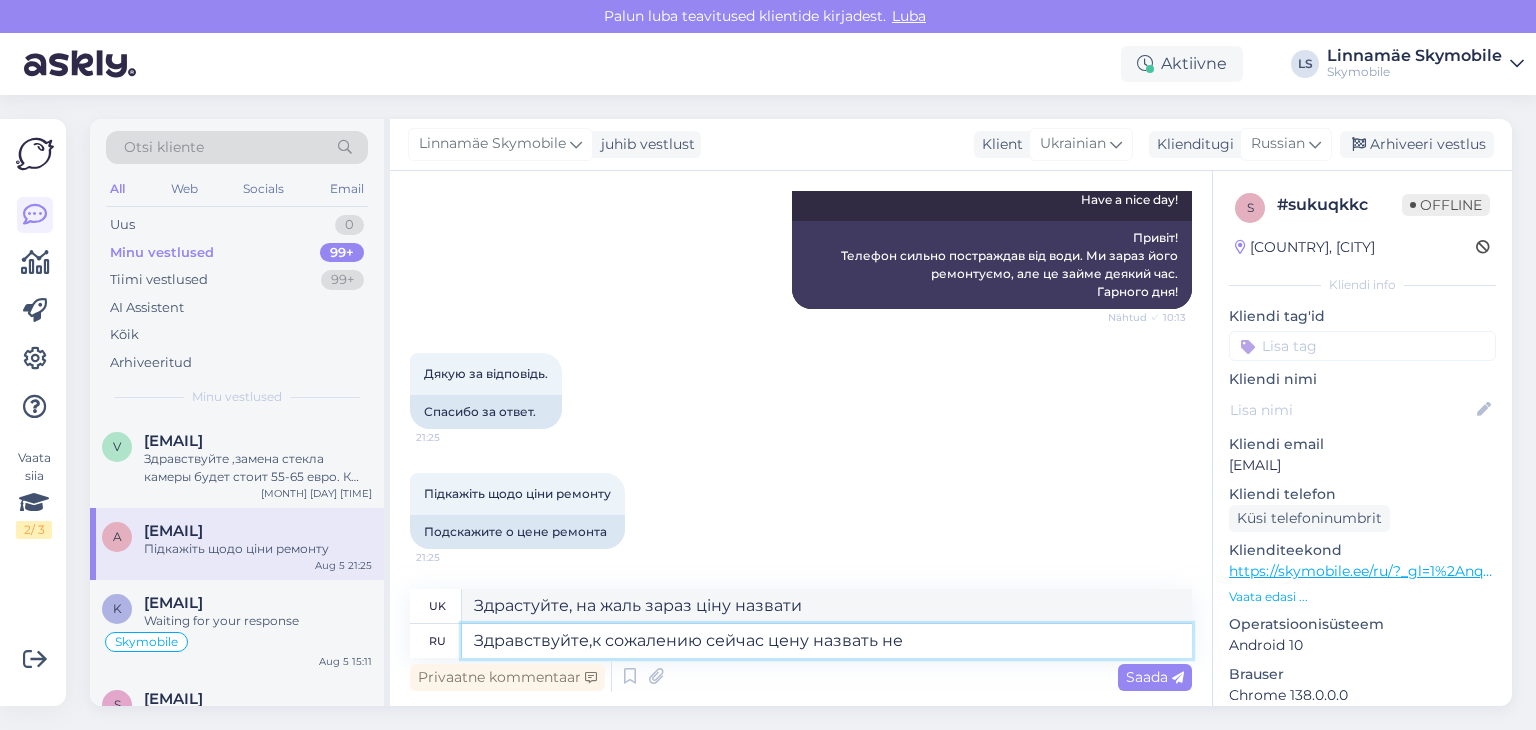 type on "Здравствуйте,к сожалению сейчас цену назвать не" 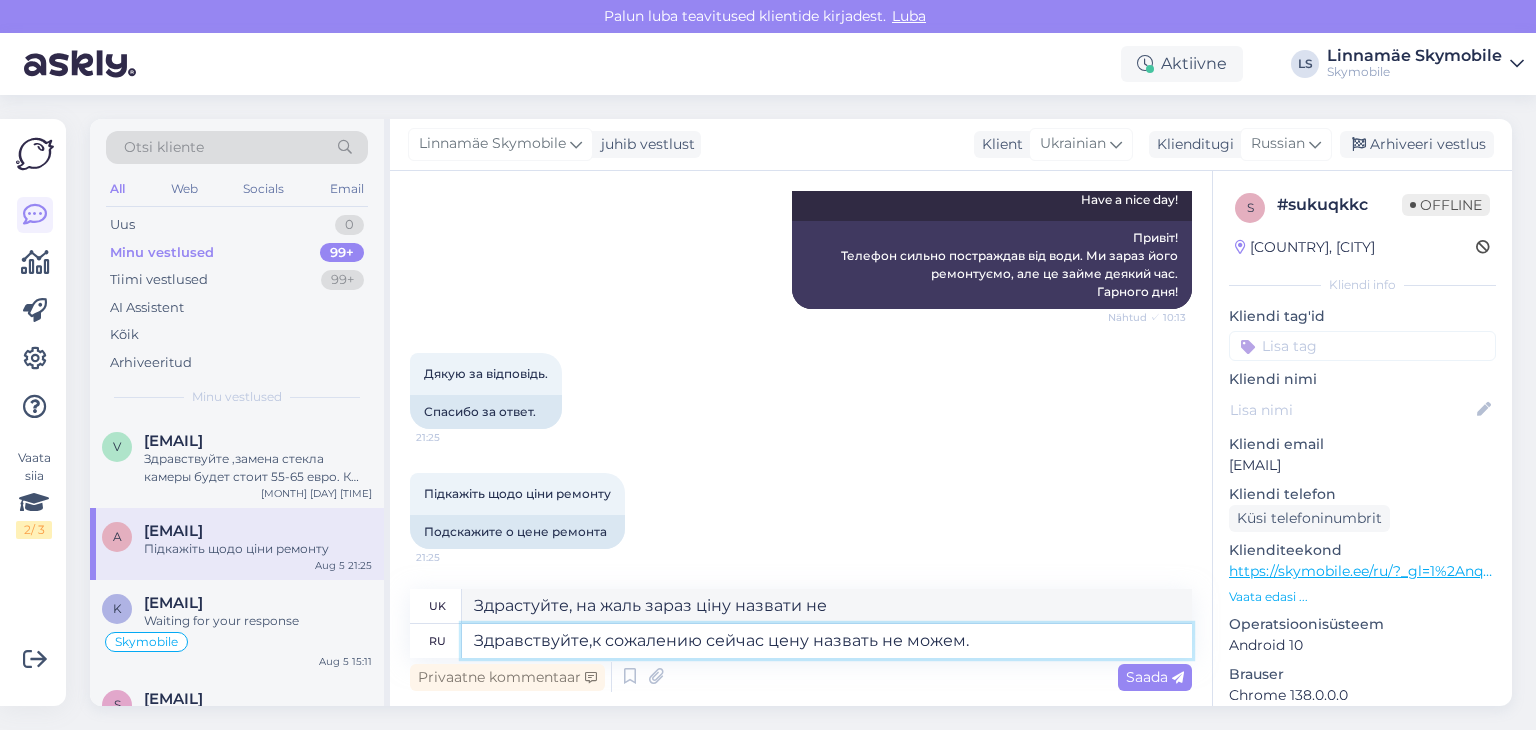 type on "Здравствуйте,к сожалению сейчас цену назвать не можем.Т" 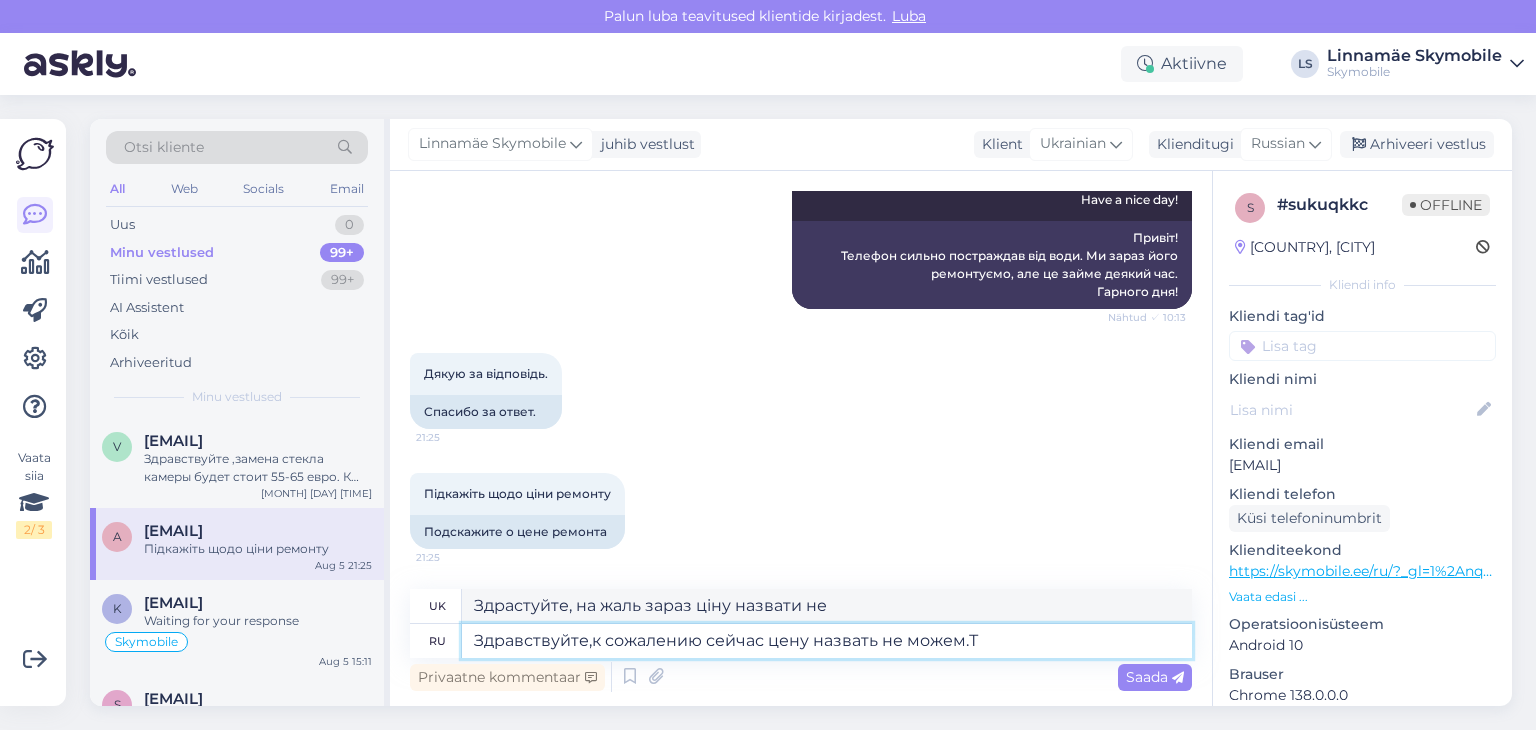 type on "Здрастуйте, на жаль зараз ціну назвати не можемо." 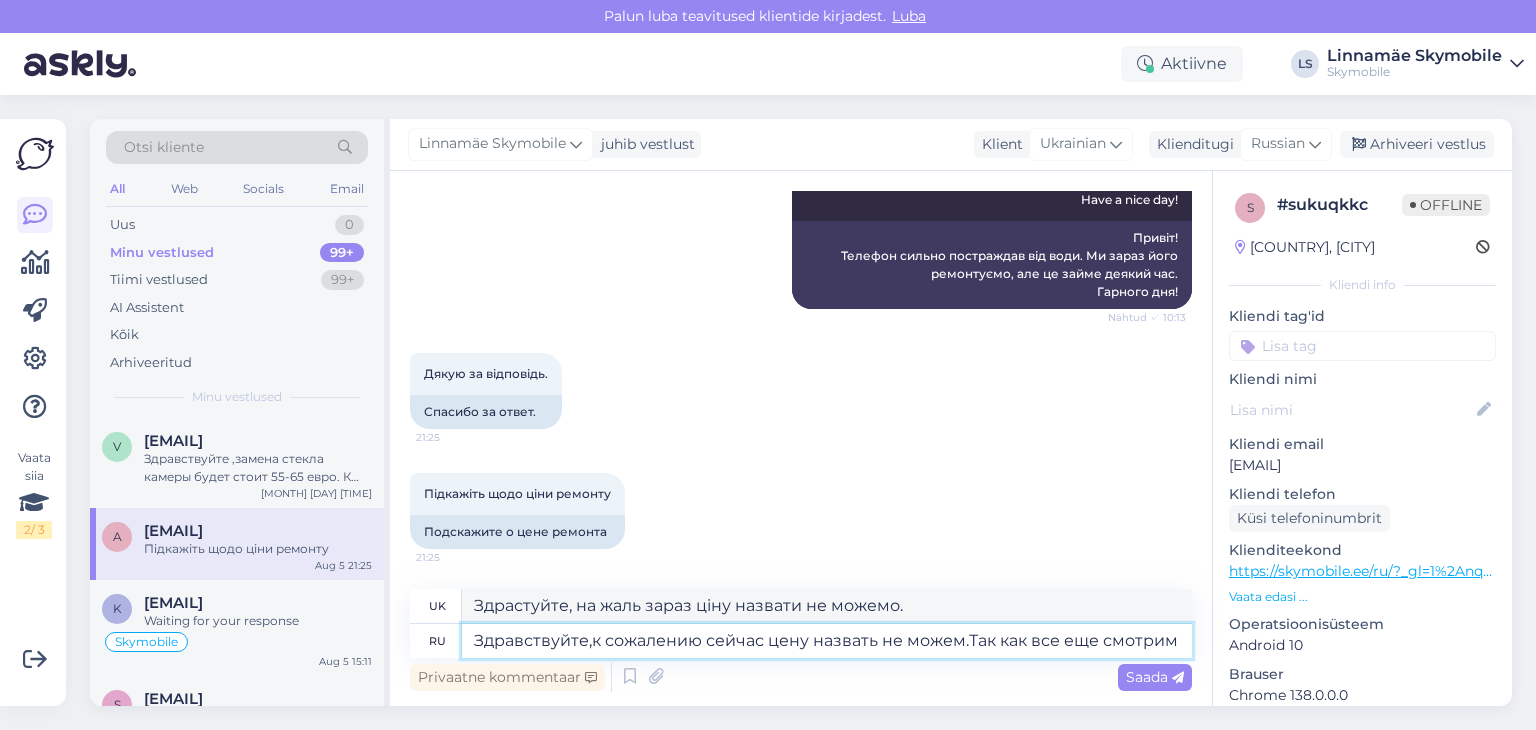 type on "Здравствуйте,к сожалению сейчас цену назвать не можем.Так как все еще смотрим и" 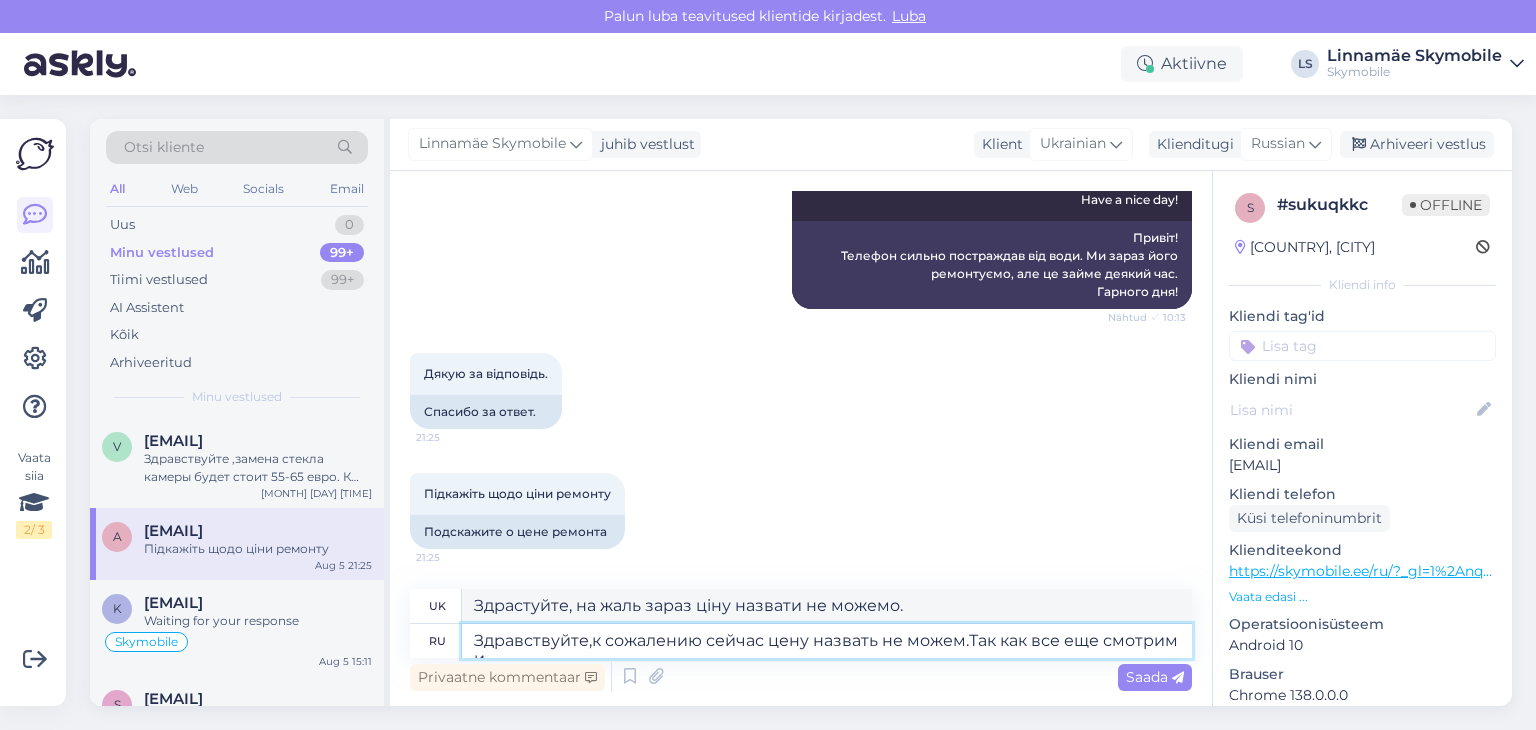 type on "Здрастуйте, на жаль зараз ціну назвати не можемо. Оскільки все ще дивимося" 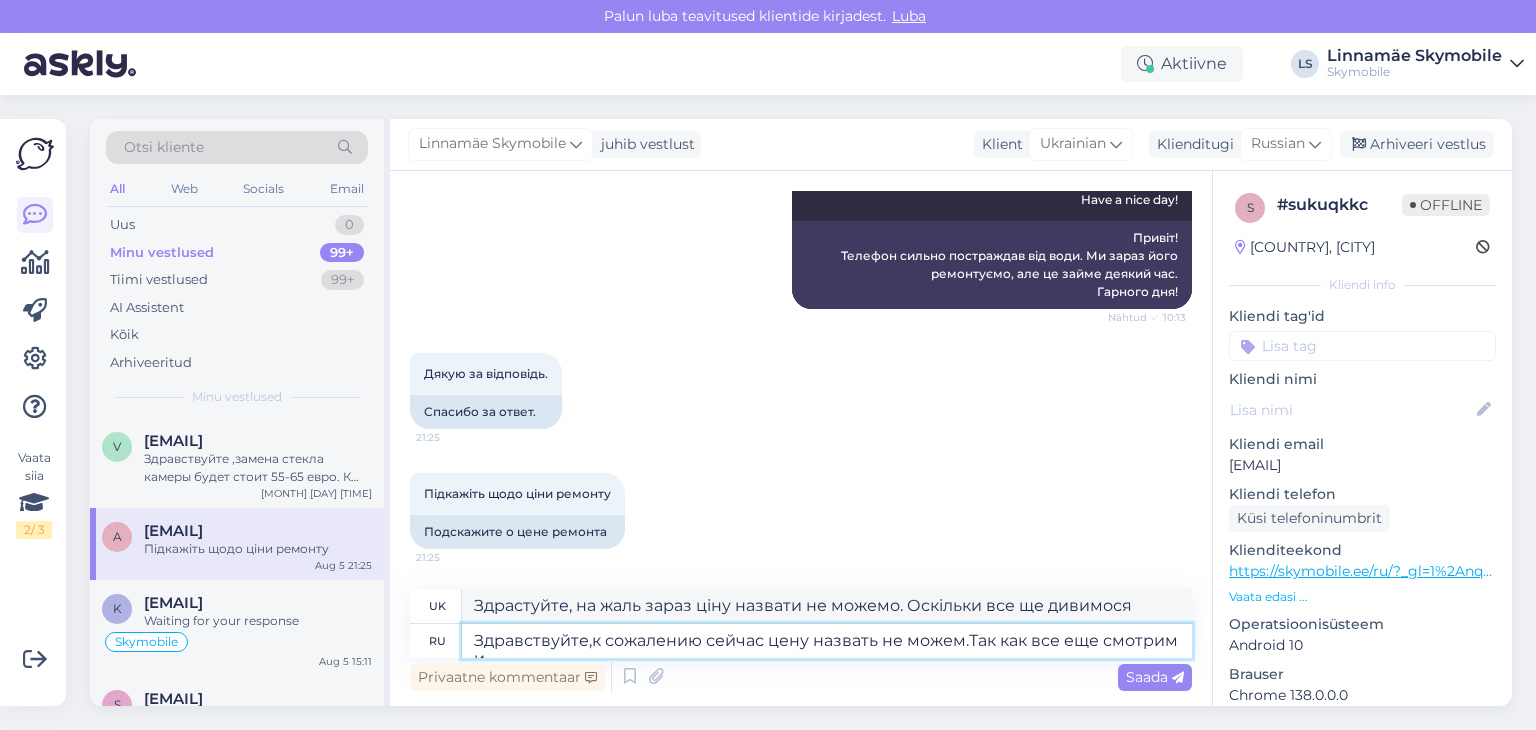 type on "Здравствуйте,к сожалению сейчас цену назвать не можем.Так как все еще смотрим и" 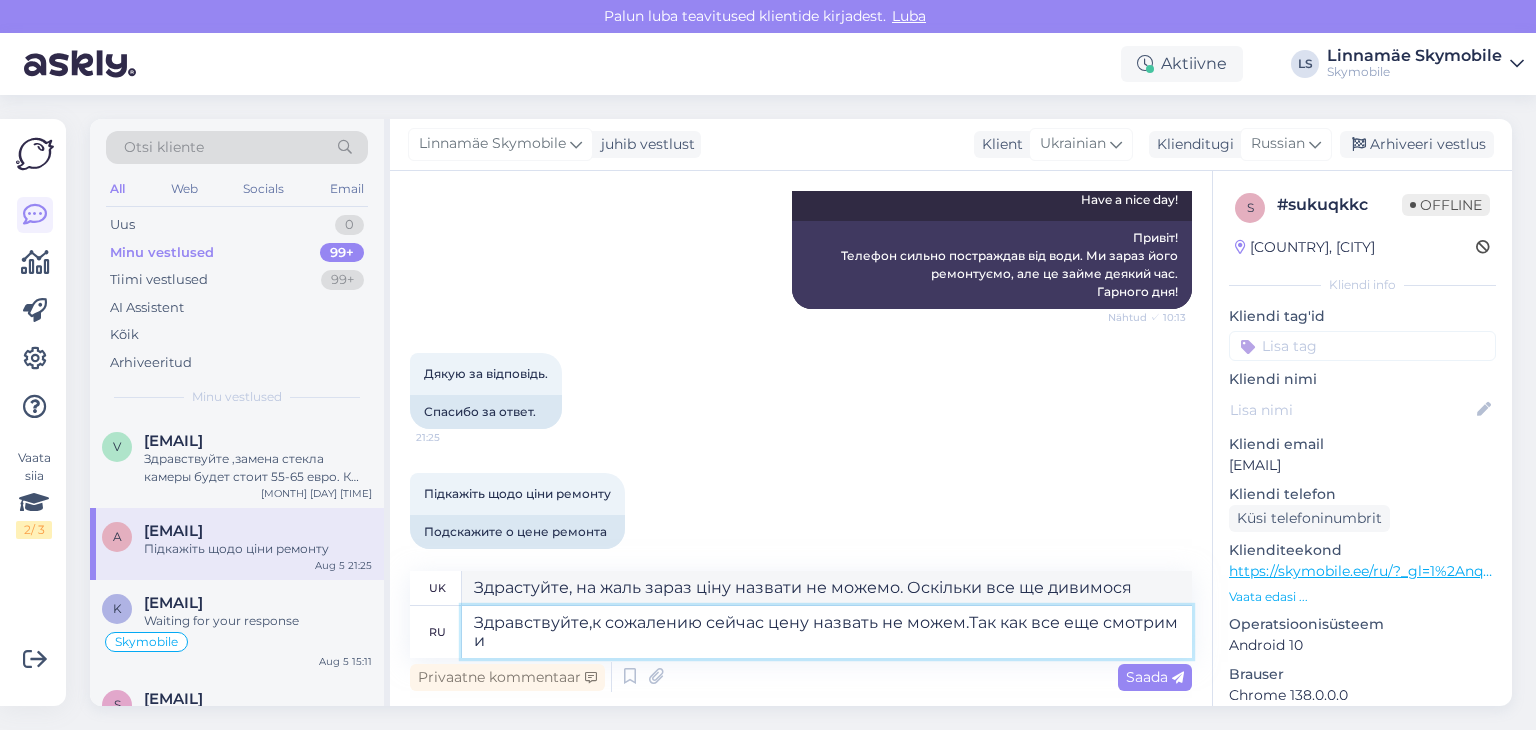 type on "Здрастуйте, на жаль зараз ціну назвати не можемо. Оскільки все ще дивимося і" 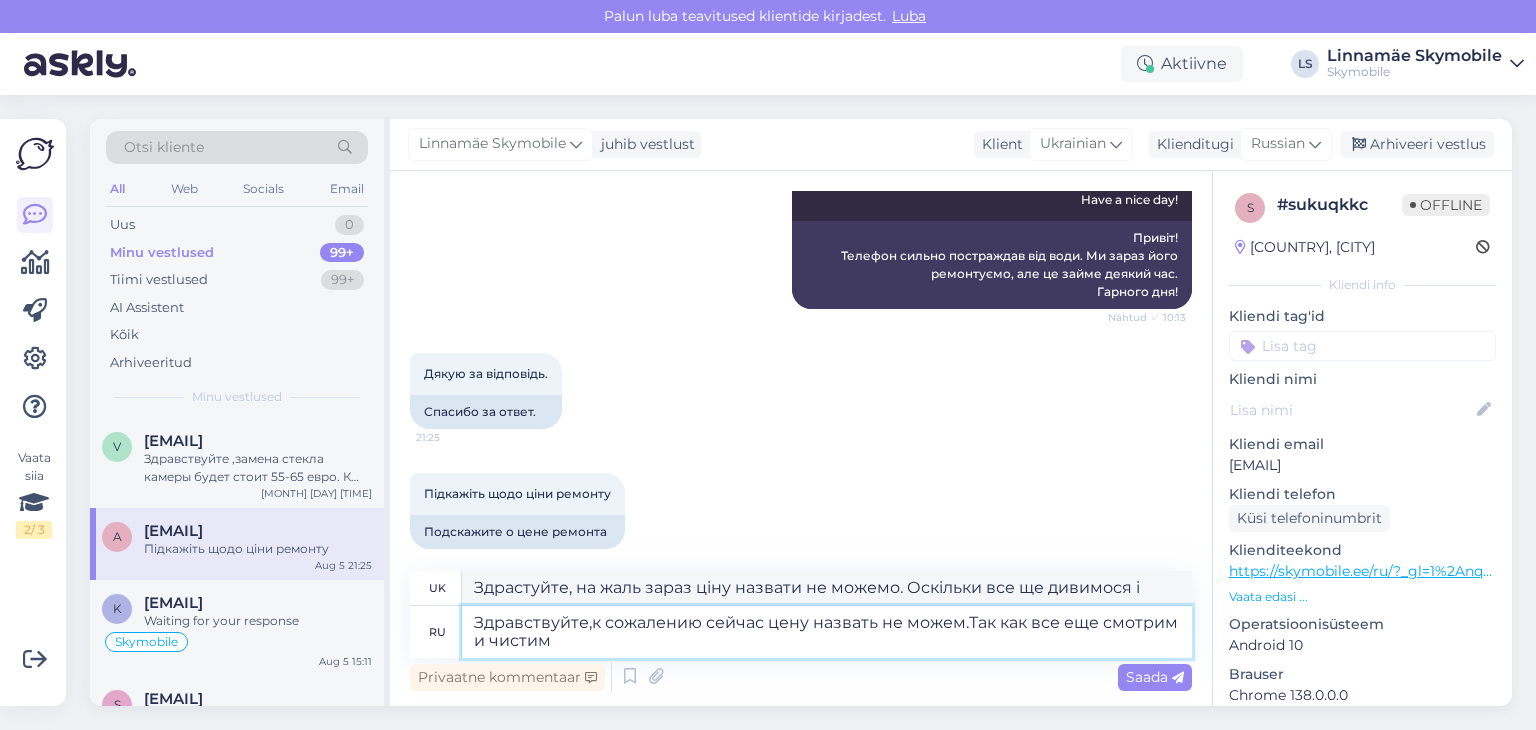 type on "Здравствуйте,к сожалению сейчас цену назвать не можем.Так как все еще смотрим и чистим" 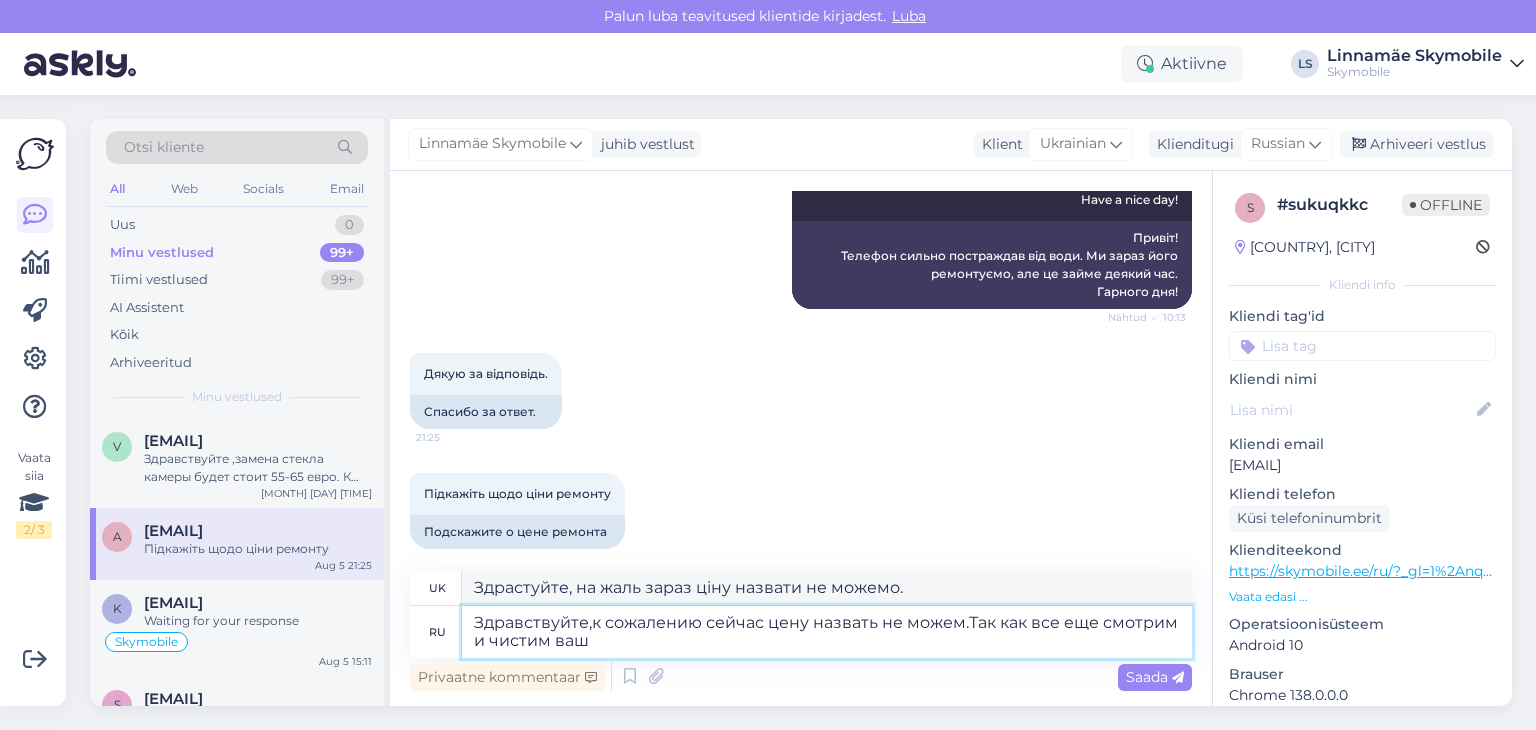 type on "Здравствуйте,к сожалению сейчас цену назвать не можем.Так как все еще смотрим и чистим ваш" 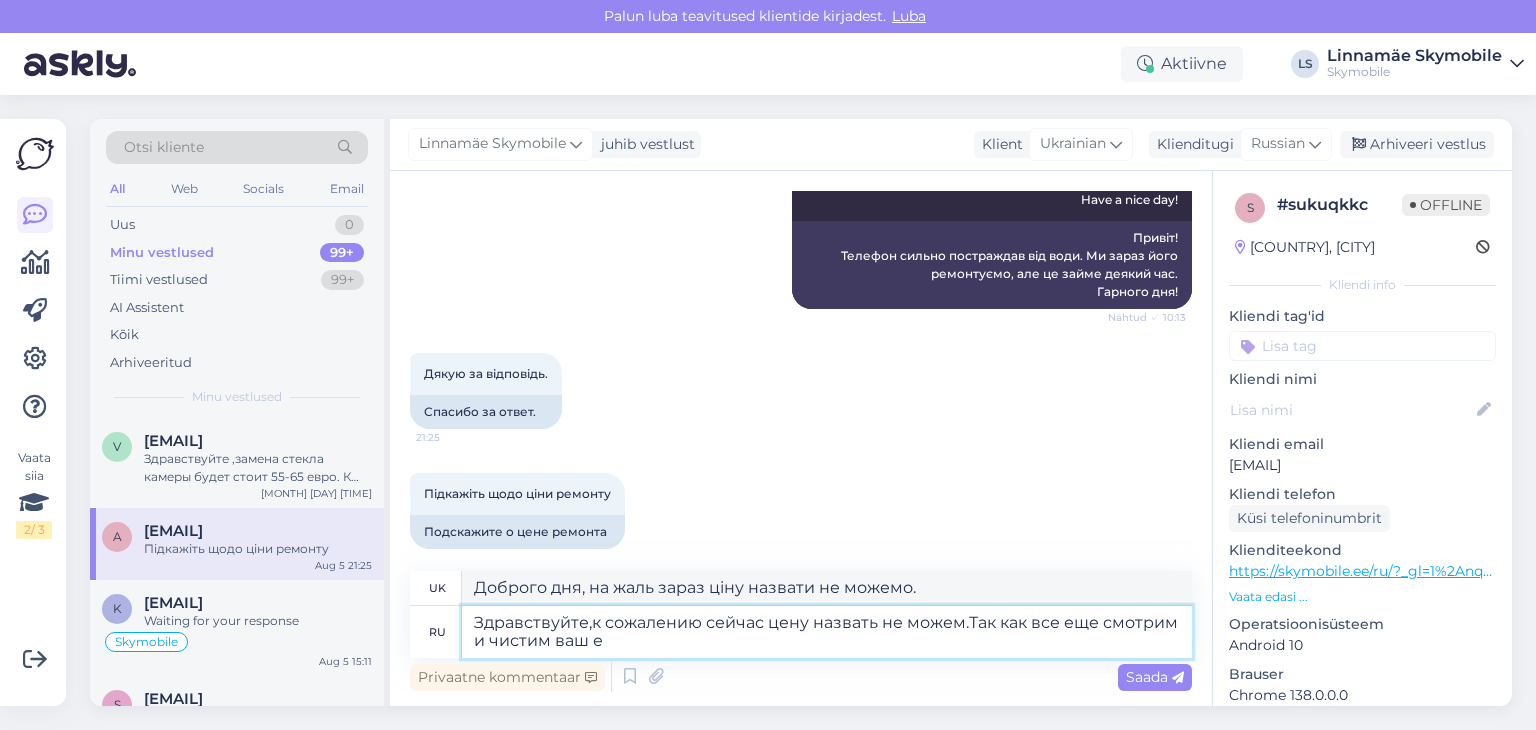 type on "Здравствуйте,к сожалению сейчас цену назвать не можем.Так как все еще смотрим и чистим ваш" 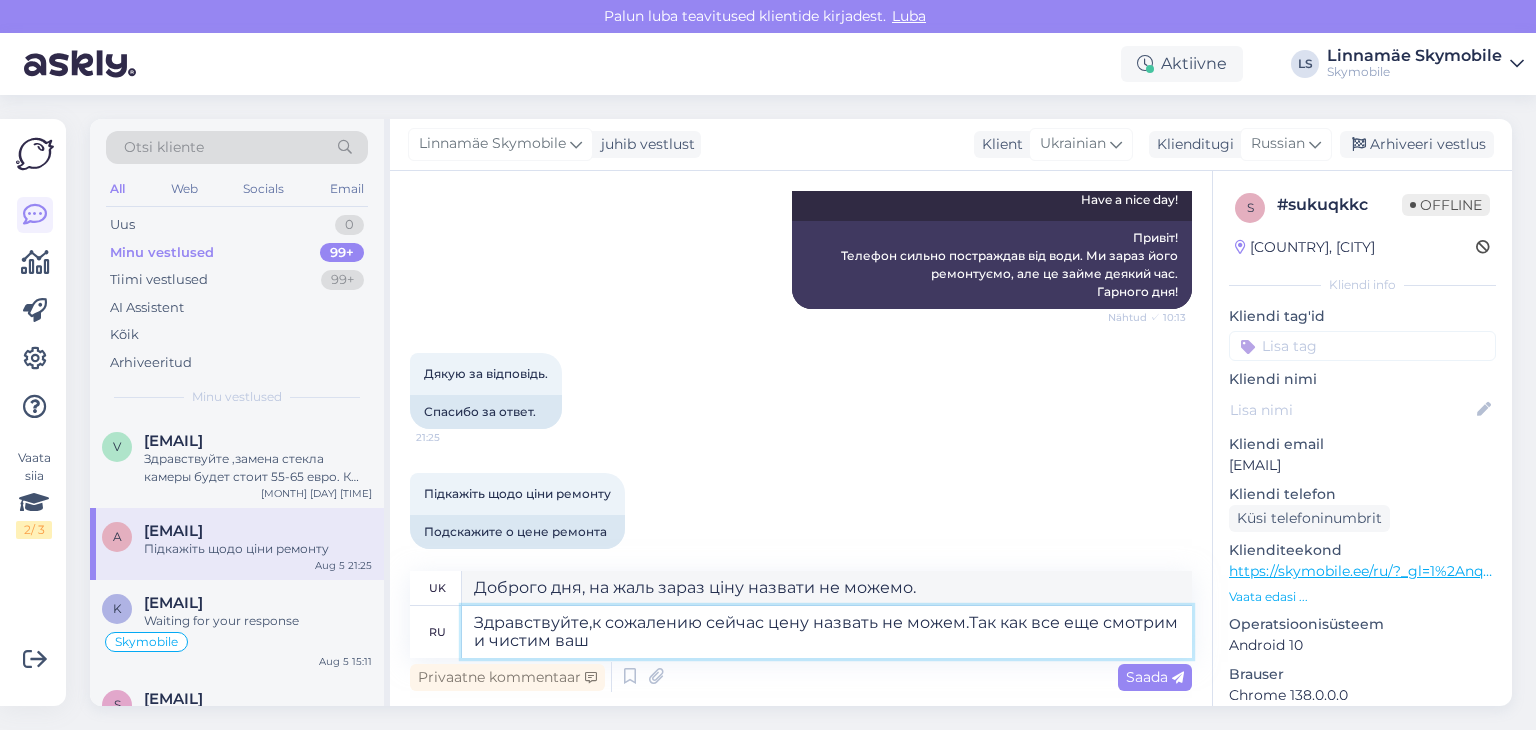 type on "Здрастуйте, на жаль зараз ціну назвати не можемо." 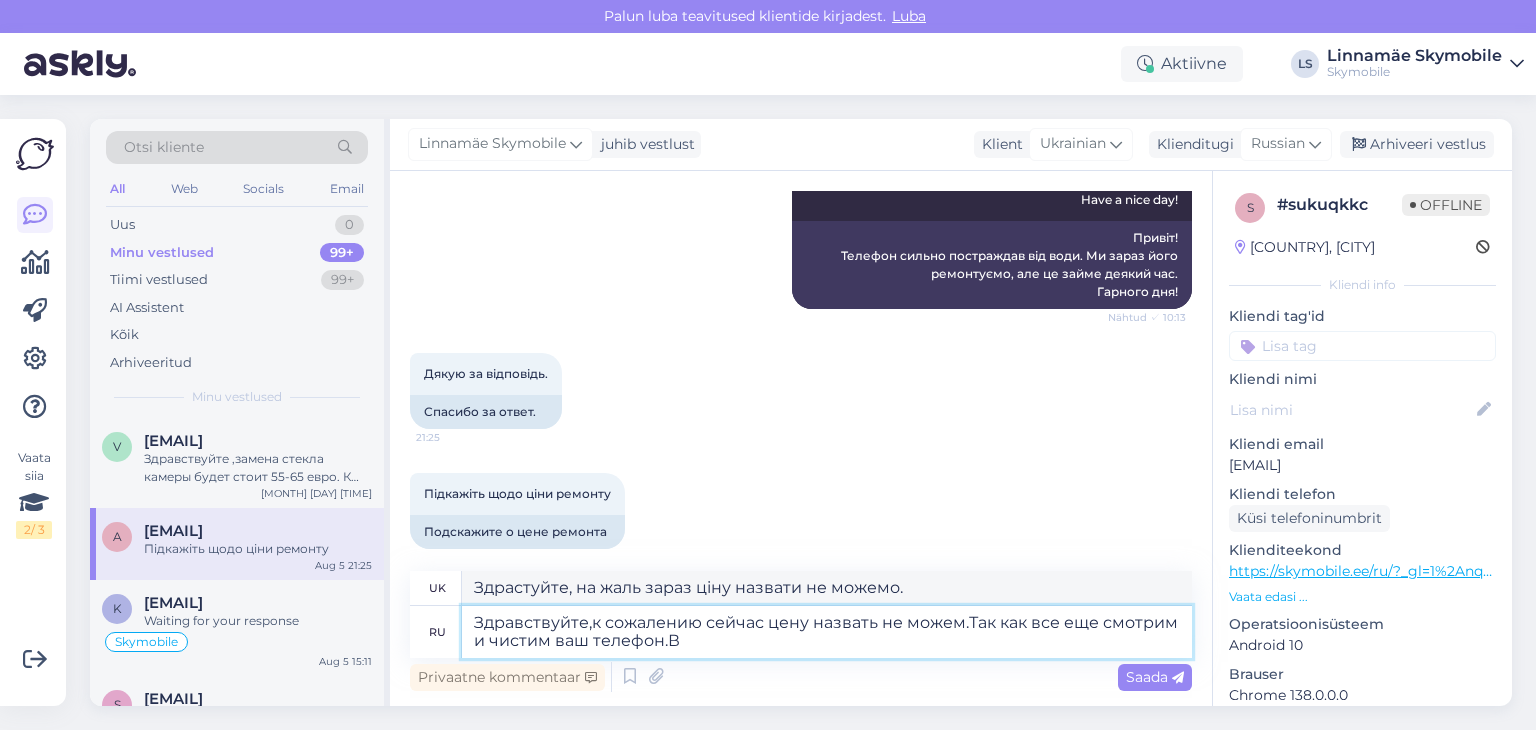 type on "Здравствуйте,к сожалению сейчас цену назвать не можем.Так как все еще смотрим и чистим ваш телефон.В" 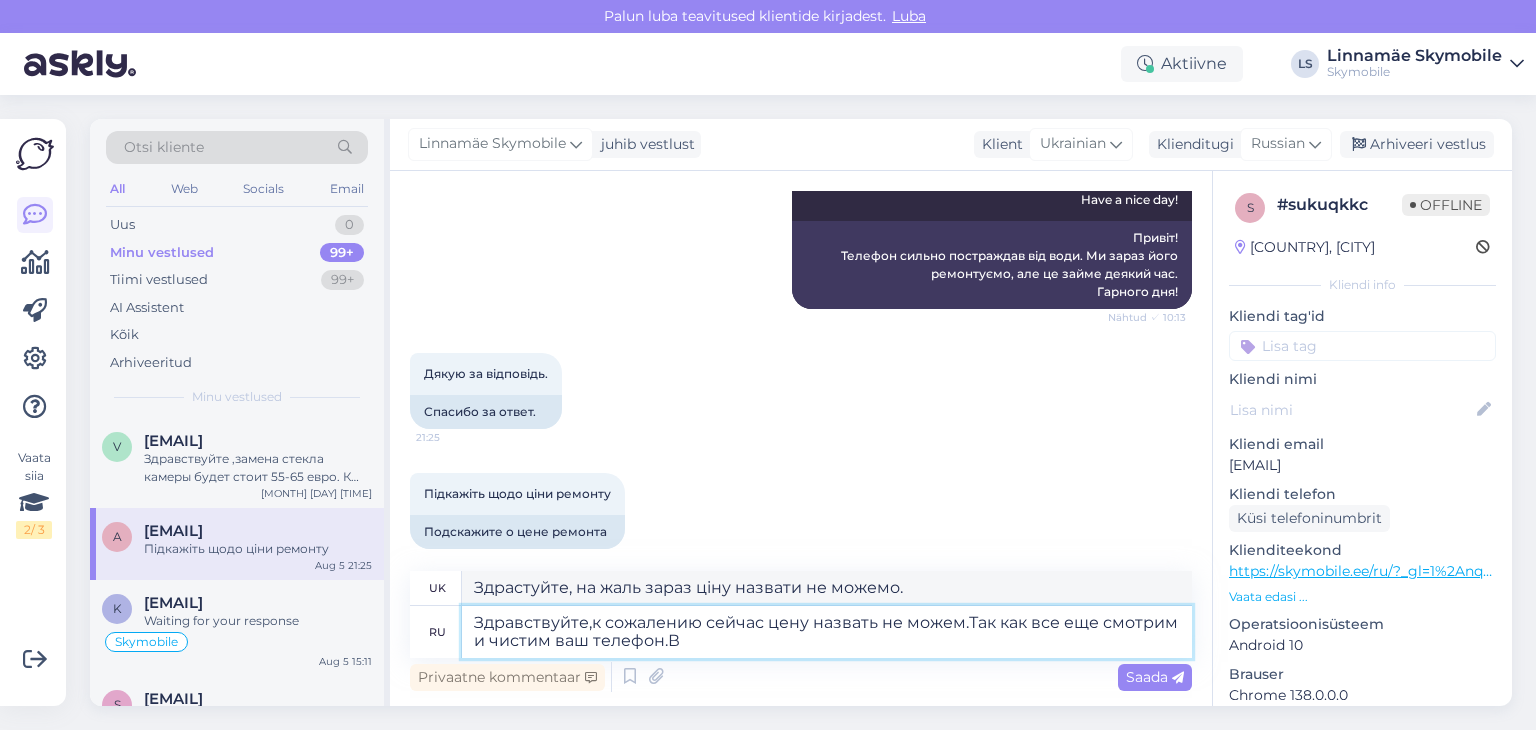 type on "Здрастуйте, на жаль зараз ціну назвати не можемо. Оскільки все ще дивимося і чистимо ваш телефон." 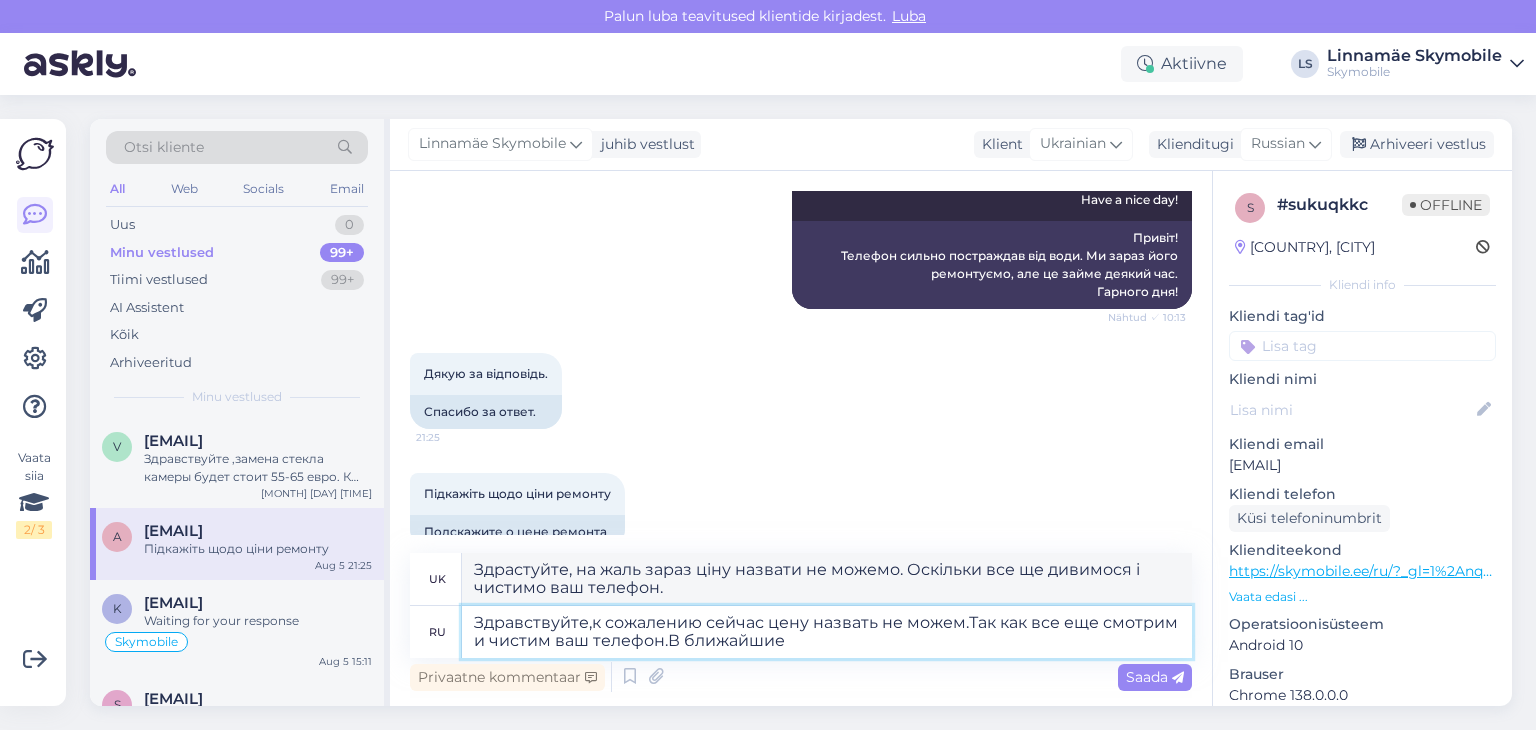 type on "Здравствуйте,к сожалению сейчас цену назвать не можем.Так как все еще смотрим и чистим ваш телефон.В ближайшие" 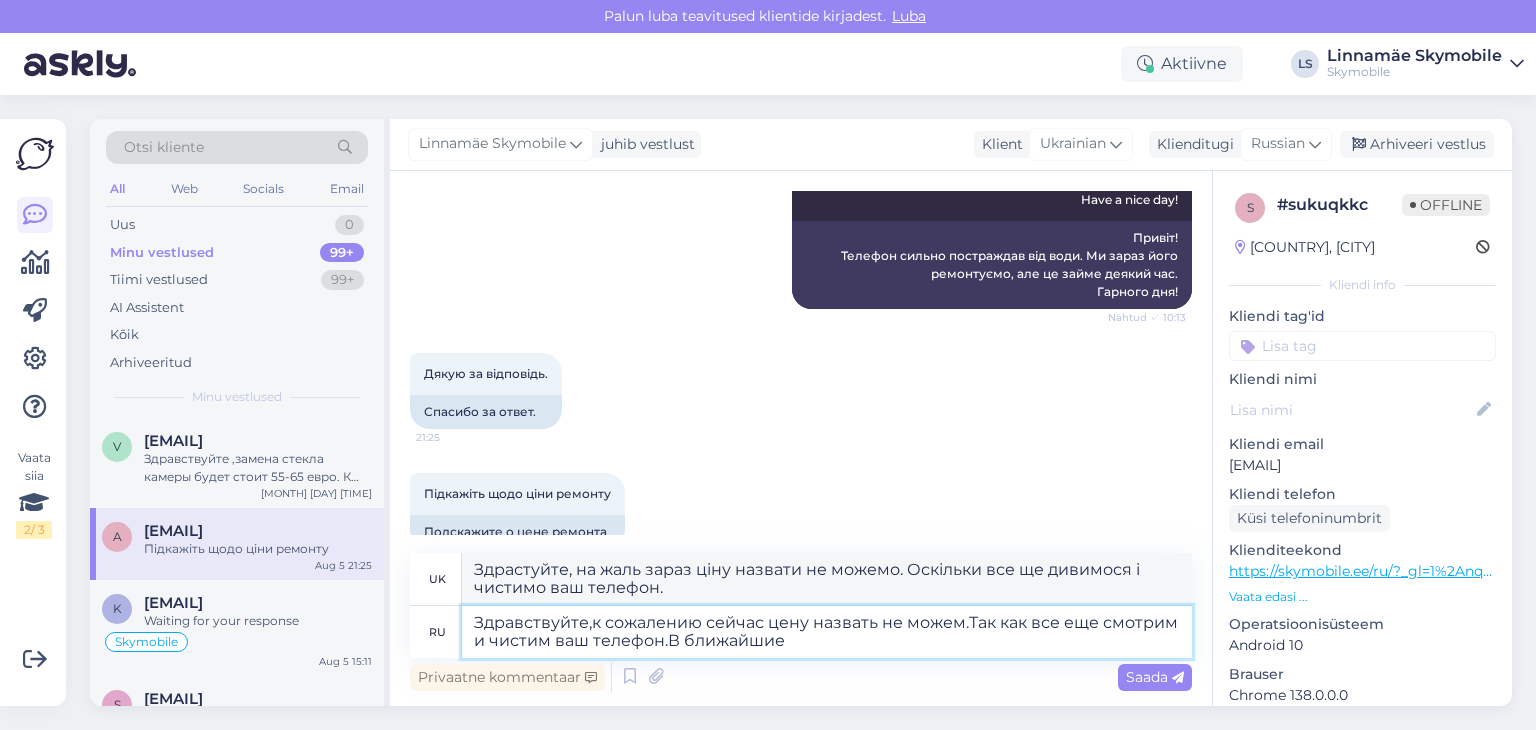 type on "Здрастуйте, на жаль зараз ціну назвати не можемо. Так як все ще дивимося і чистимо ваш телефон." 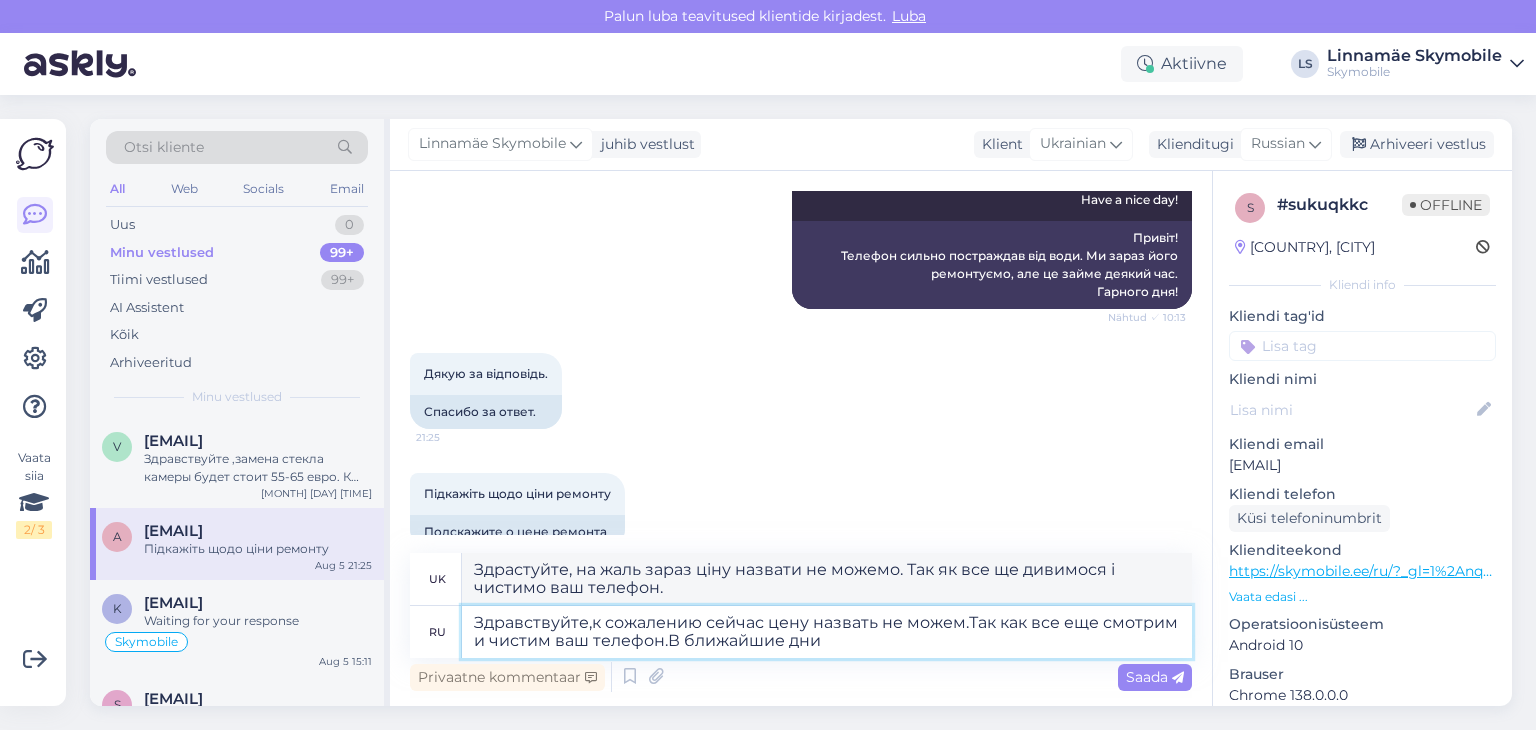 type on "Здравствуйте,к сожалению сейчас цену назвать не можем.Так как все еще смотрим и чистим ваш телефон.В ближайшие дни" 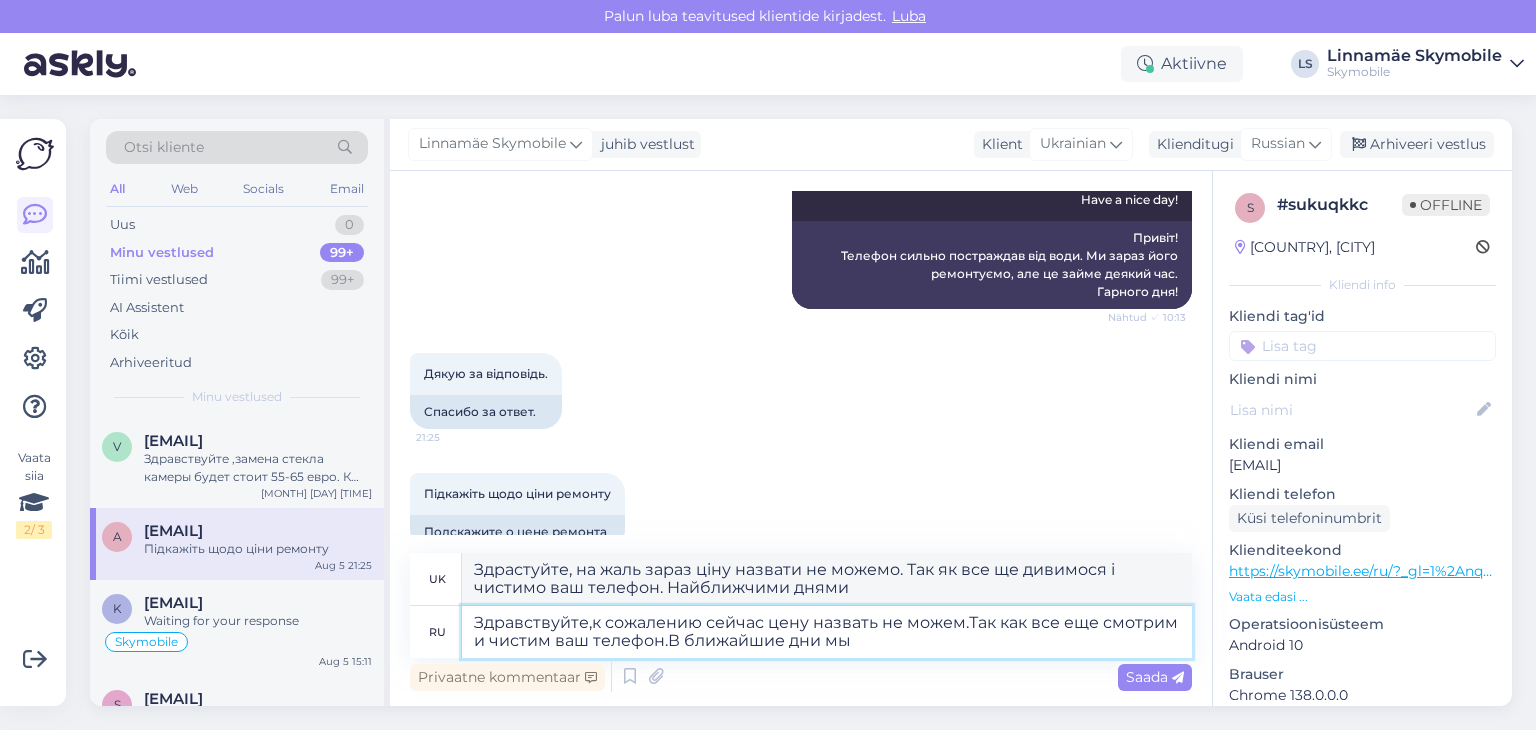 type on "Здравствуйте,к сожалению сейчас цену назвать не можем.Так как все еще смотрим и чистим ваш телефон.В ближайшие дни мы в" 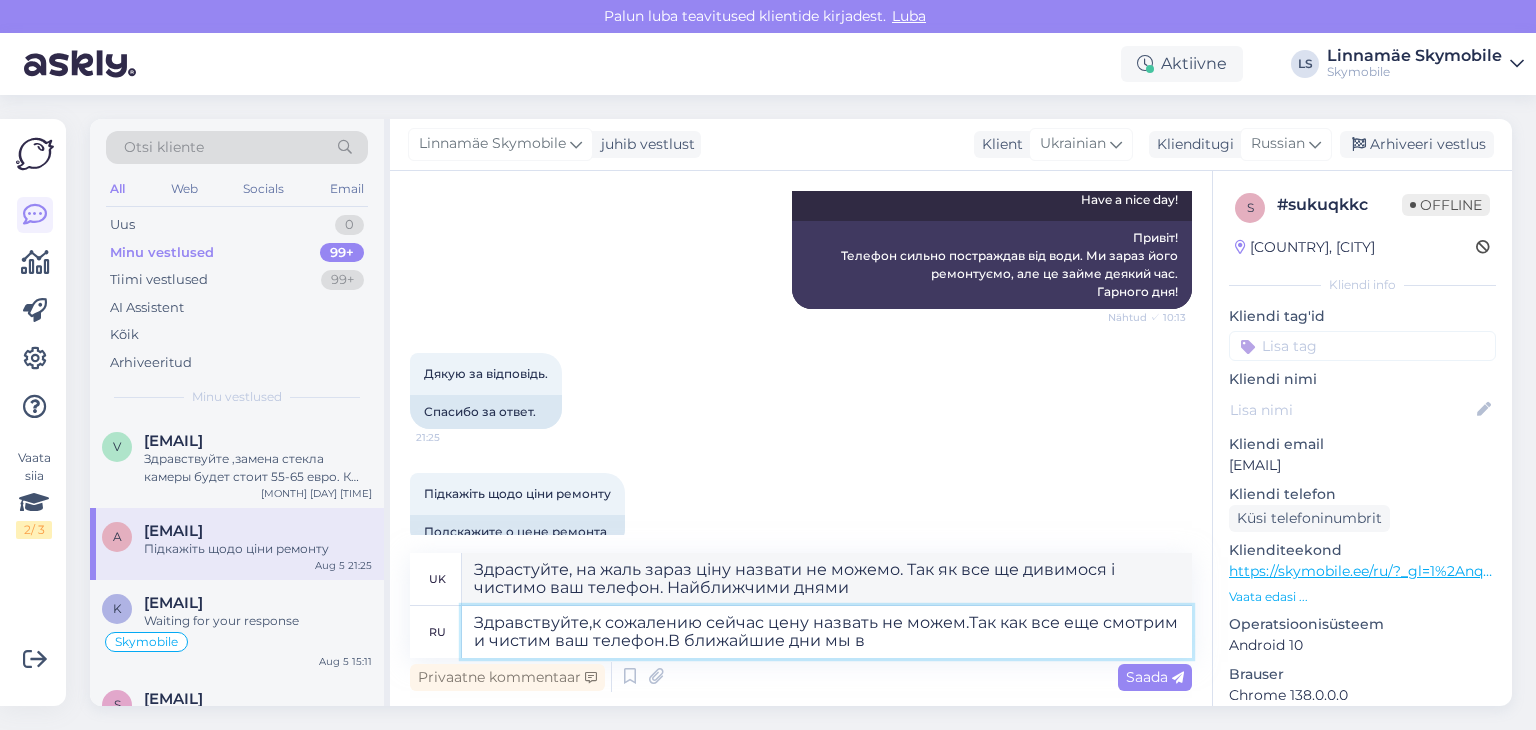type on "Здрастуйте, на жаль зараз ціну назвати не можемо. Оскільки все ще дивимося і чистимо ваш телефон. Найближчими днями ми" 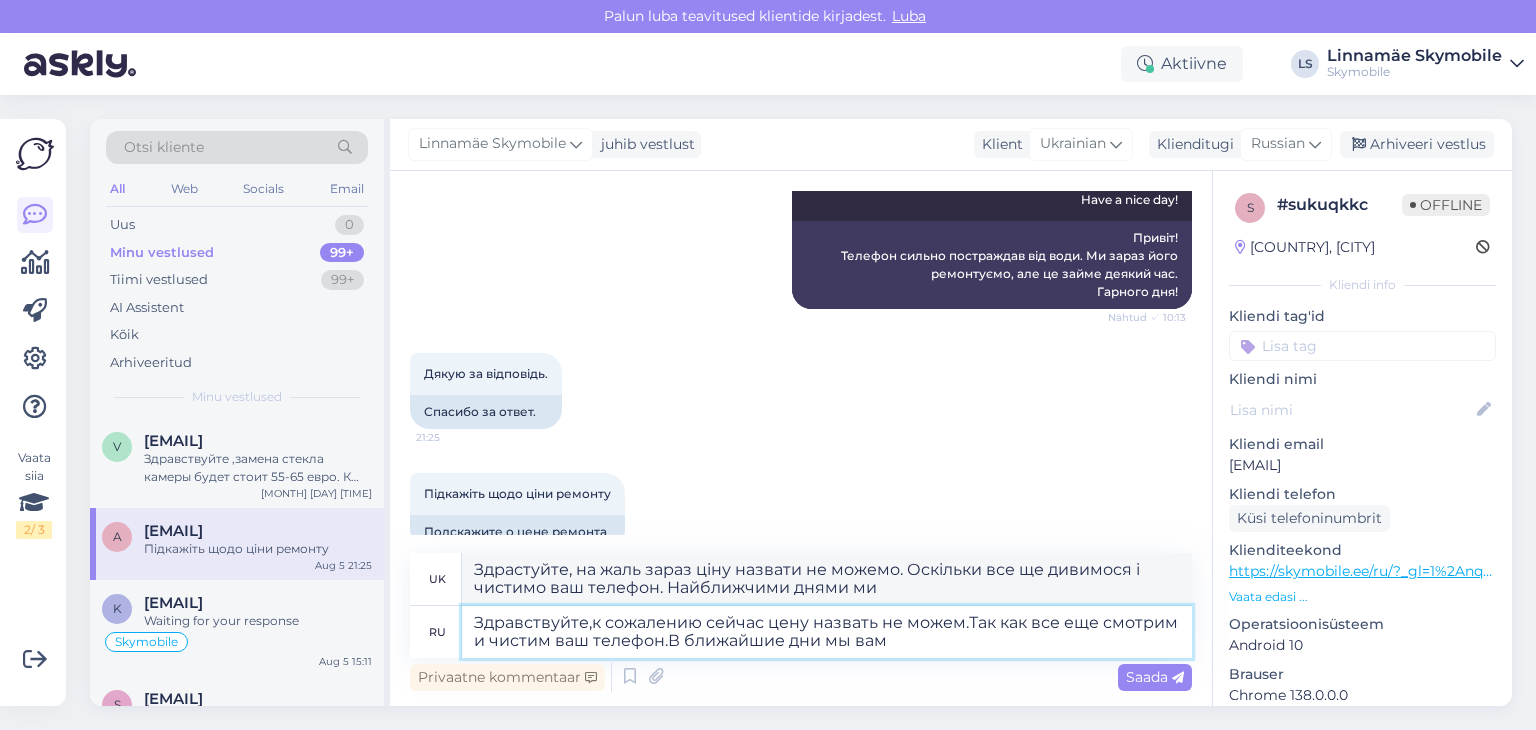 type on "Здравствуйте,к сожалению сейчас цену назвать не можем.Так как все еще смотрим и чистим ваш телефон.В ближайшие дни мы вам п" 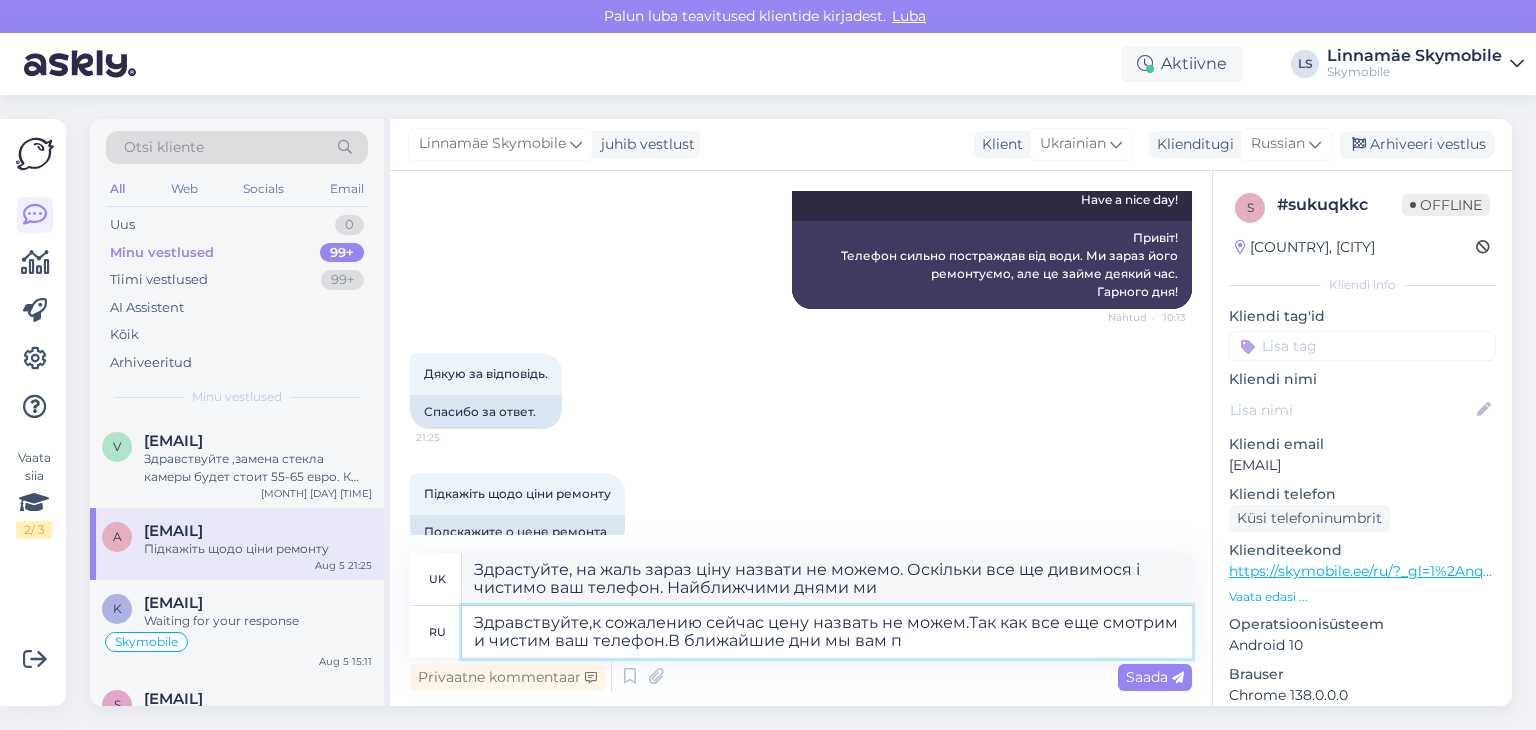 type on "Здрастуйте, на жаль зараз ціну назвати не можемо. Оскільки все ще дивимося і чистимо ваш телефон. Найближчими днями ми вам" 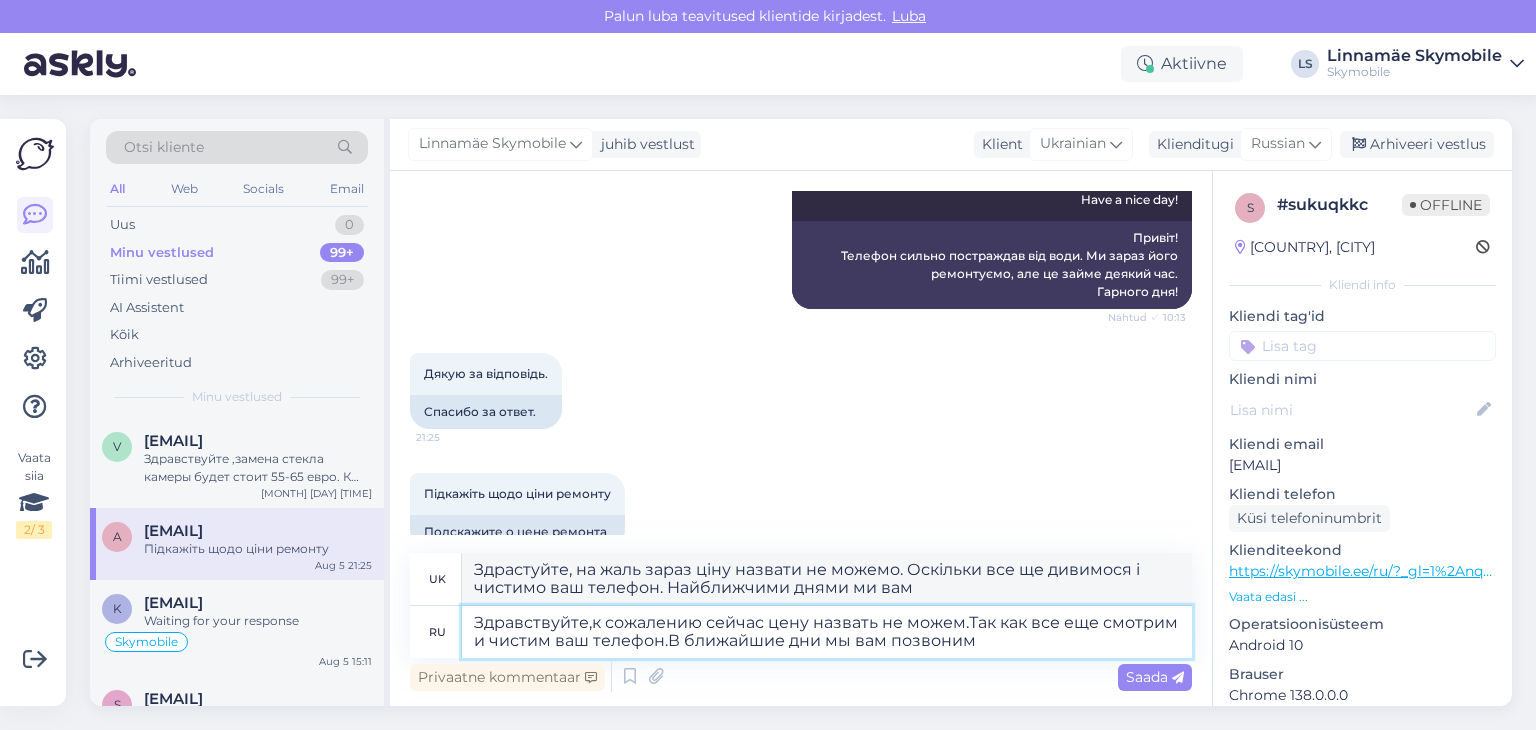type on "Здравствуйте,к сожалению сейчас цену назвать не можем.Так как все еще смотрим и чистим ваш телефон.В ближайшие дни мы вам позвоним и" 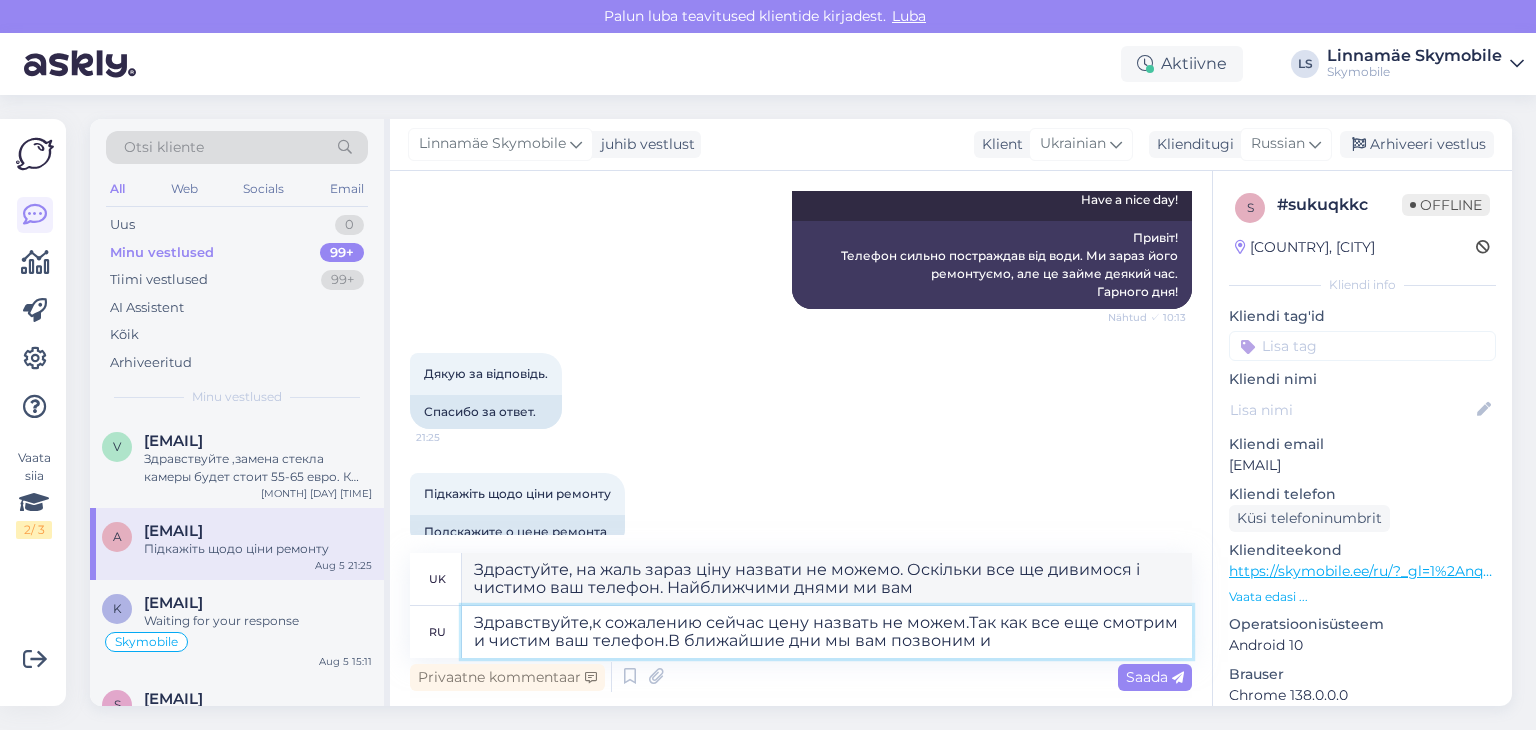 type on "Здрастуйте, на жаль зараз ціну назвати не можемо. Оскільки все ще дивимося і чистимо ваш телефон. Найближчими днями ми вам подзвонимо" 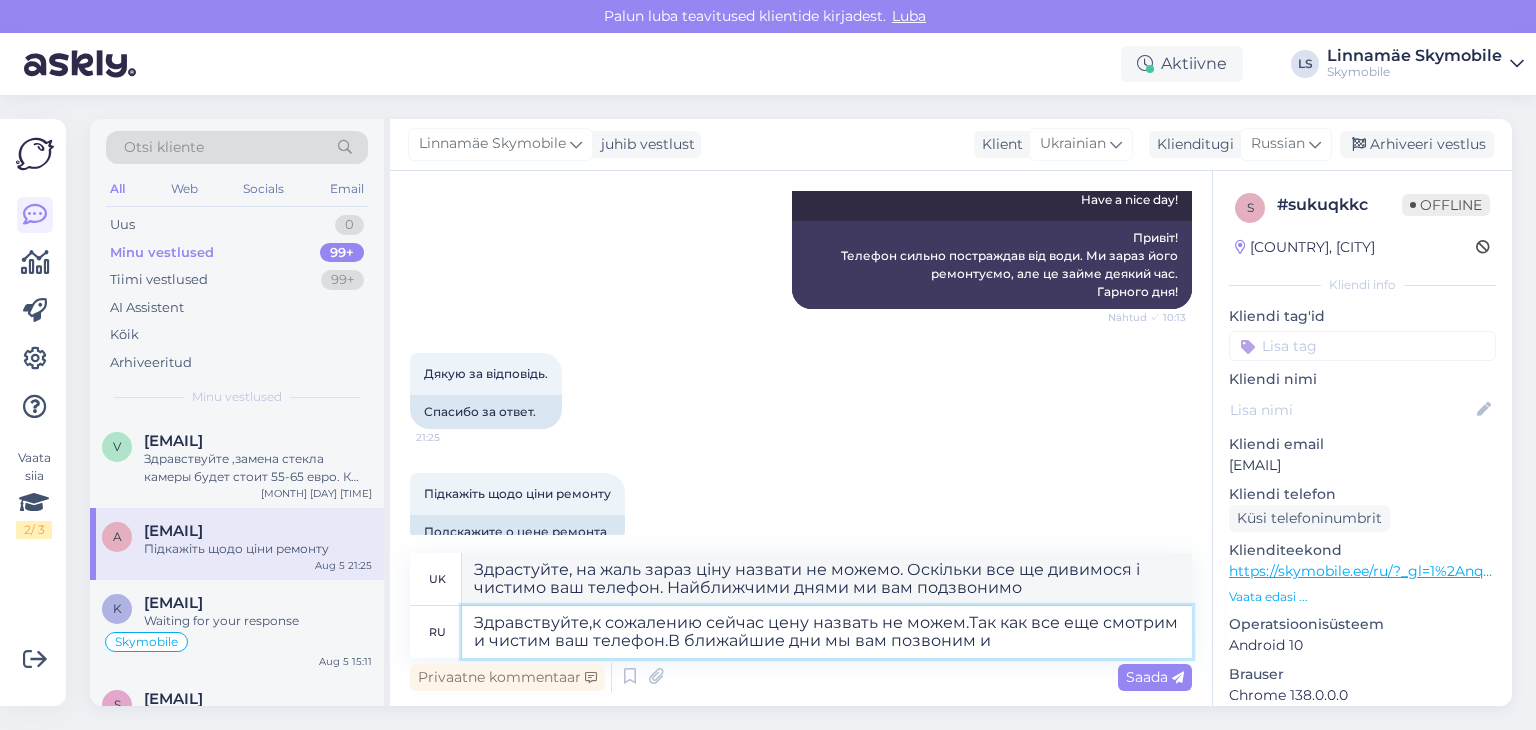 type on "Здравствуйте,к сожалению сейчас цену назвать не можем.Так как все еще смотрим и чистим ваш телефон.В ближайшие дни мы вам позвоним и с" 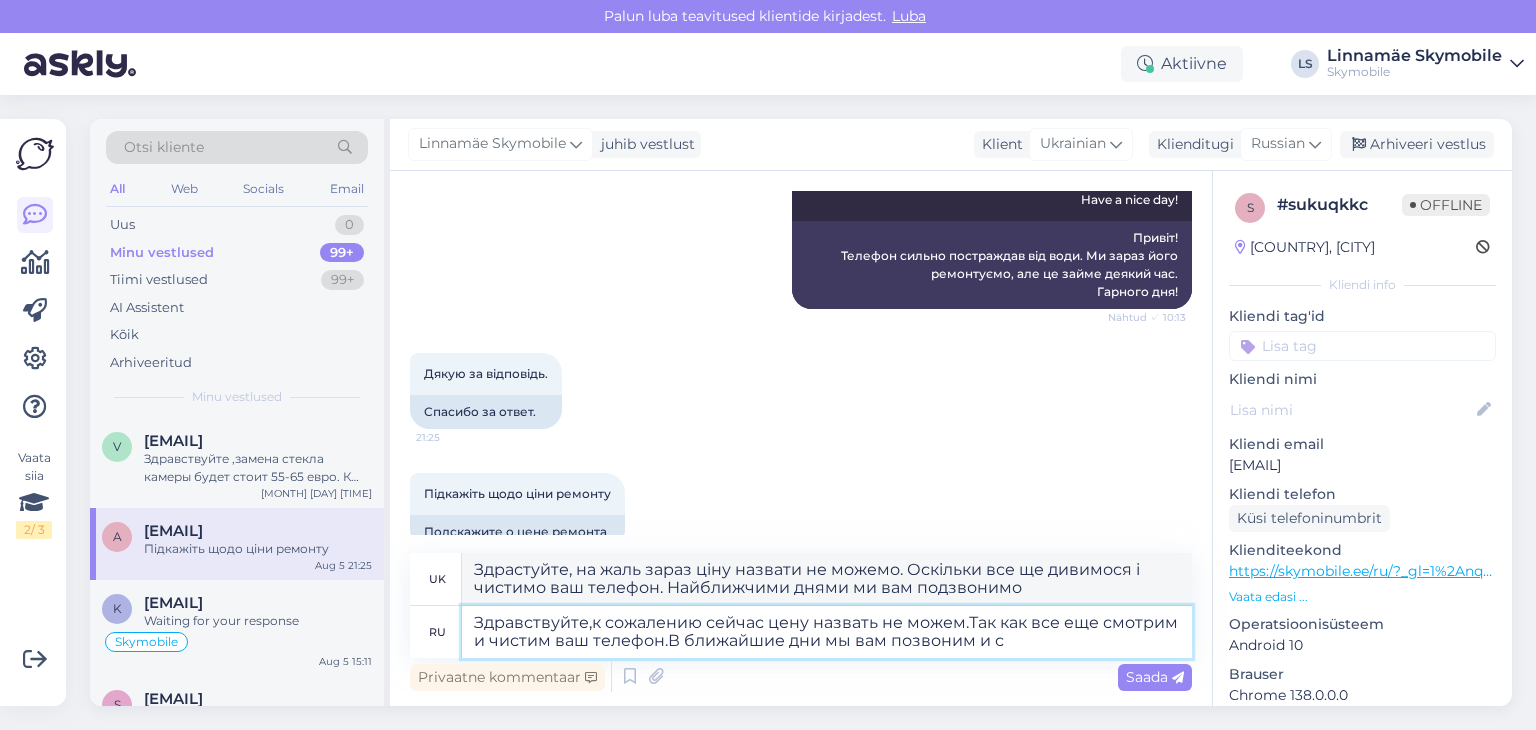 type on "Здрастуйте, на жаль зараз ціну назвати не можемо. Так як все ще дивимося і чистимо ваш телефон. У найближчі дні ми вам подзвонимо і" 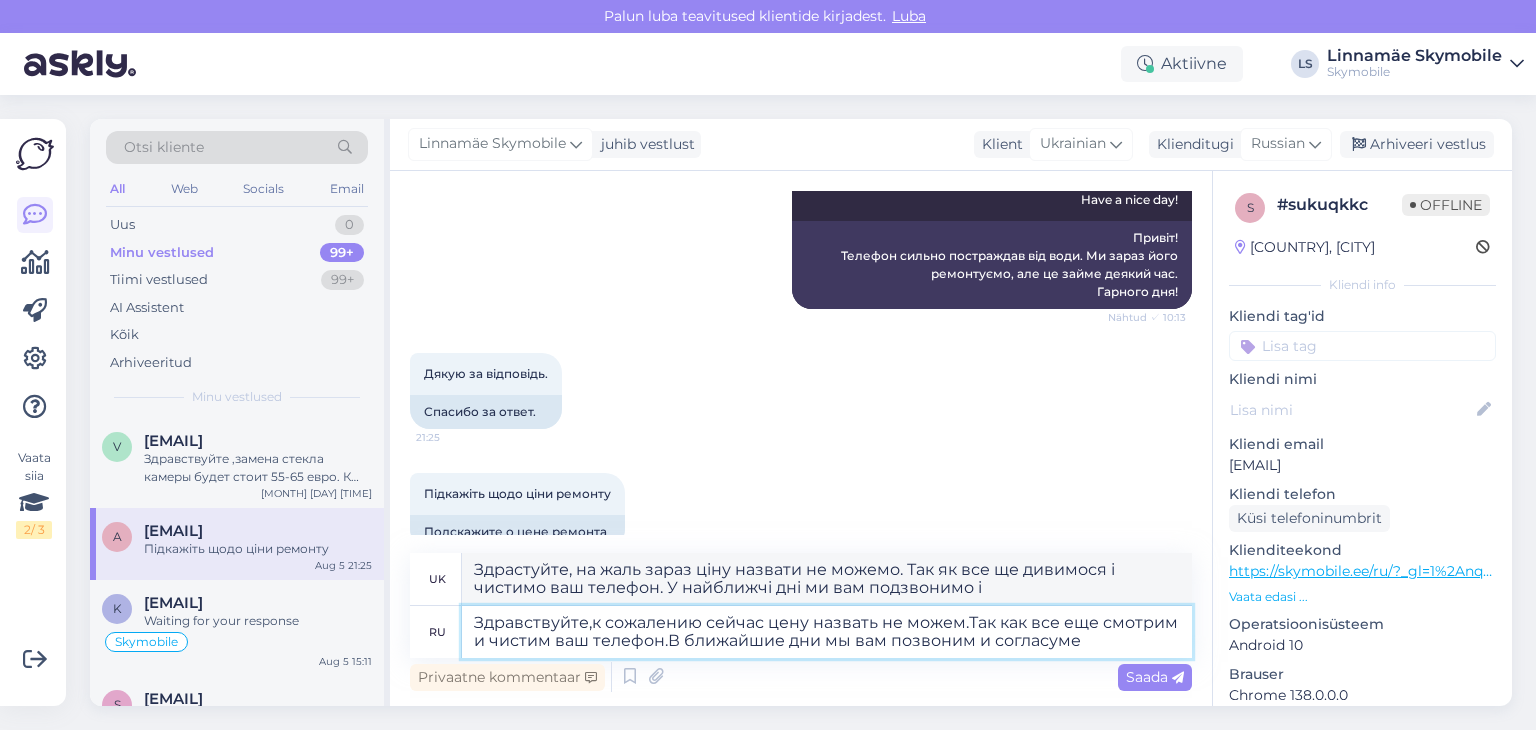 type on "Здравствуйте,к сожалению сейчас цену назвать не можем.Так как все еще смотрим и чистим ваш телефон.В ближайшие дни мы вам позвоним и согласуме" 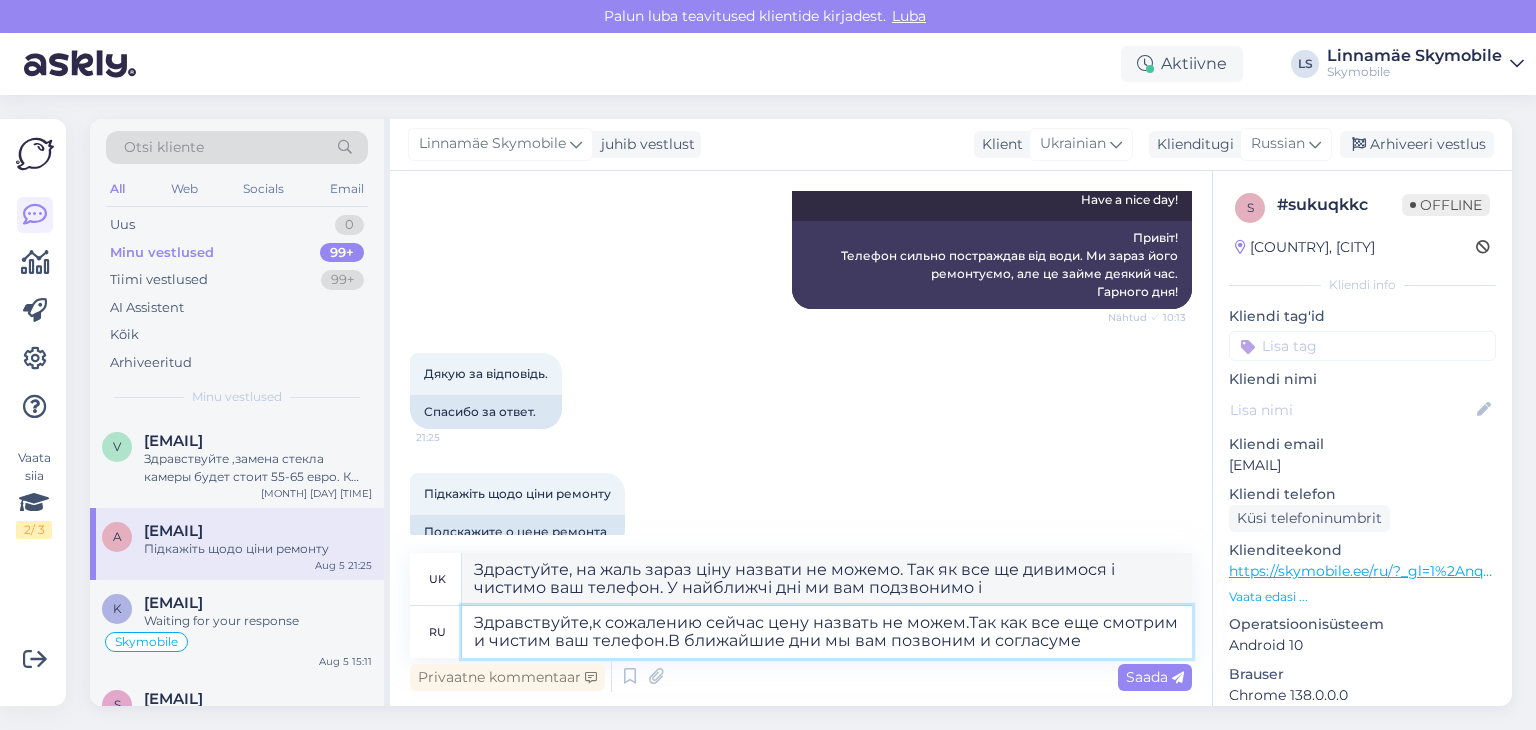 type on "Здрастуйте, на жаль зараз ціну назвати не можемо. Так як все ще дивимося і чистимо ваш телефон. Найближчими днями ми вам подзвонимо" 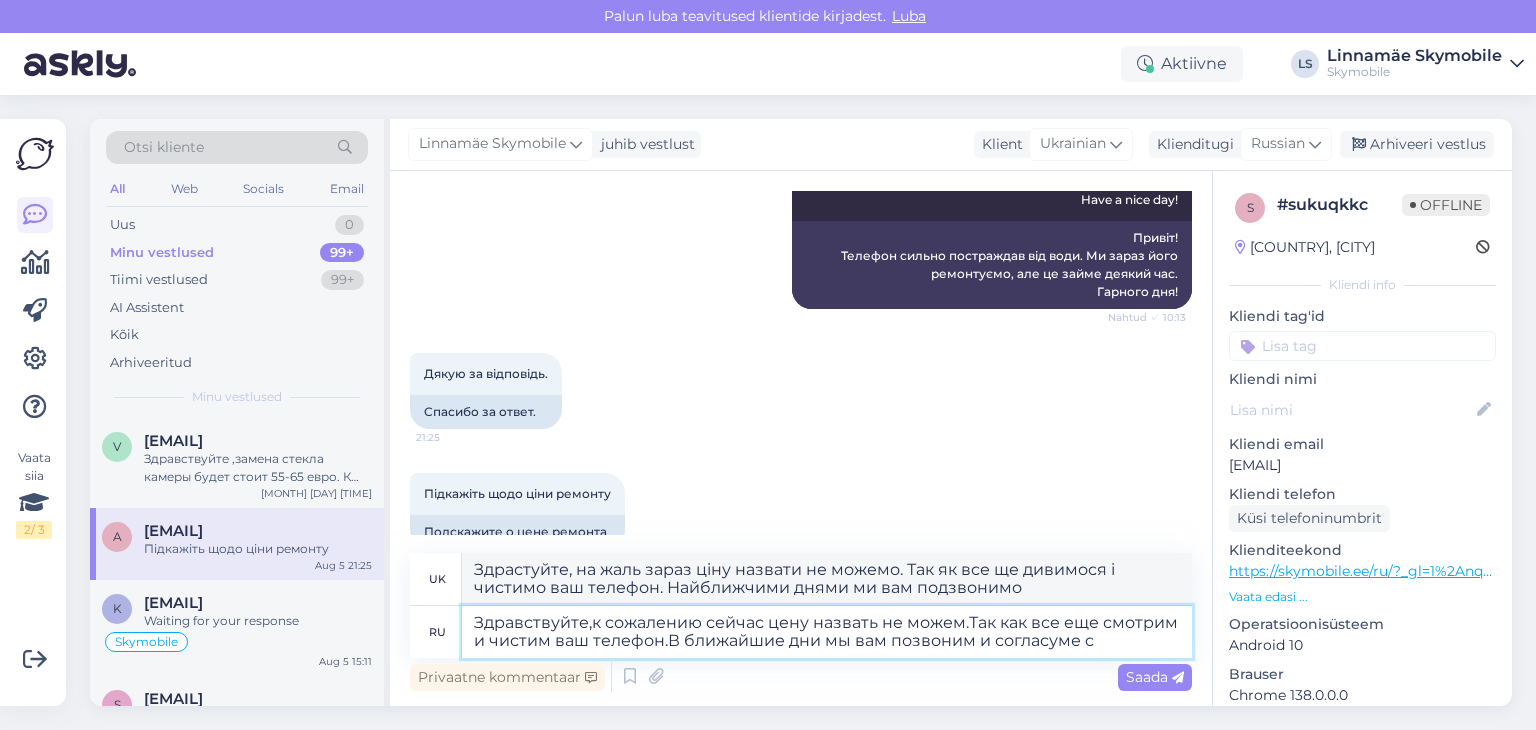 type on "Здравствуйте,к сожалению сейчас цену назвать не можем.Так как все еще смотрим и чистим ваш телефон.В ближайшие дни мы вам позвоним и согласуме с" 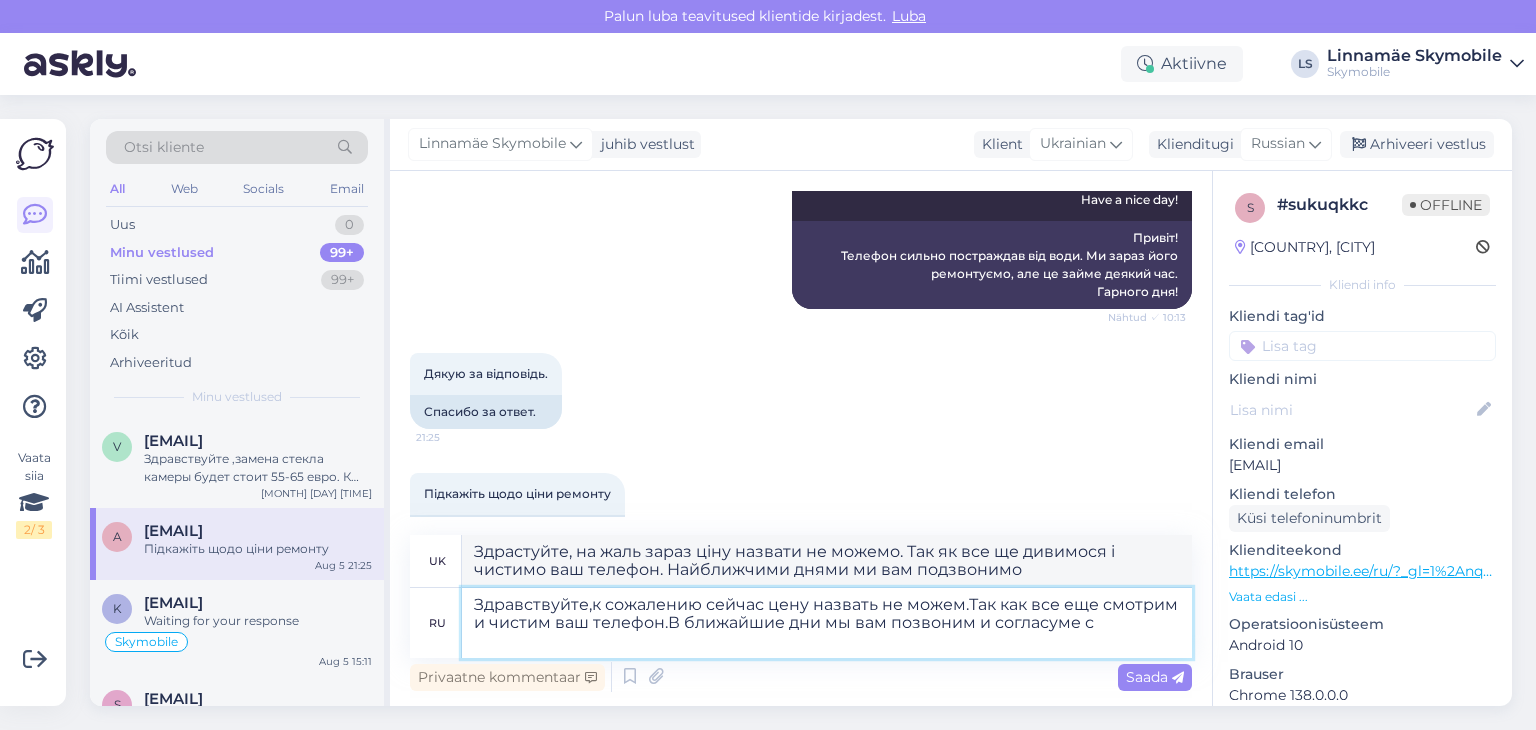 type on "Здрастуйте, на жаль зараз ціну назвати не можемо. Так як все ще дивимося і чистимо ваш телефон. У найближчі дні ми вам подзвонимо" 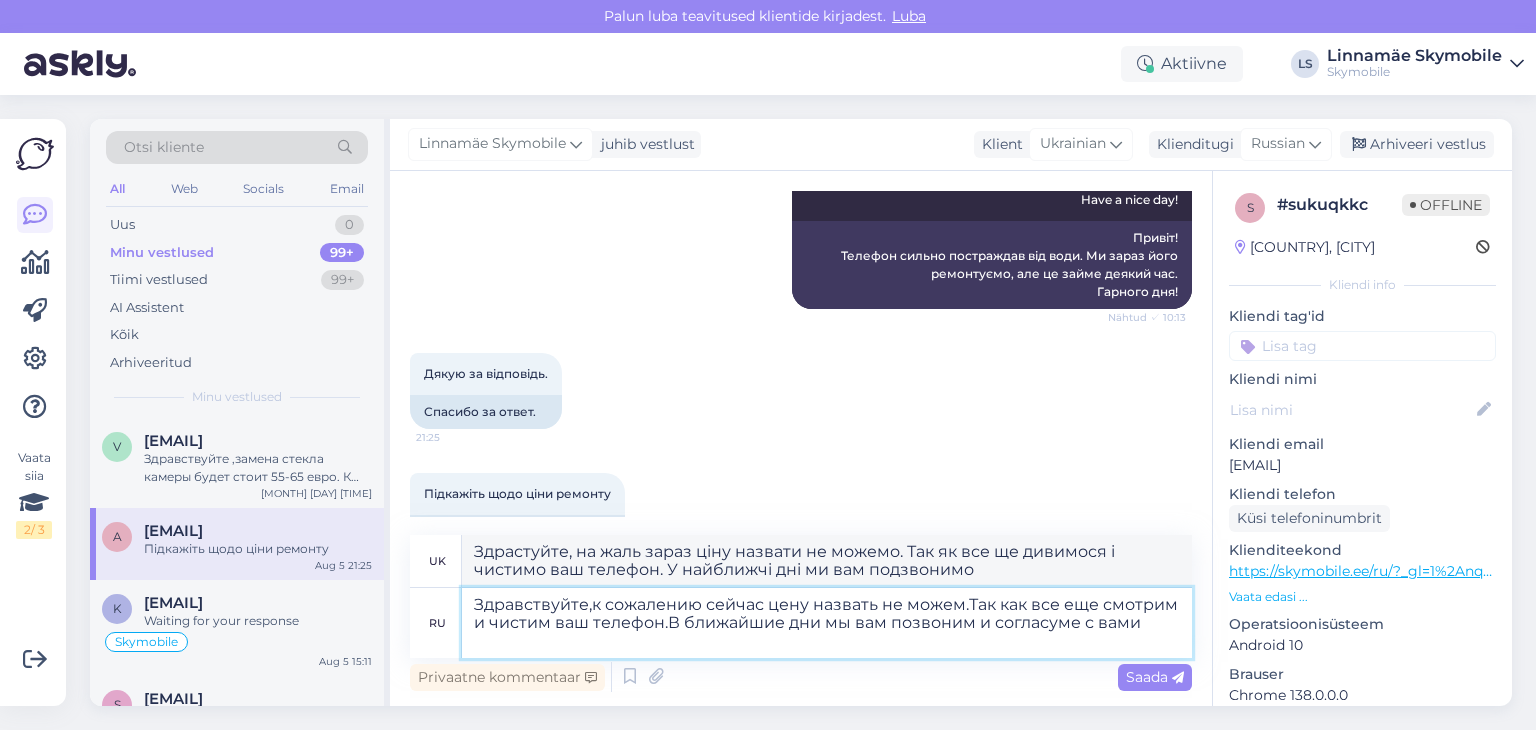 type on "Здравствуйте,к сожалению сейчас цену назвать не можем.Так как все еще смотрим и чистим ваш телефон.В ближайшие дни мы вам позвоним и согласуме с вами ц" 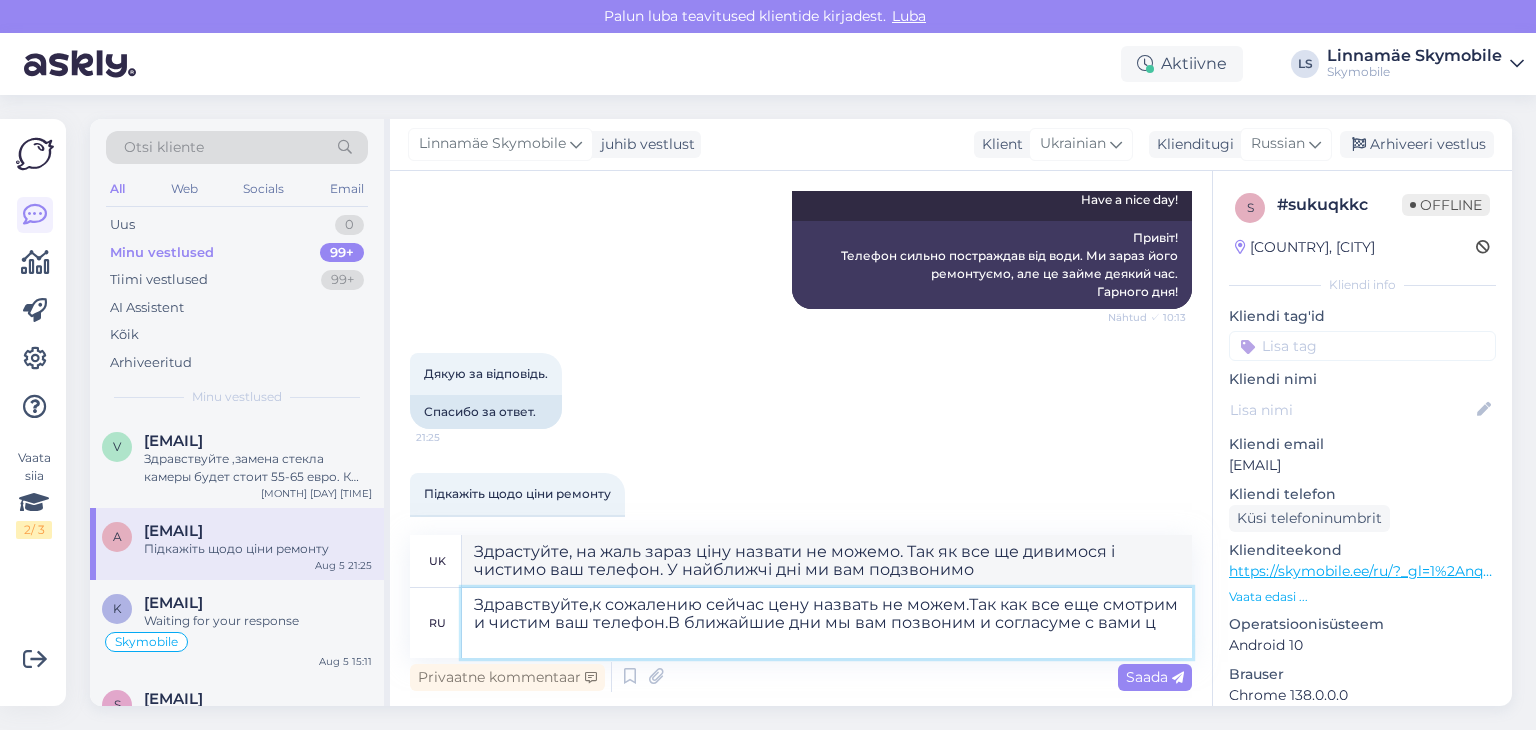 type on "Здрастуйте, на жаль зараз ціну назвати не можемо. Так як все ще дивимося і чистимо ваш телефон." 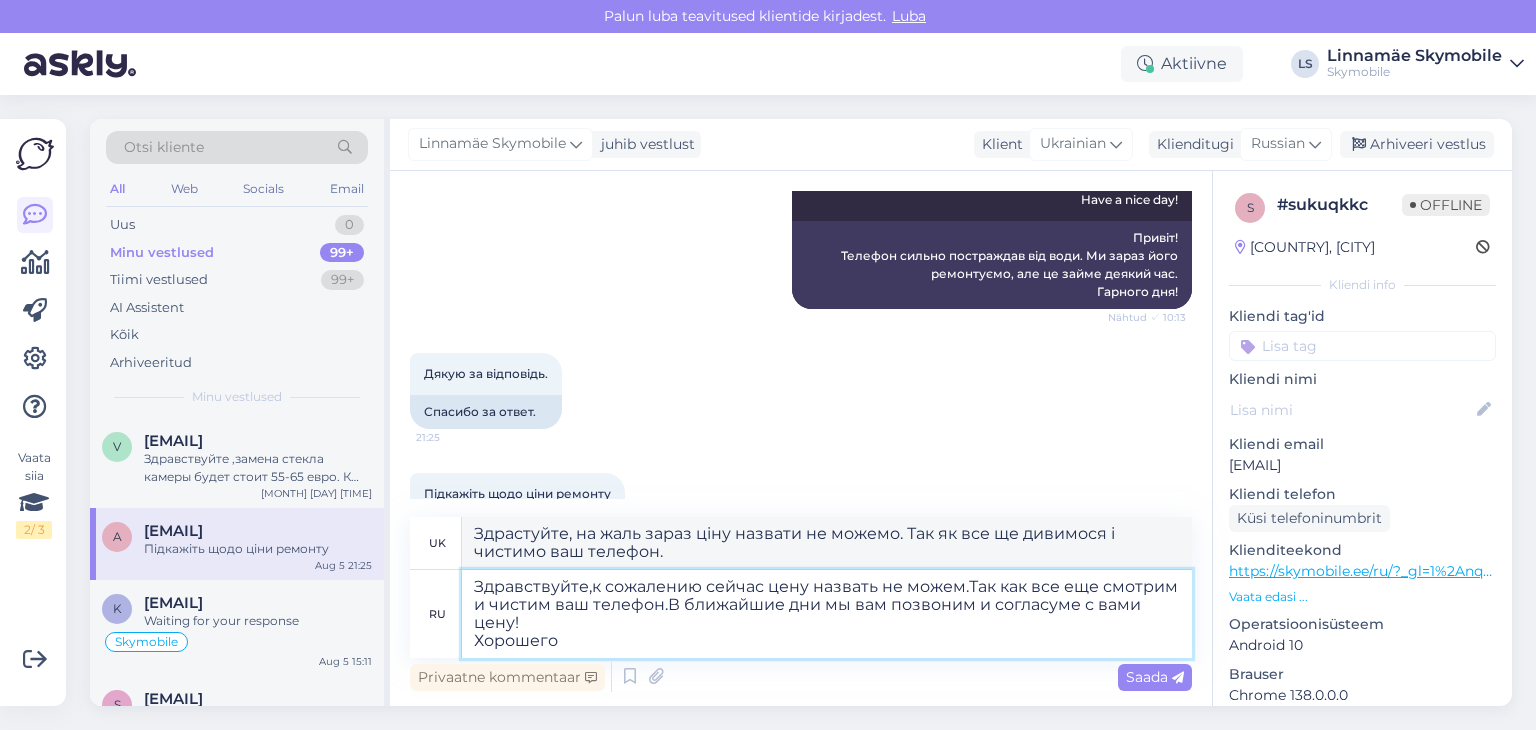 type on "Здравствуйте,к сожалению сейчас цену назвать не можем.Так как все еще смотрим и чистим ваш телефон.В ближайшие дни мы вам позвоним и согласуме с вами цену!
Хорошего д" 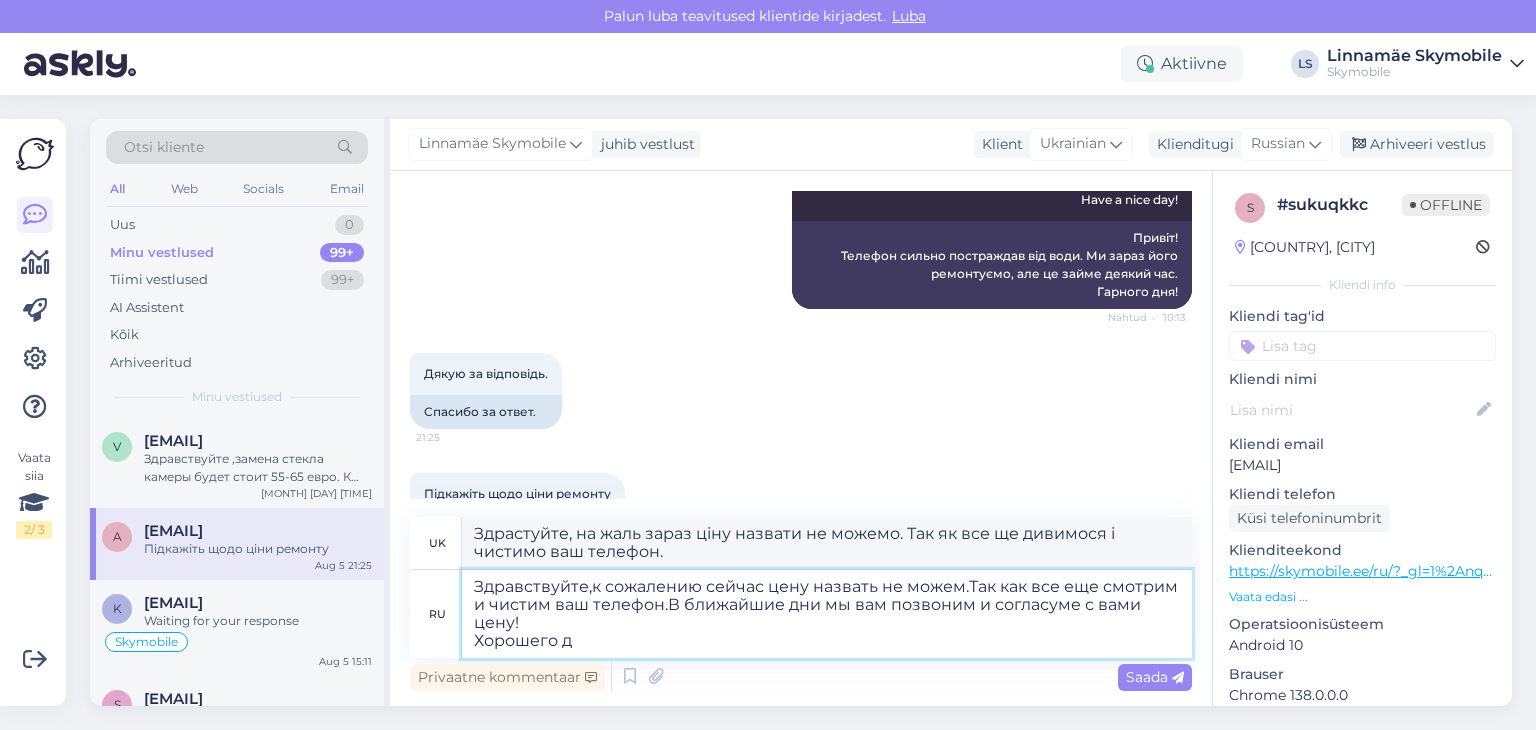 type on "Здрастуйте, на жаль зараз ціну назвати не можемо. Так як все ще дивимося і чистимо ваш телефон.
Гарного" 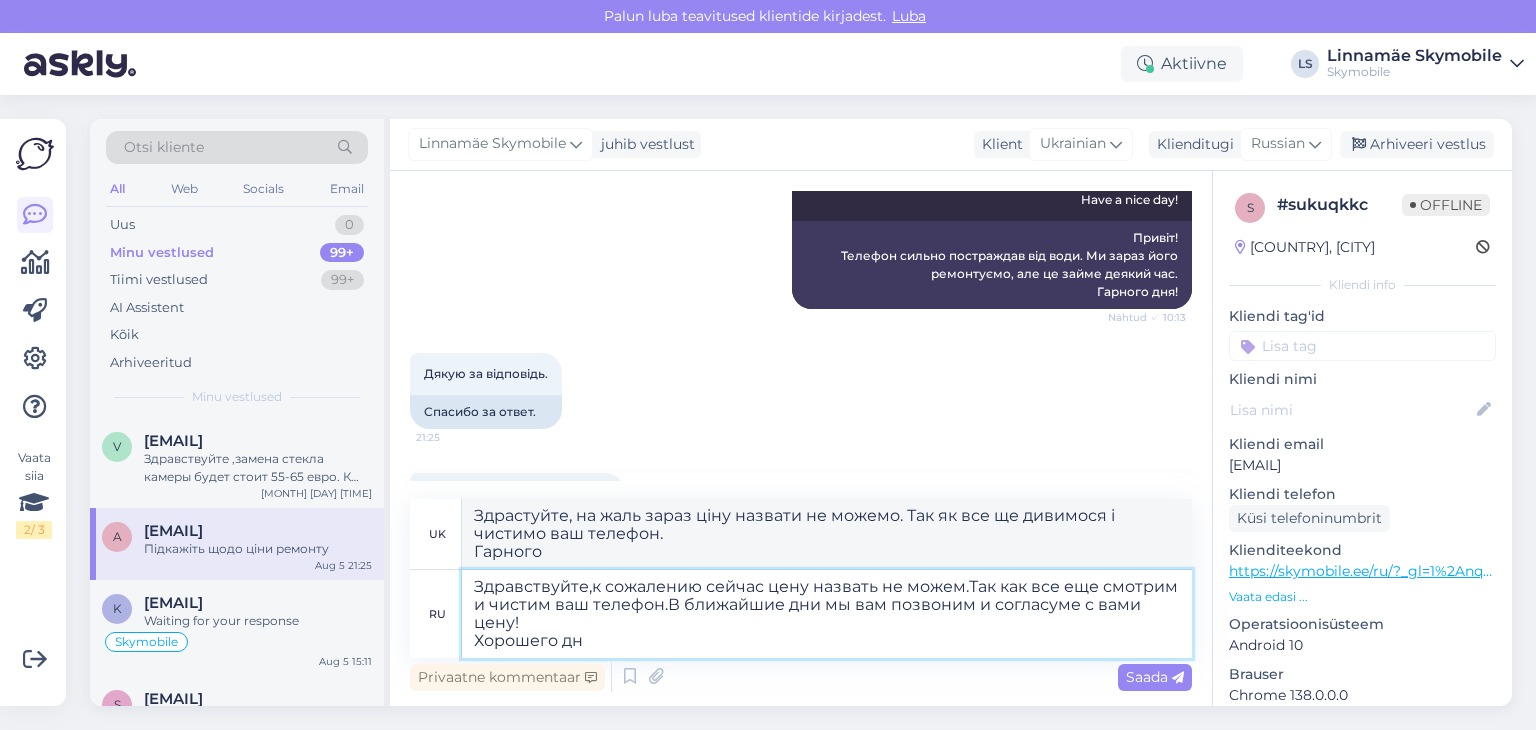 type on "Здравствуйте,к сожалению сейчас цену назвать не можем.Так как все еще смотрим и чистим ваш телефон.В ближайшие дни мы вам позвоним и согласуме с вами цену!
Хорошего дня" 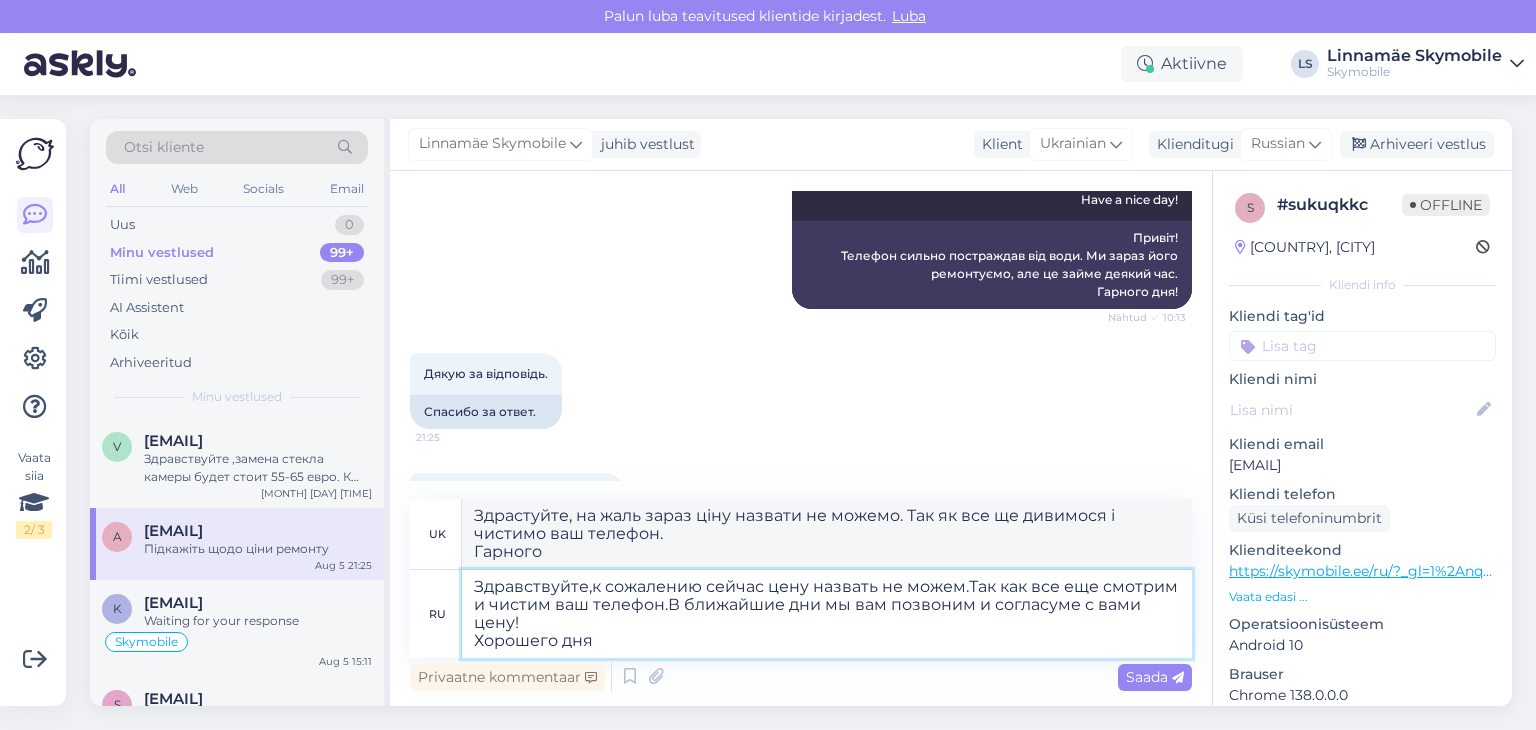type on "Здрастуйте, на жаль зараз ціну назвати не можемо. Так як все ще дивимося і чистимо ваш телефон.
Гарного дня" 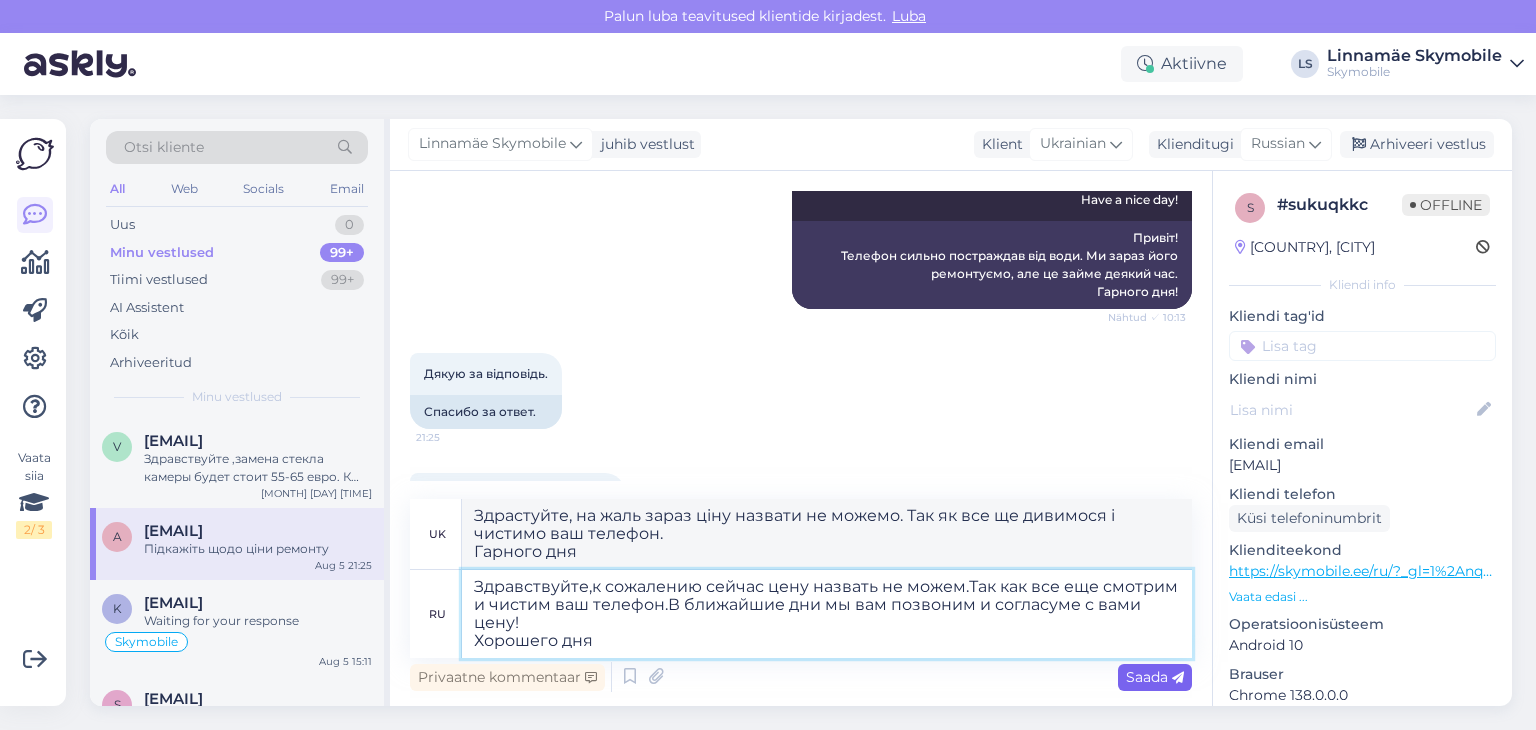 type on "Здравствуйте,к сожалению сейчас цену назвать не можем.Так как все еще смотрим и чистим ваш телефон.В ближайшие дни мы вам позвоним и согласуме с вами цену!
Хорошего дня" 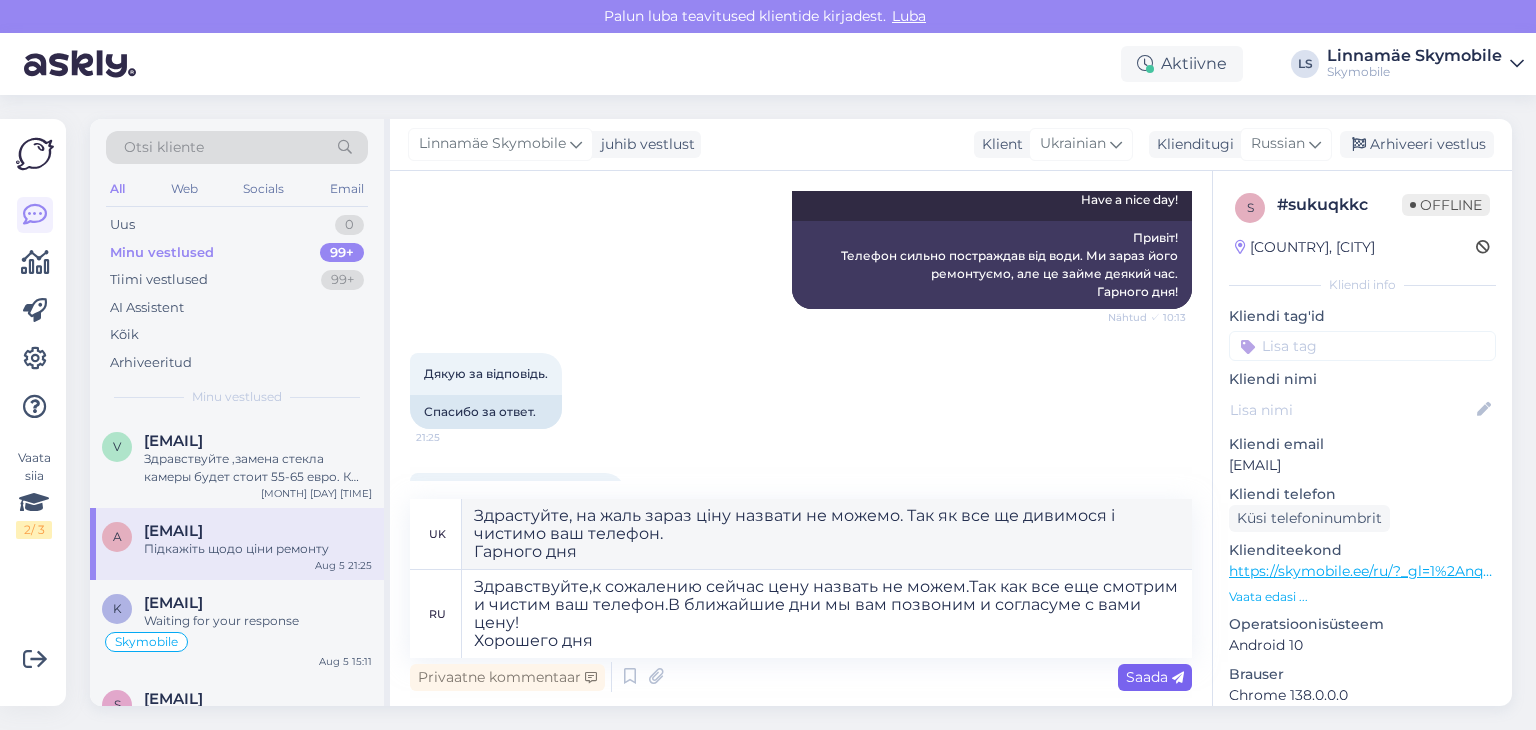 click on "Saada" at bounding box center (1155, 677) 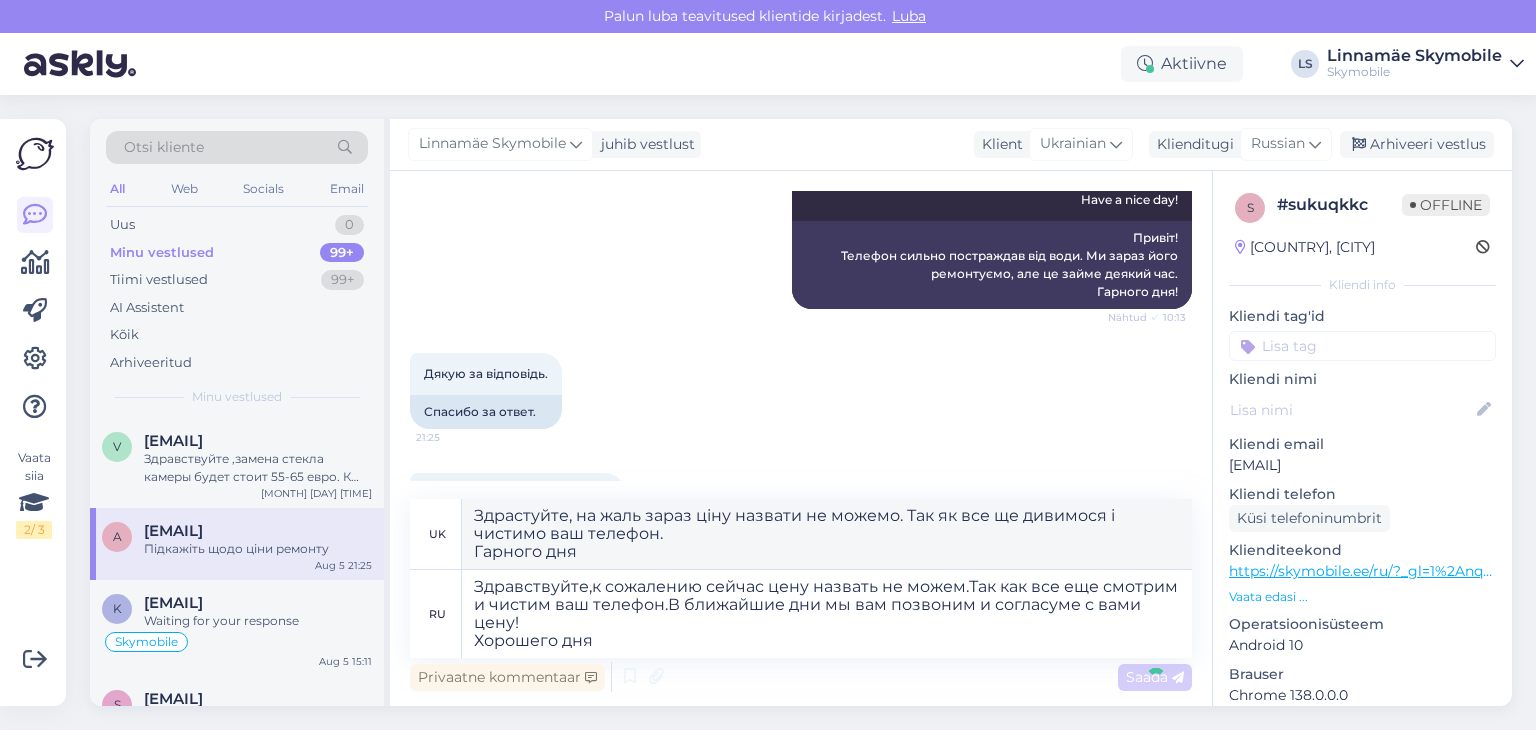 type 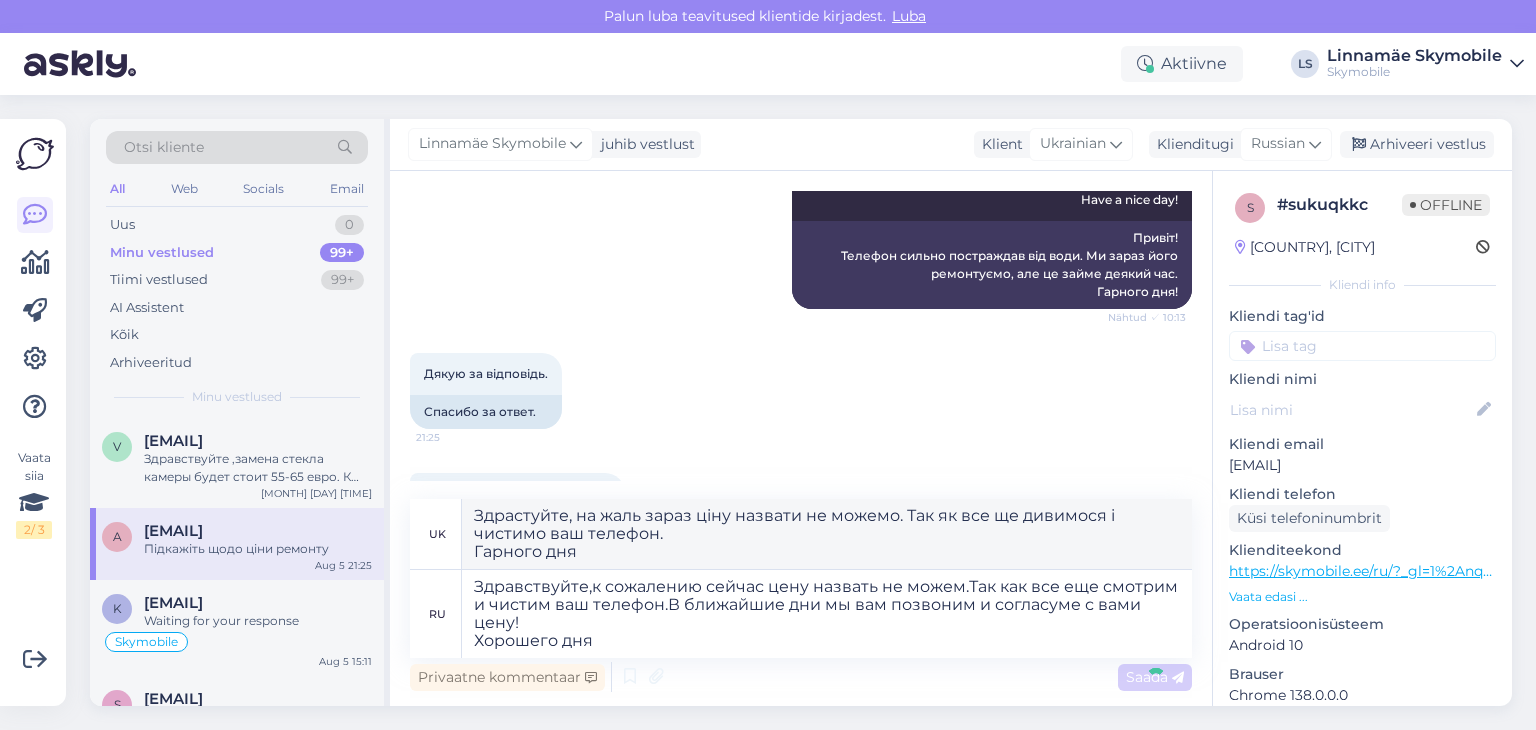type 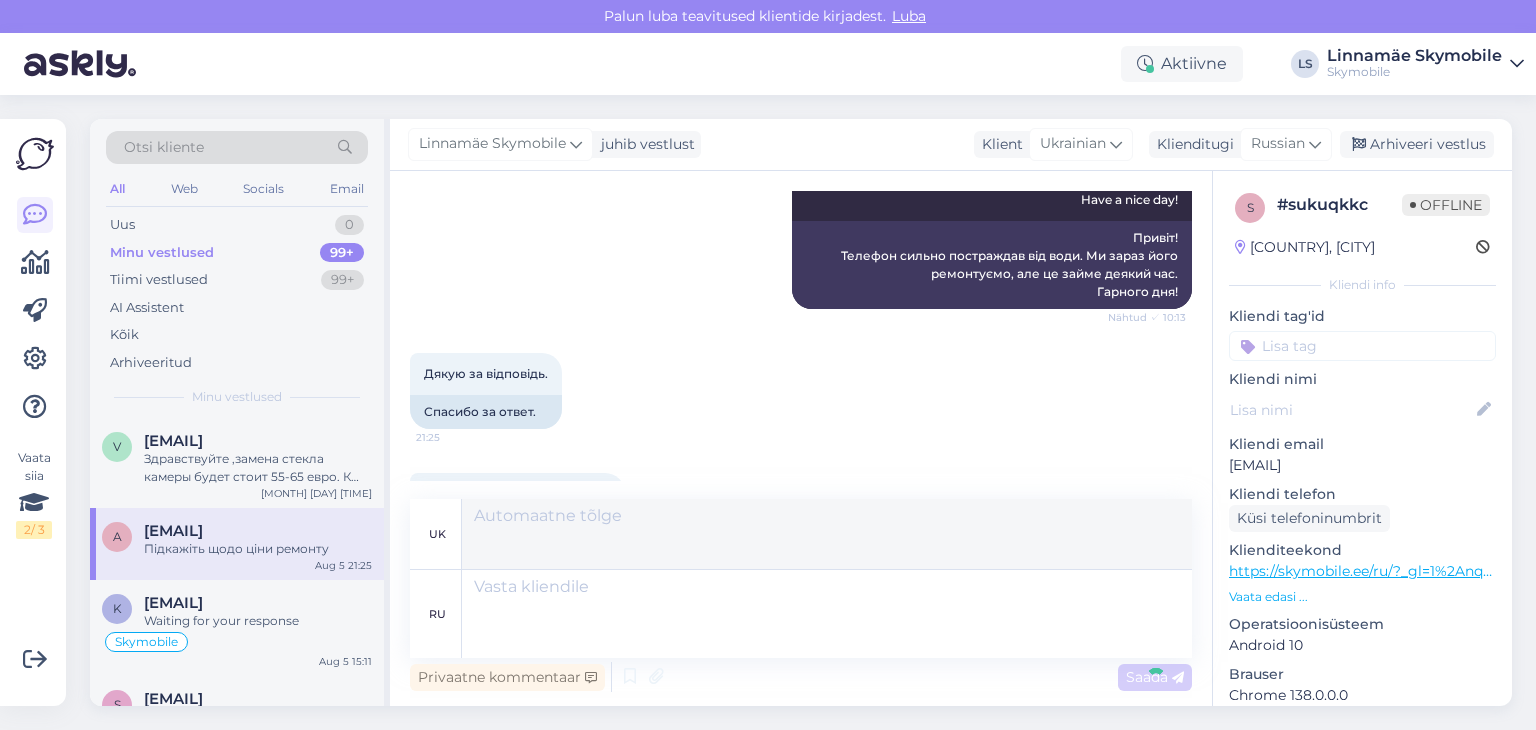 scroll, scrollTop: 838, scrollLeft: 0, axis: vertical 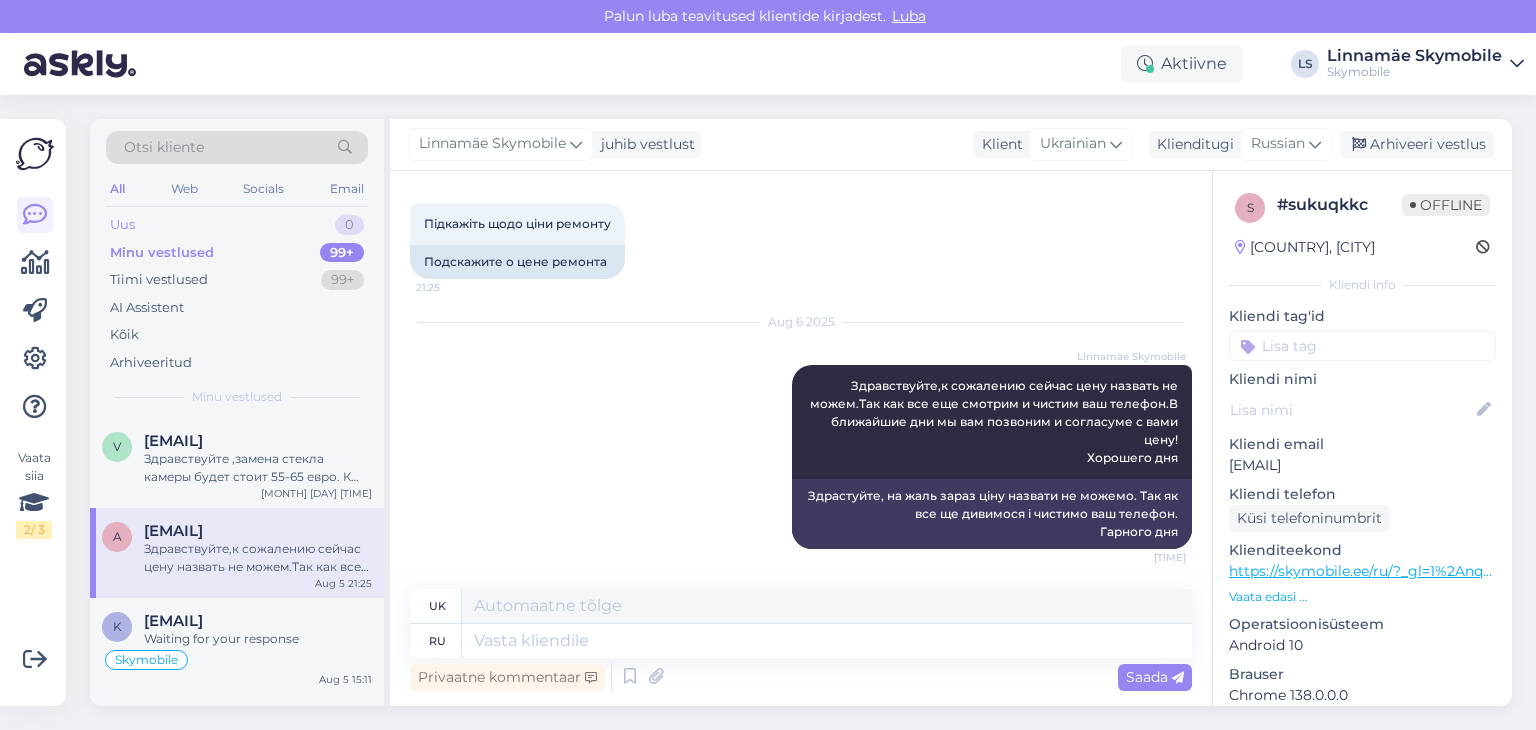 click on "Uus 0" at bounding box center [237, 225] 